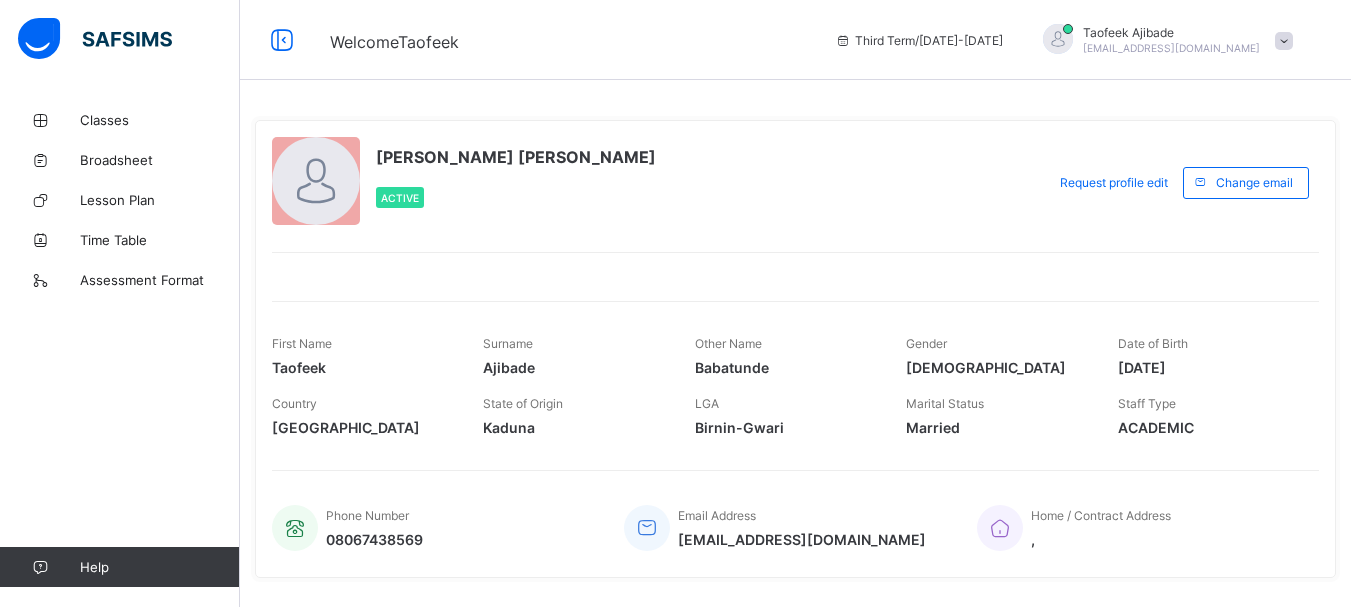 scroll, scrollTop: 0, scrollLeft: 0, axis: both 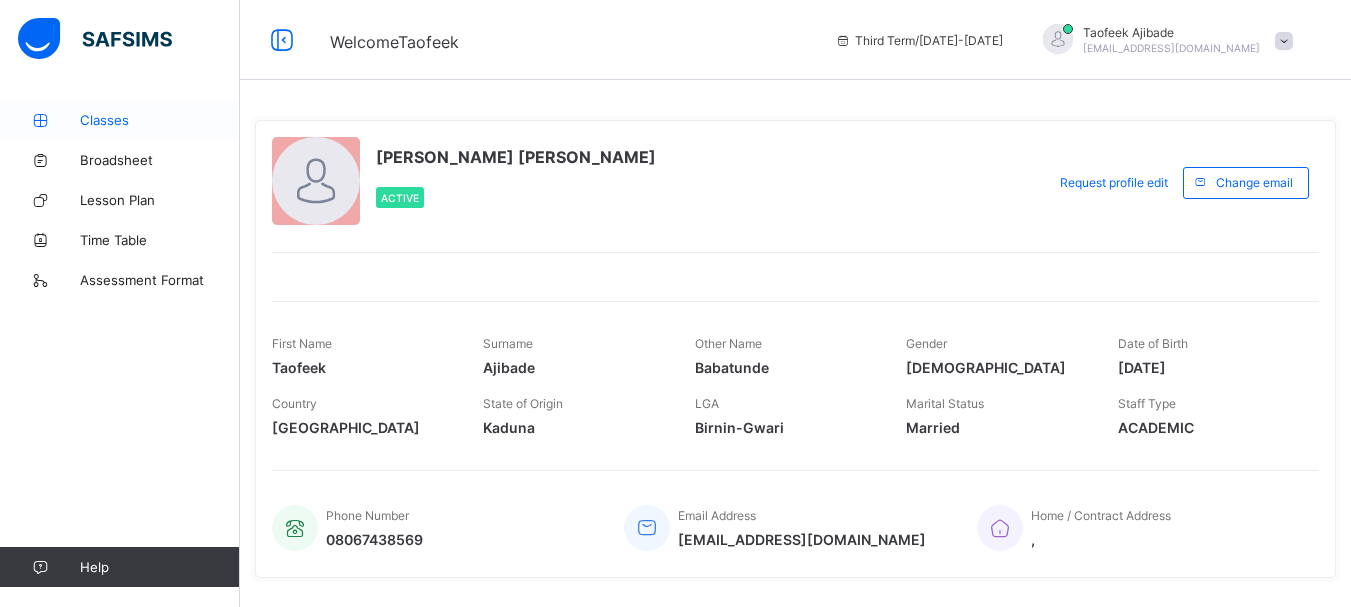 click on "Classes" at bounding box center (160, 120) 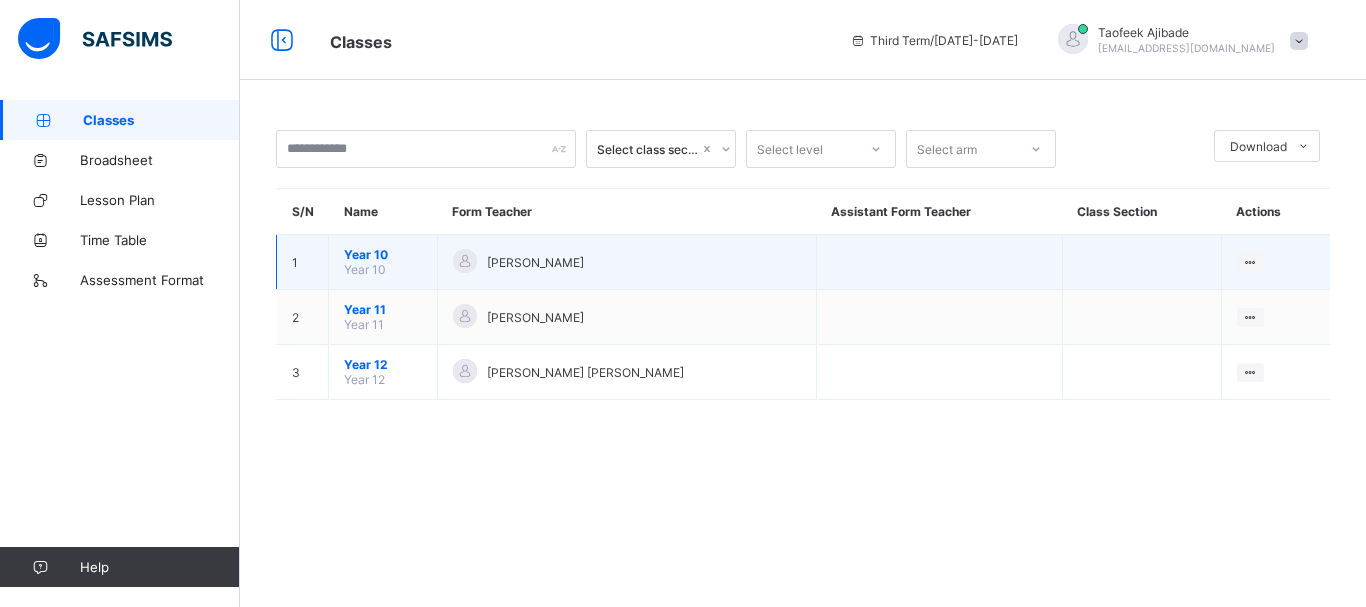 click at bounding box center [1141, 262] 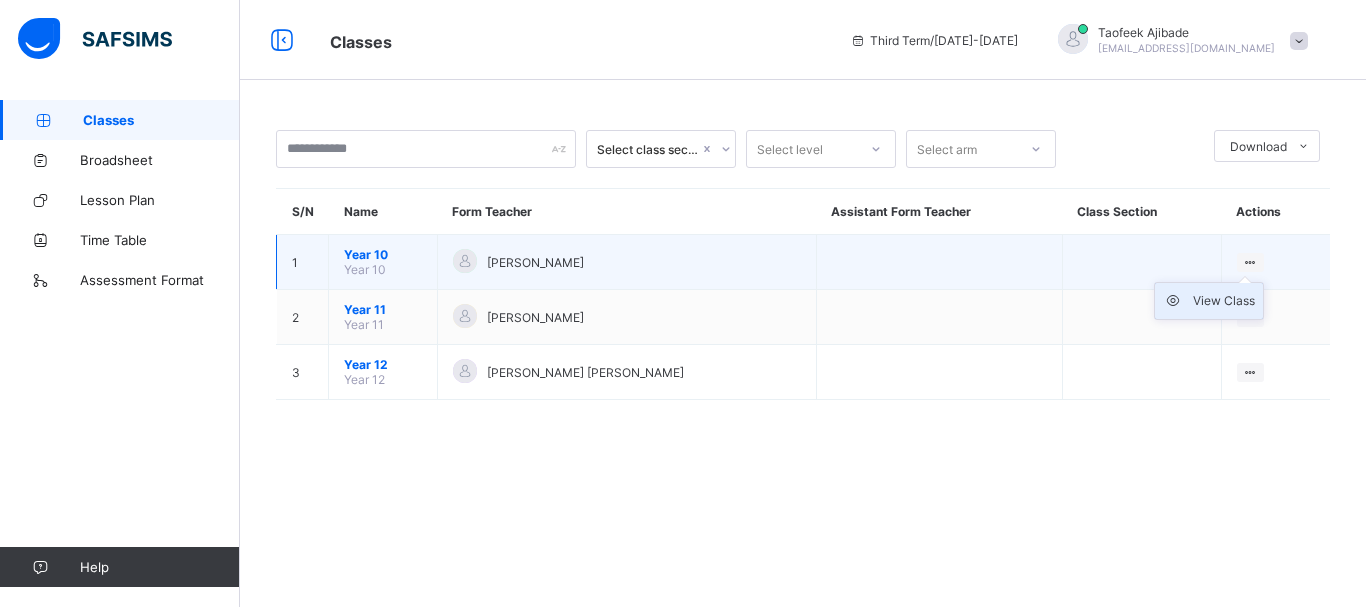 click on "View Class" at bounding box center [1224, 301] 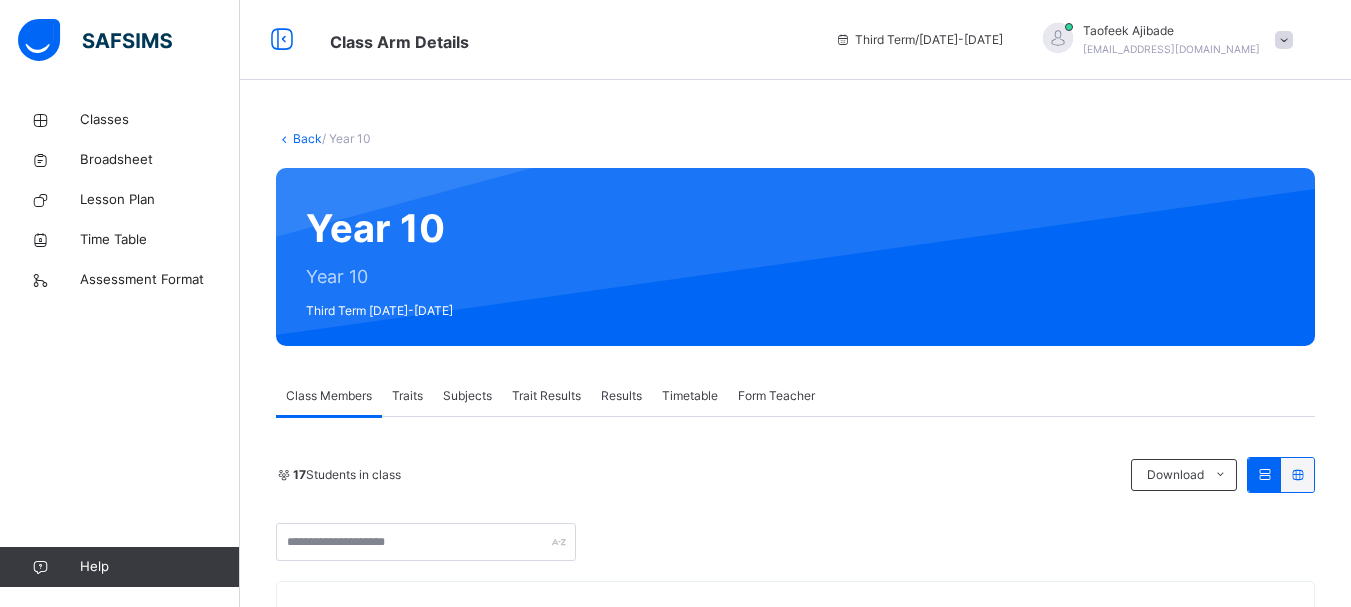 click on "Subjects" at bounding box center [467, 396] 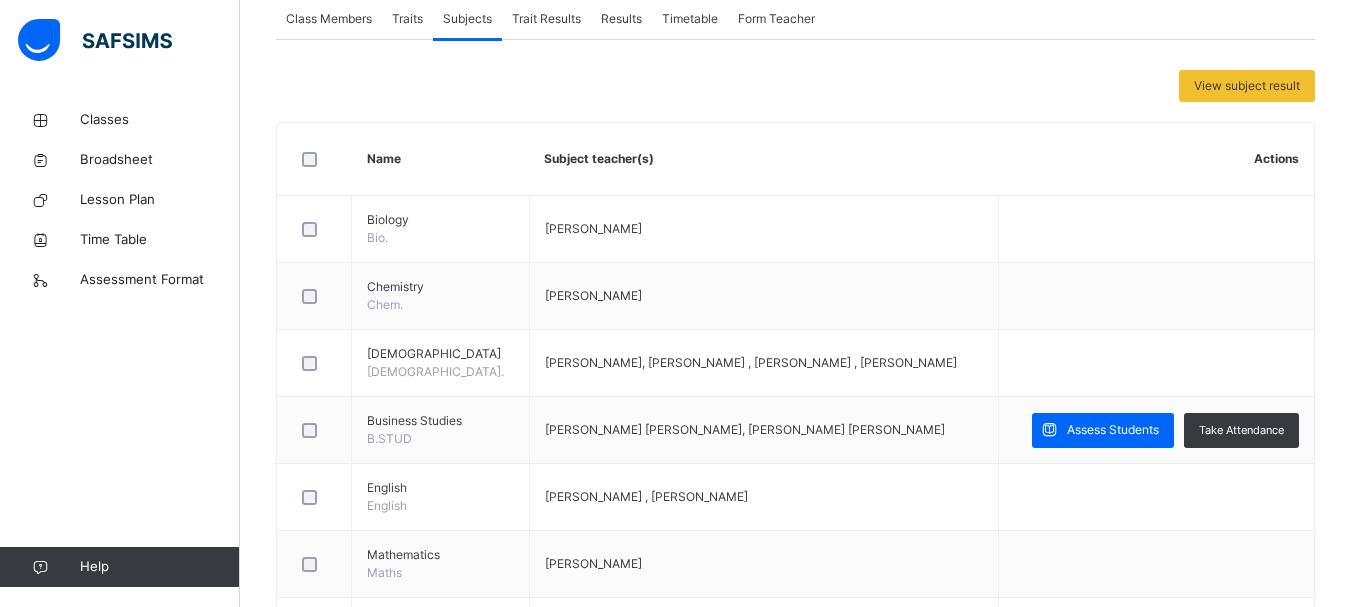scroll, scrollTop: 600, scrollLeft: 0, axis: vertical 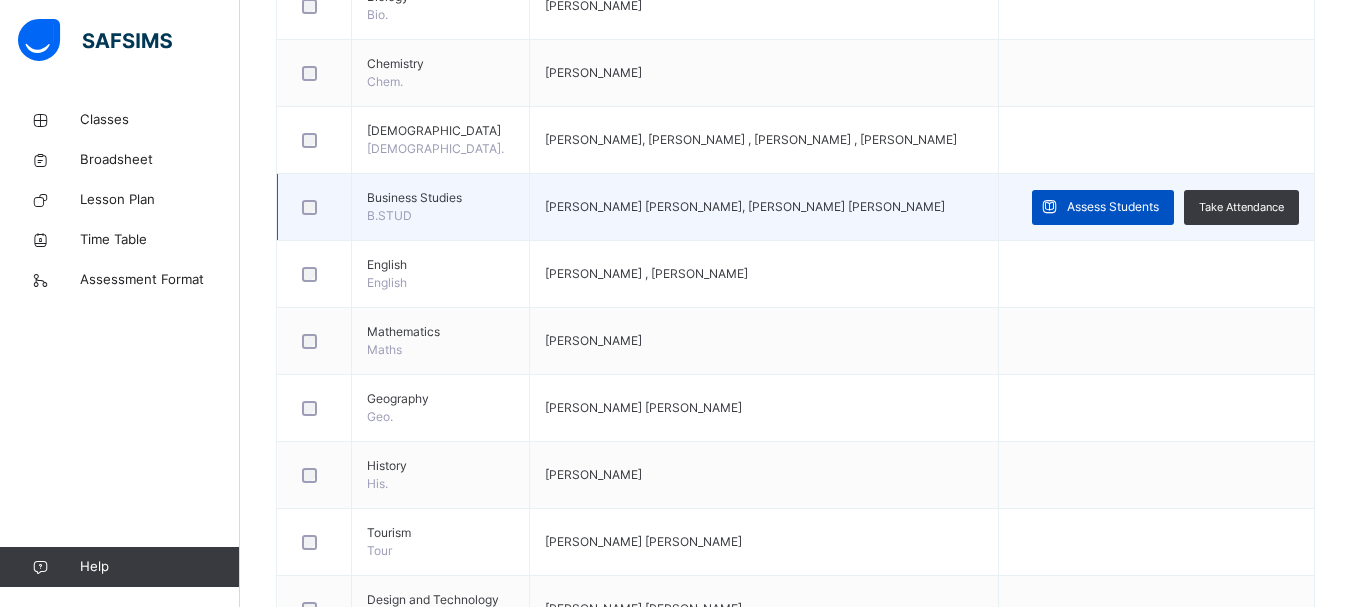 click on "Assess Students" at bounding box center (1113, 207) 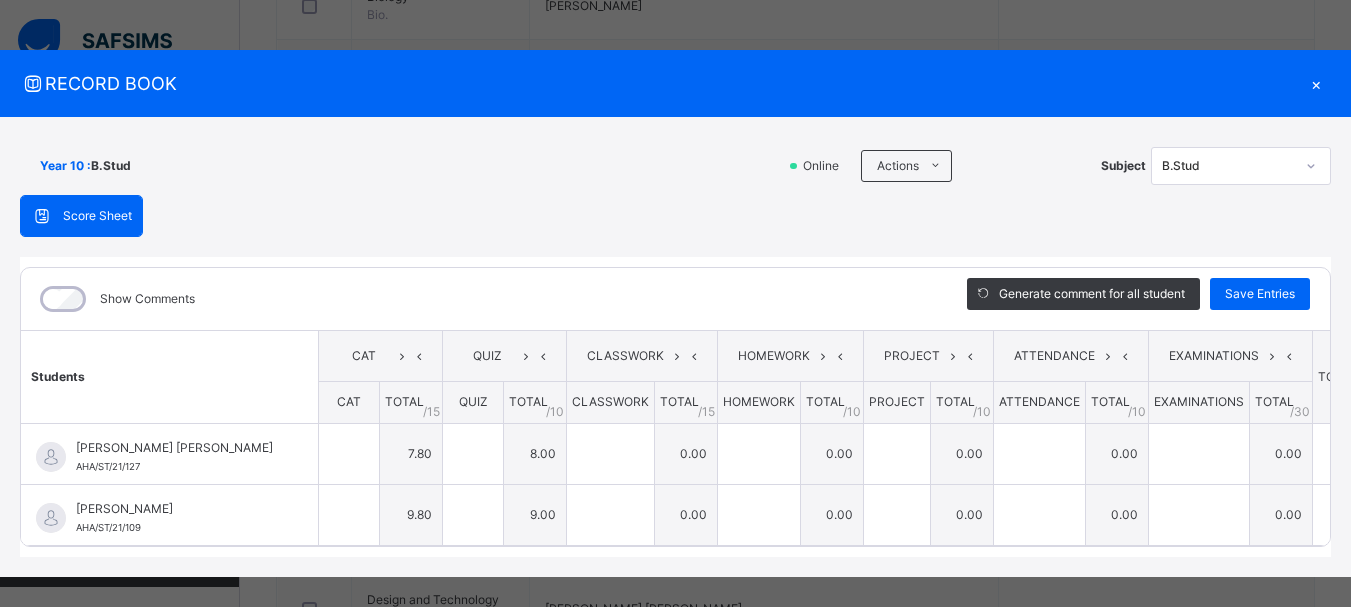 type on "***" 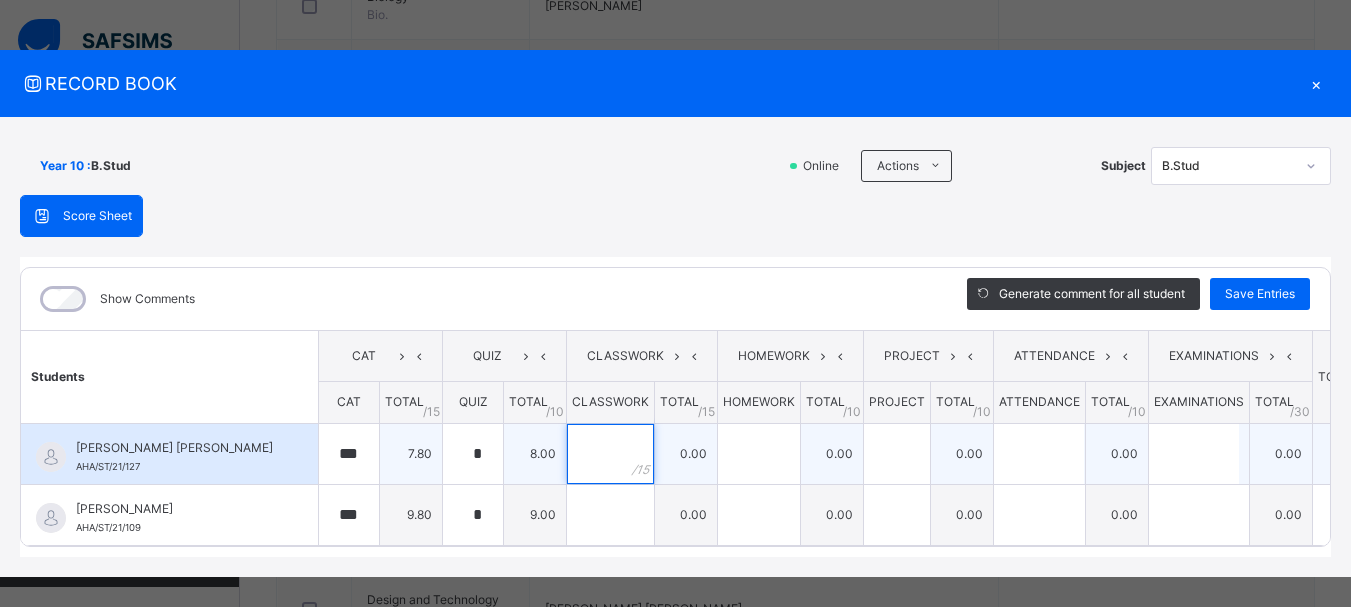click at bounding box center (610, 454) 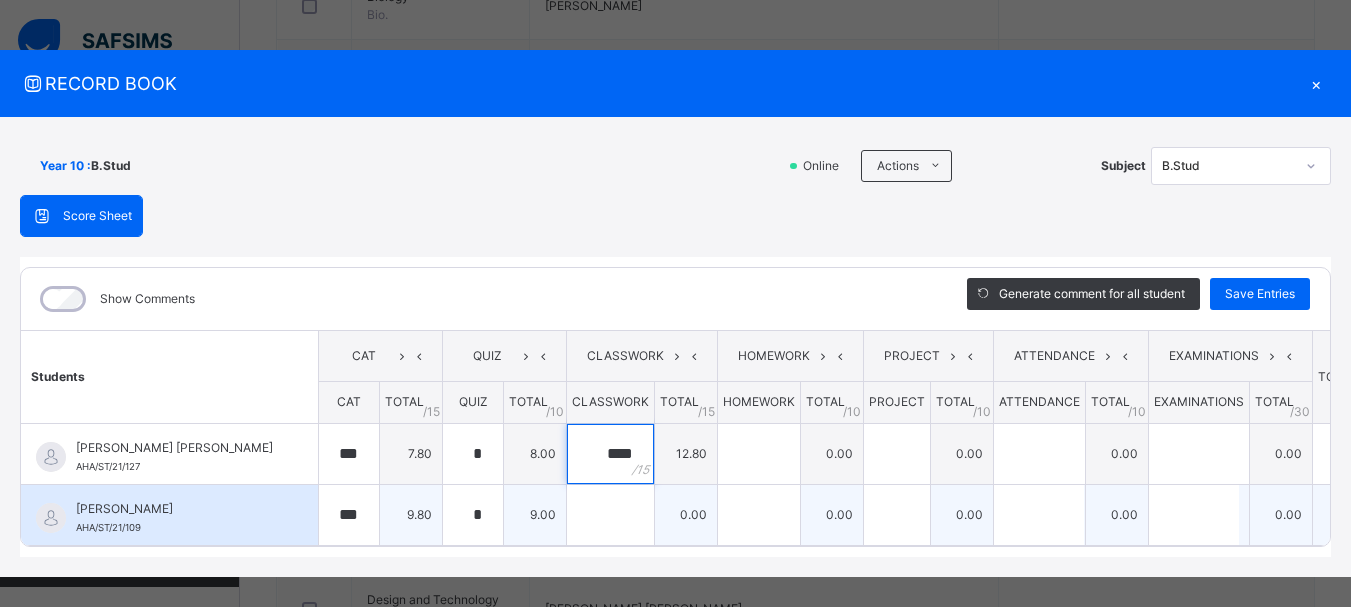 type on "****" 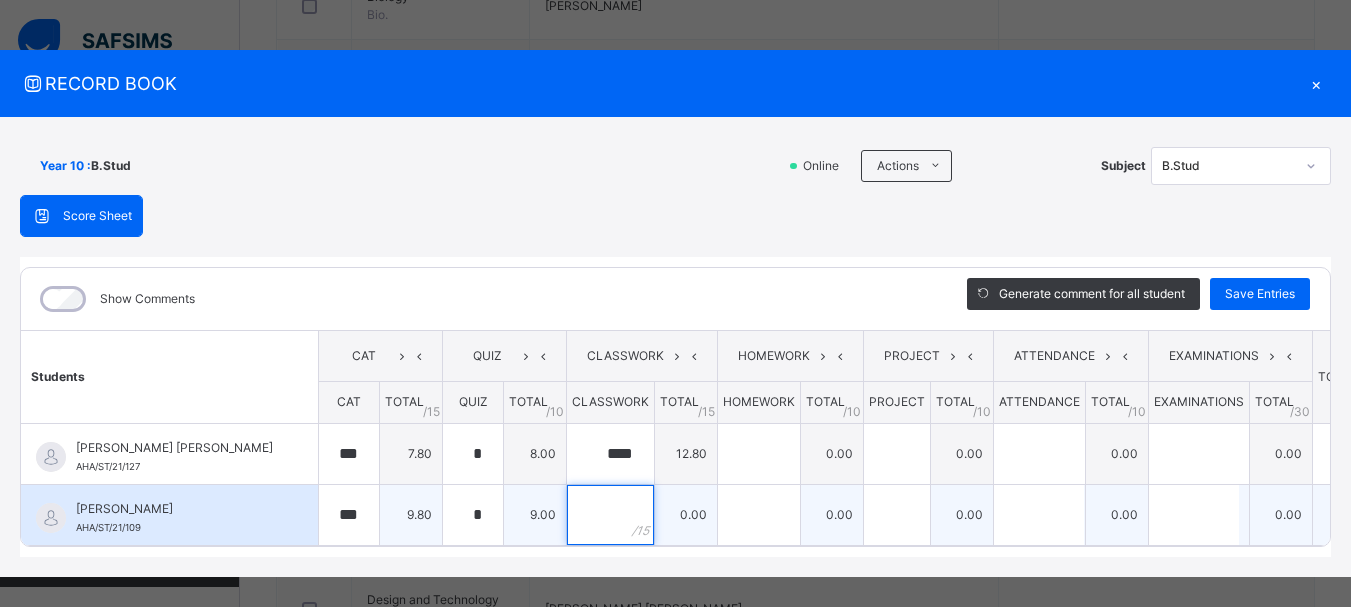 click at bounding box center [610, 515] 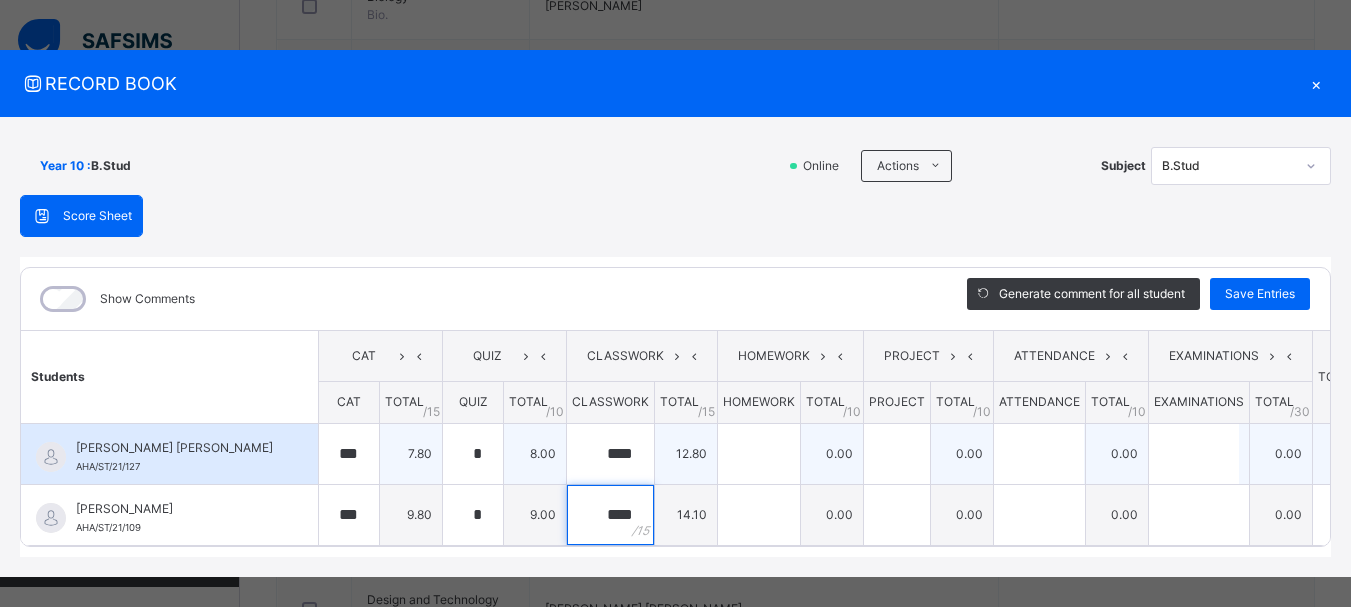 type on "****" 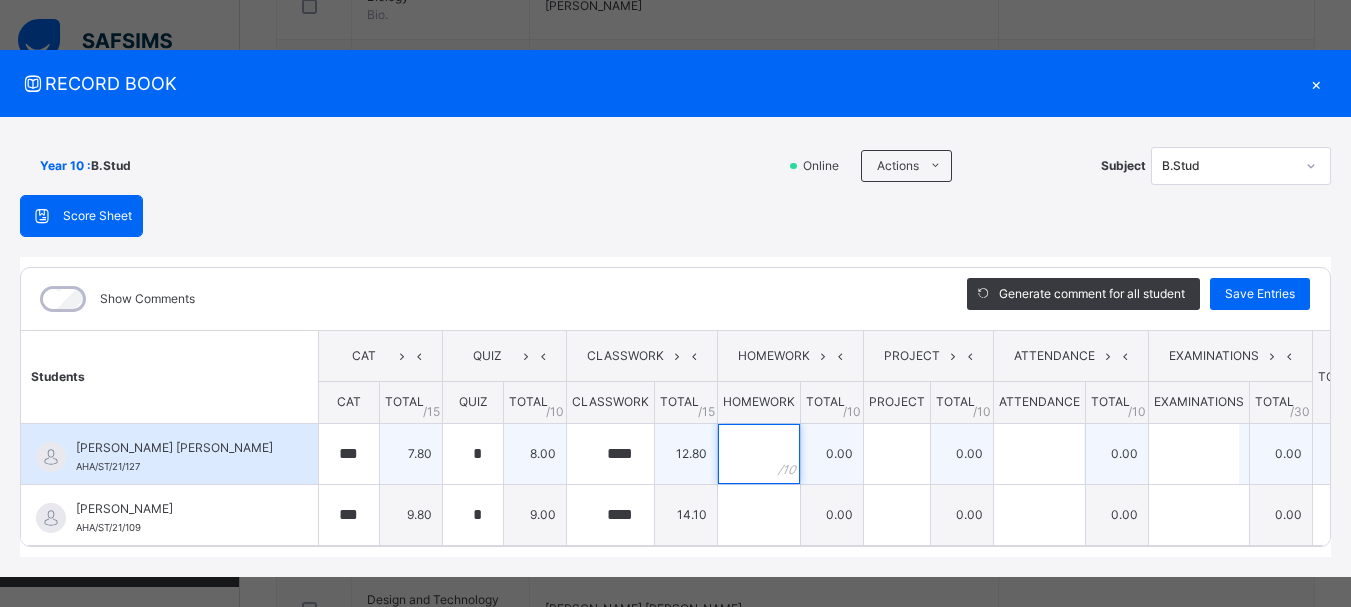 click at bounding box center (759, 454) 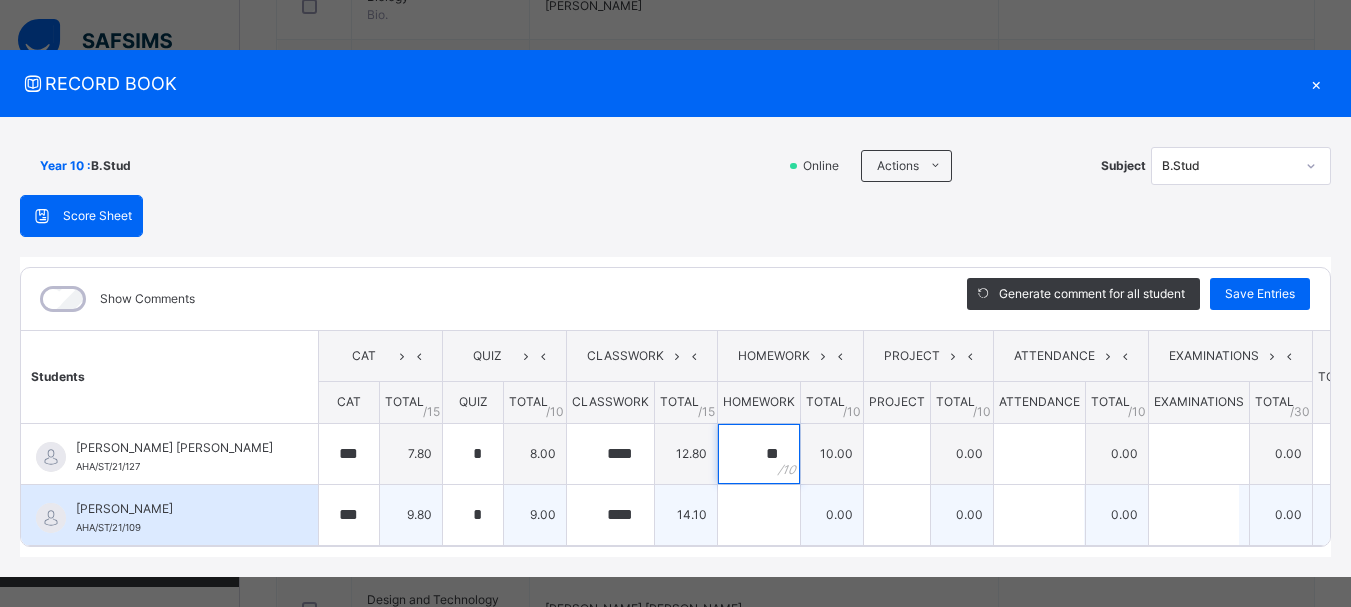 type on "**" 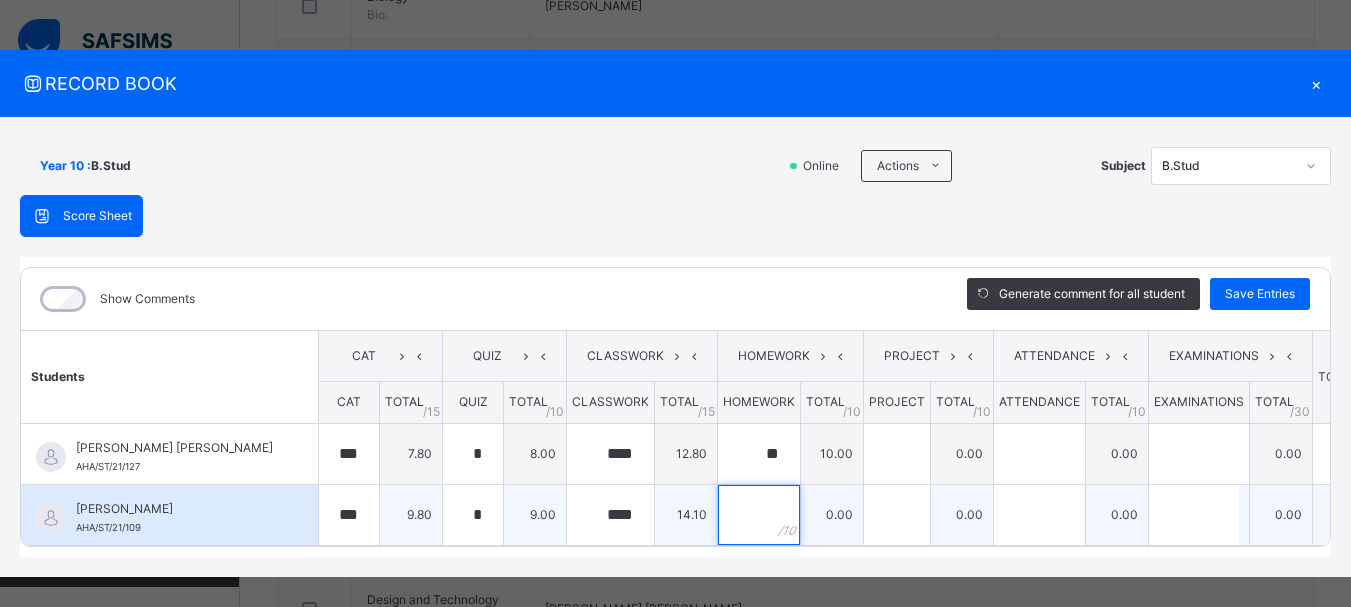 click at bounding box center [759, 515] 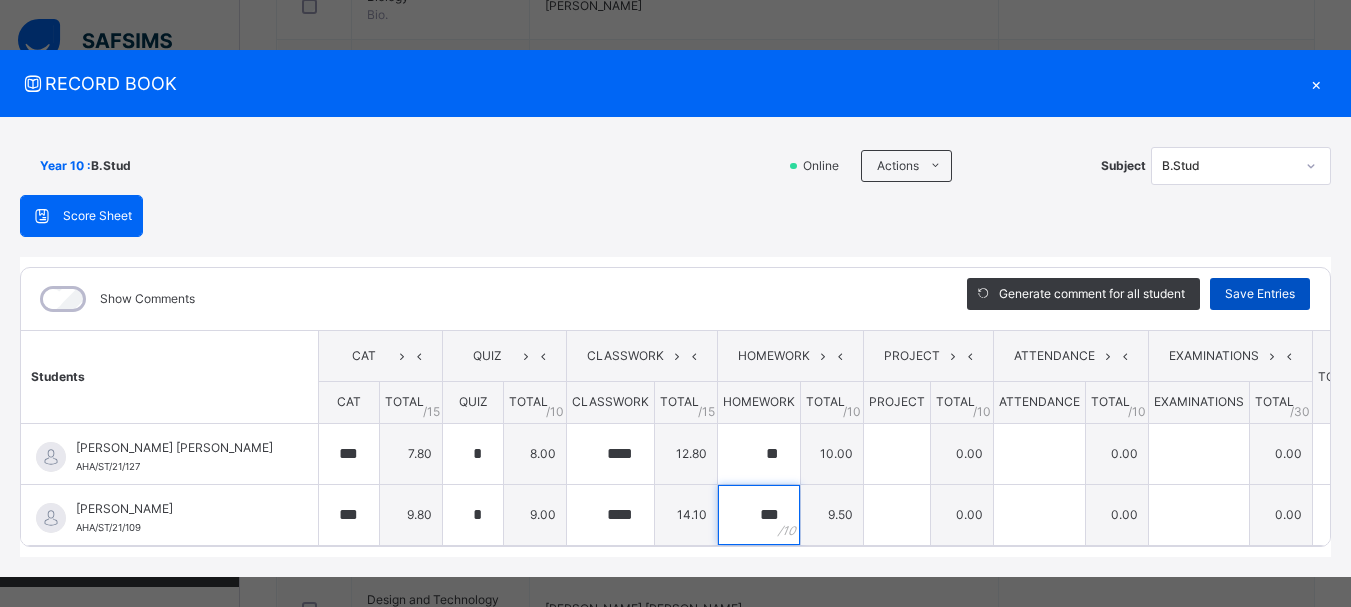 type on "***" 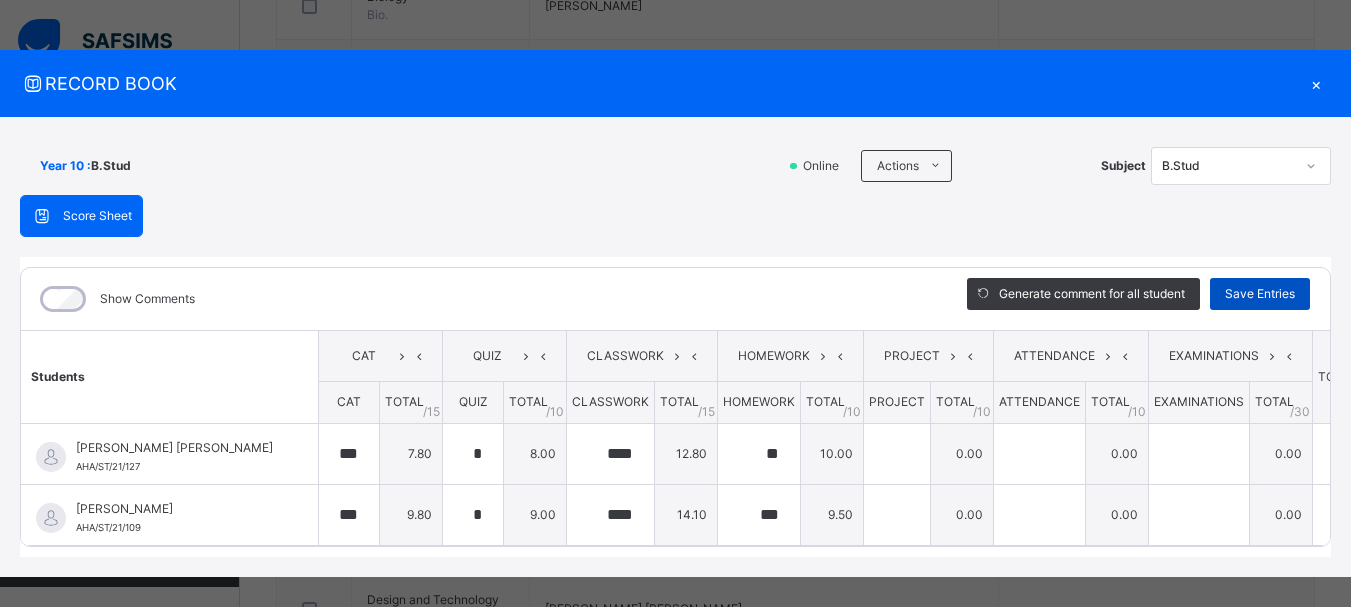 click on "Save Entries" at bounding box center [1260, 294] 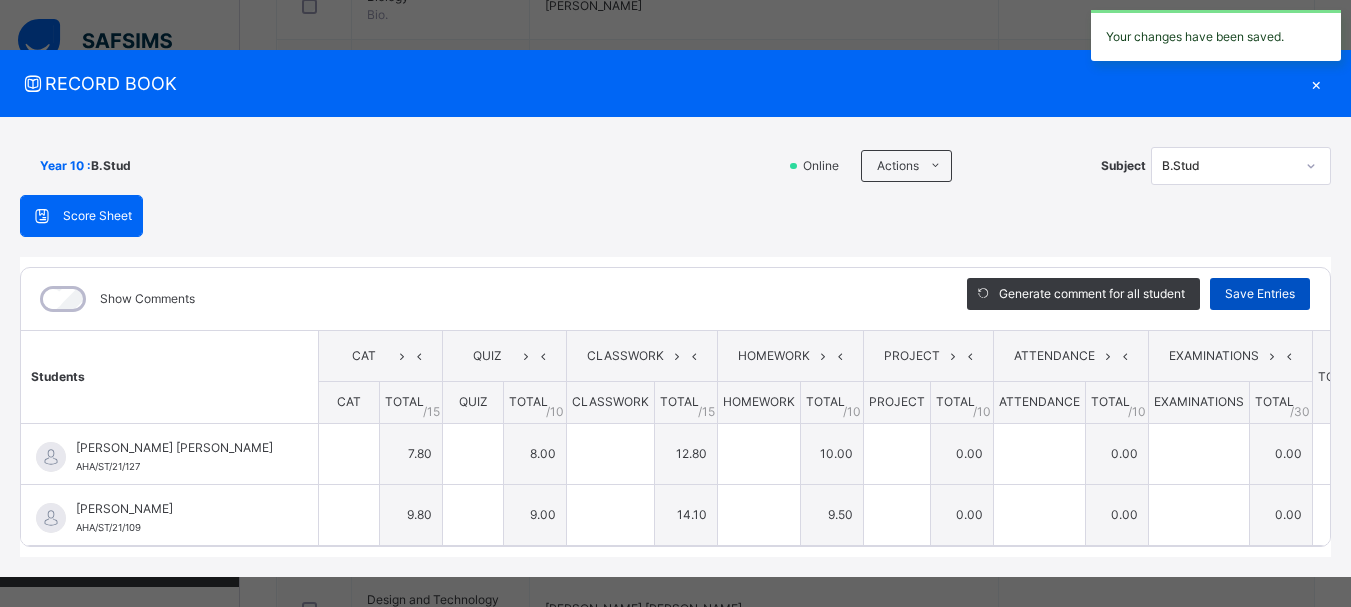 type on "***" 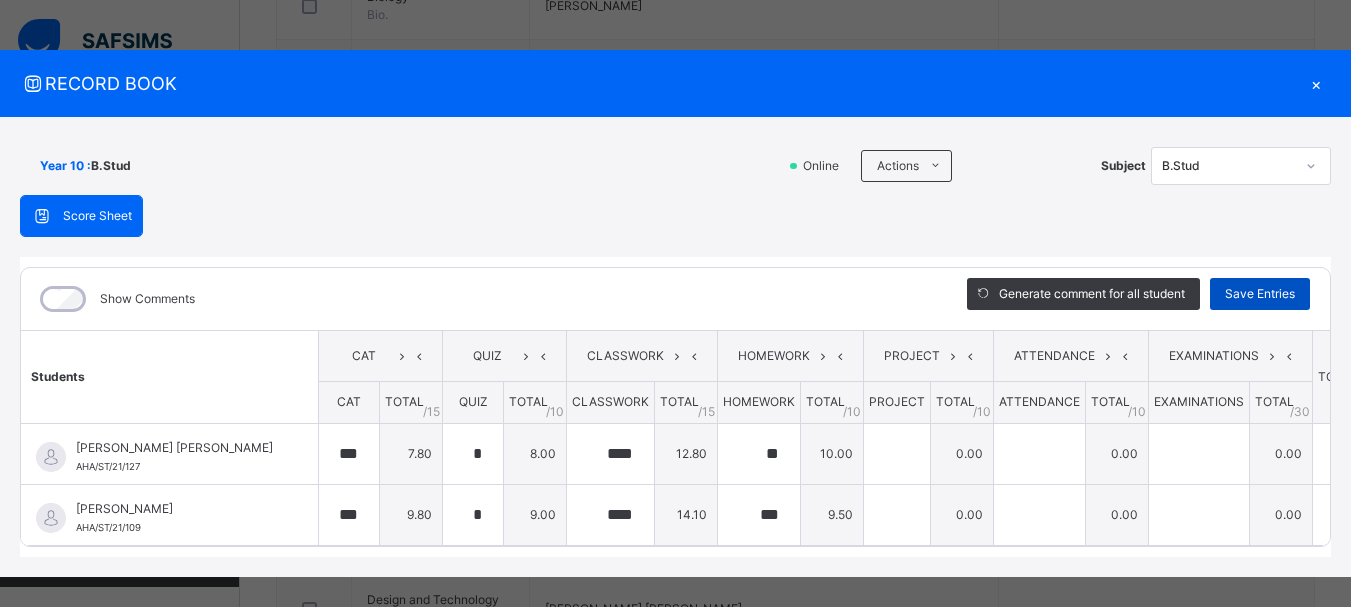 click on "Save Entries" at bounding box center (1260, 294) 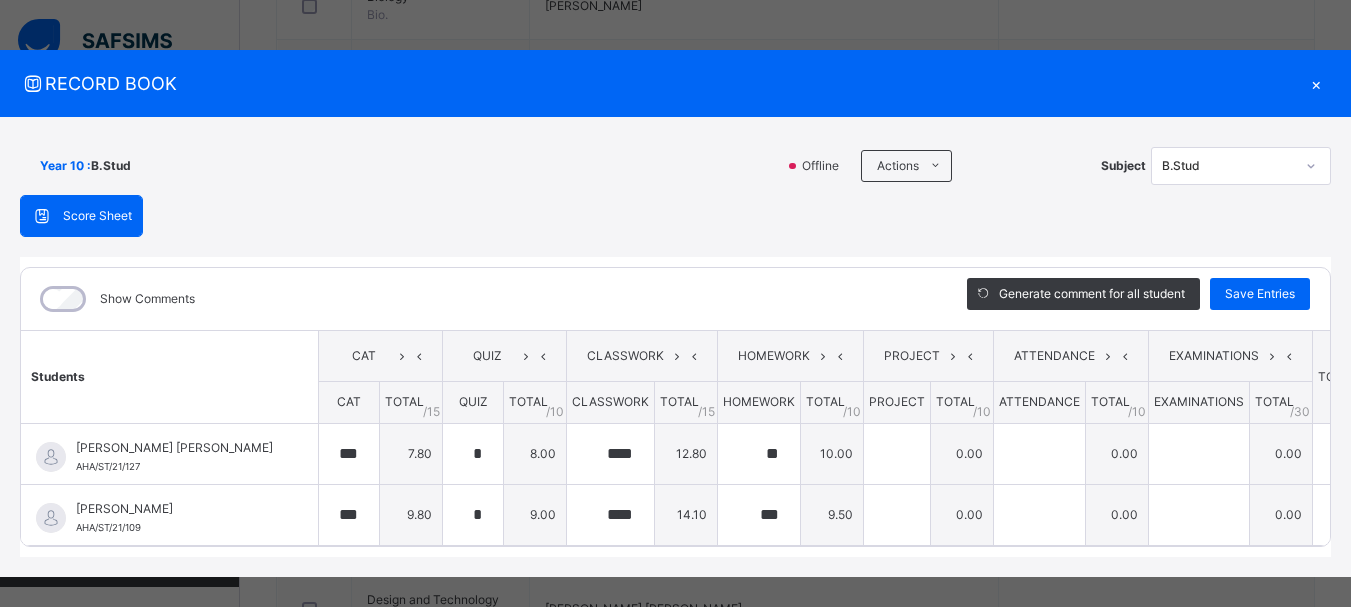 click on "×" at bounding box center (1316, 83) 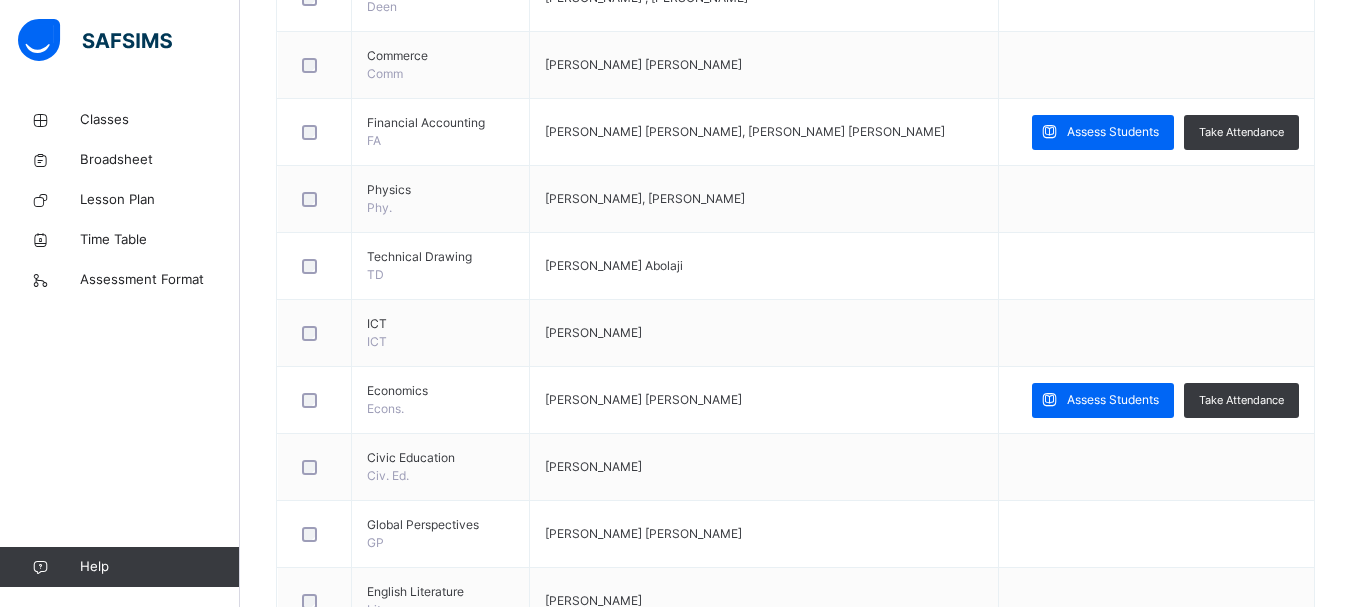 scroll, scrollTop: 1720, scrollLeft: 0, axis: vertical 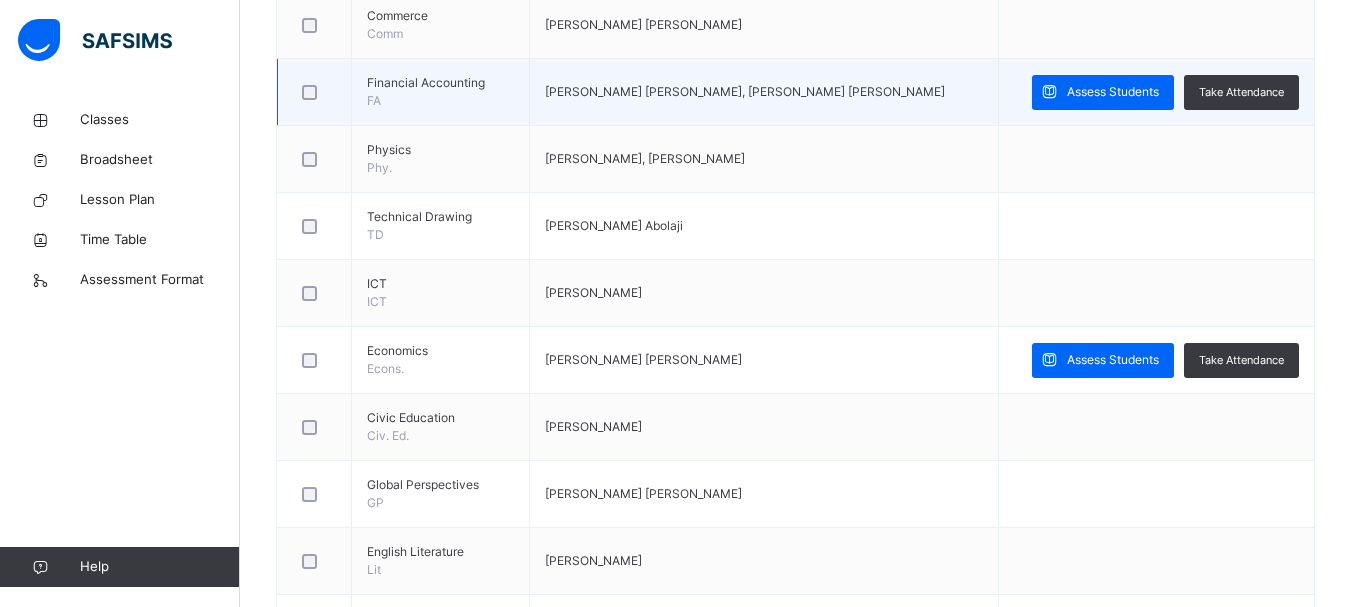 click on "Assess Students Take Attendance" at bounding box center (1156, 92) 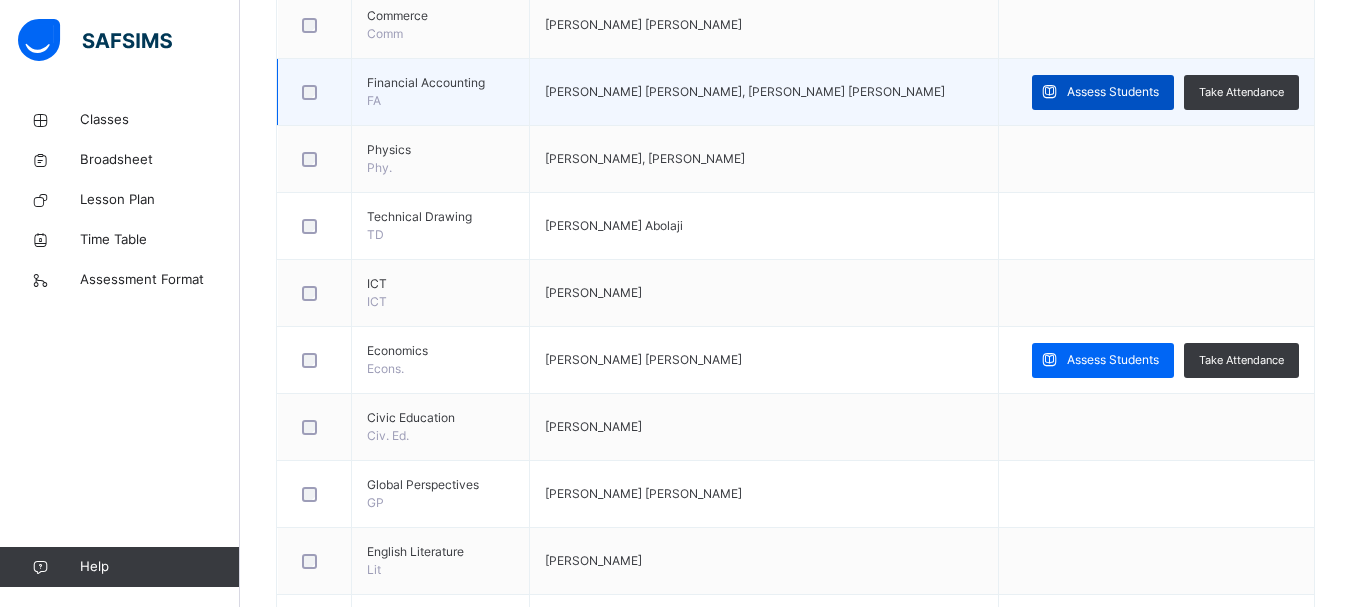 click on "Assess Students" at bounding box center [1113, 92] 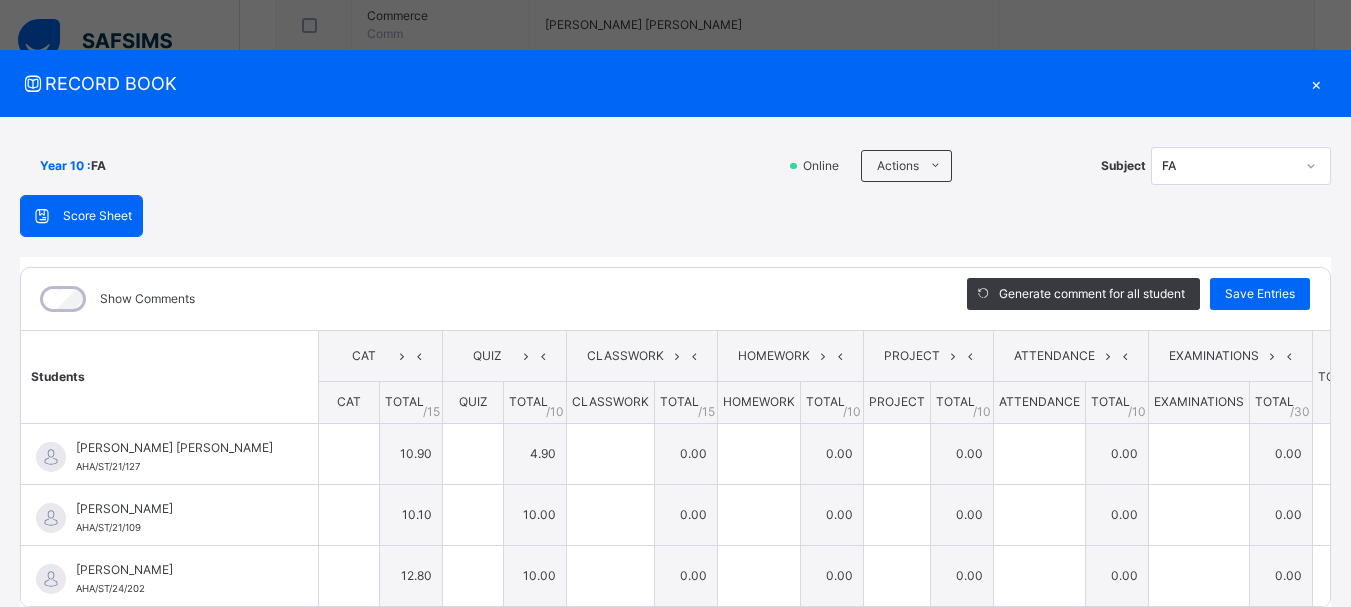 type on "****" 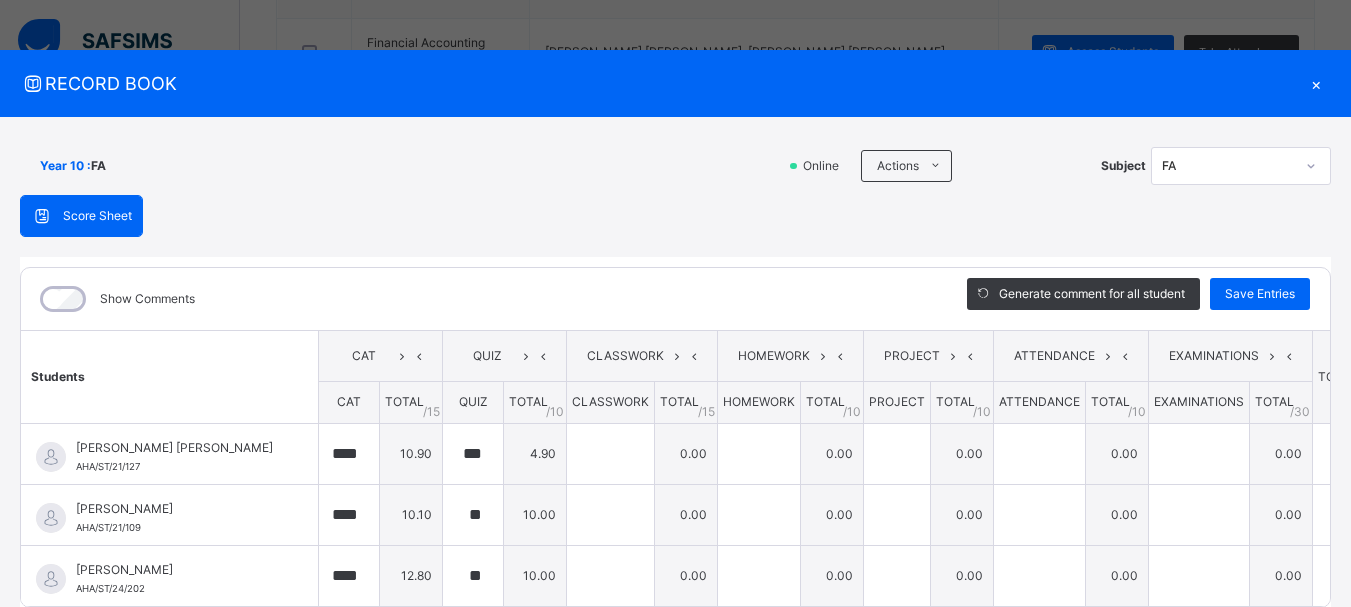 scroll, scrollTop: 1800, scrollLeft: 0, axis: vertical 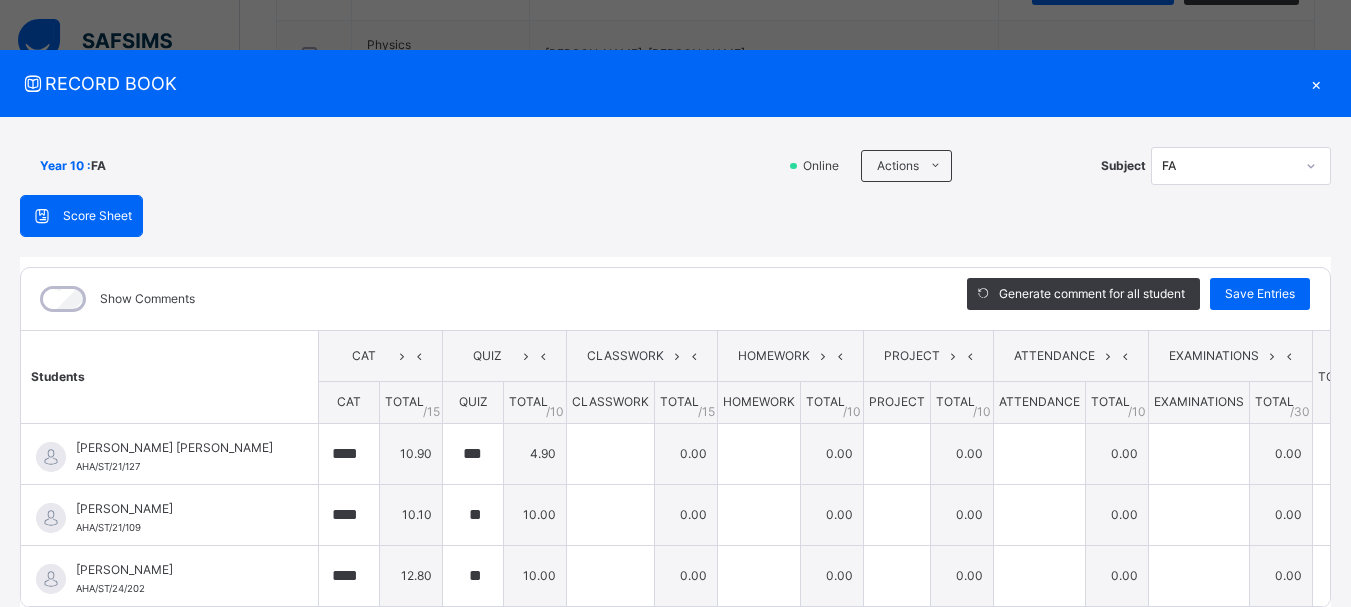 click on "×" at bounding box center [1316, 83] 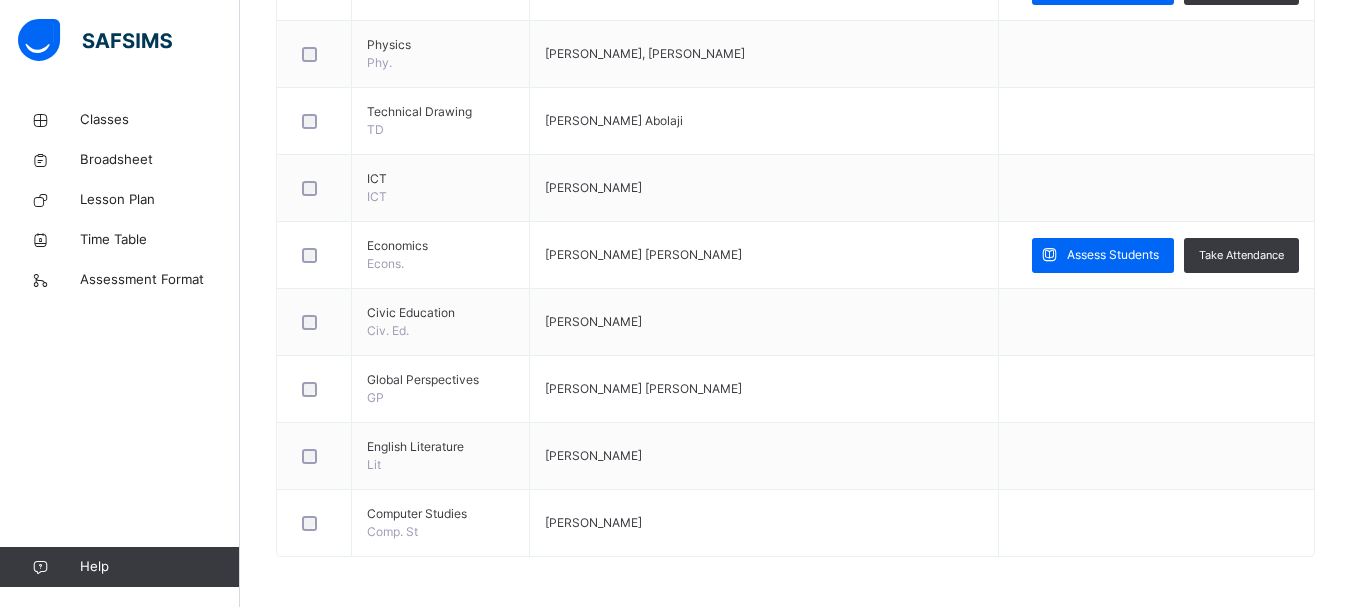 scroll, scrollTop: 1921, scrollLeft: 0, axis: vertical 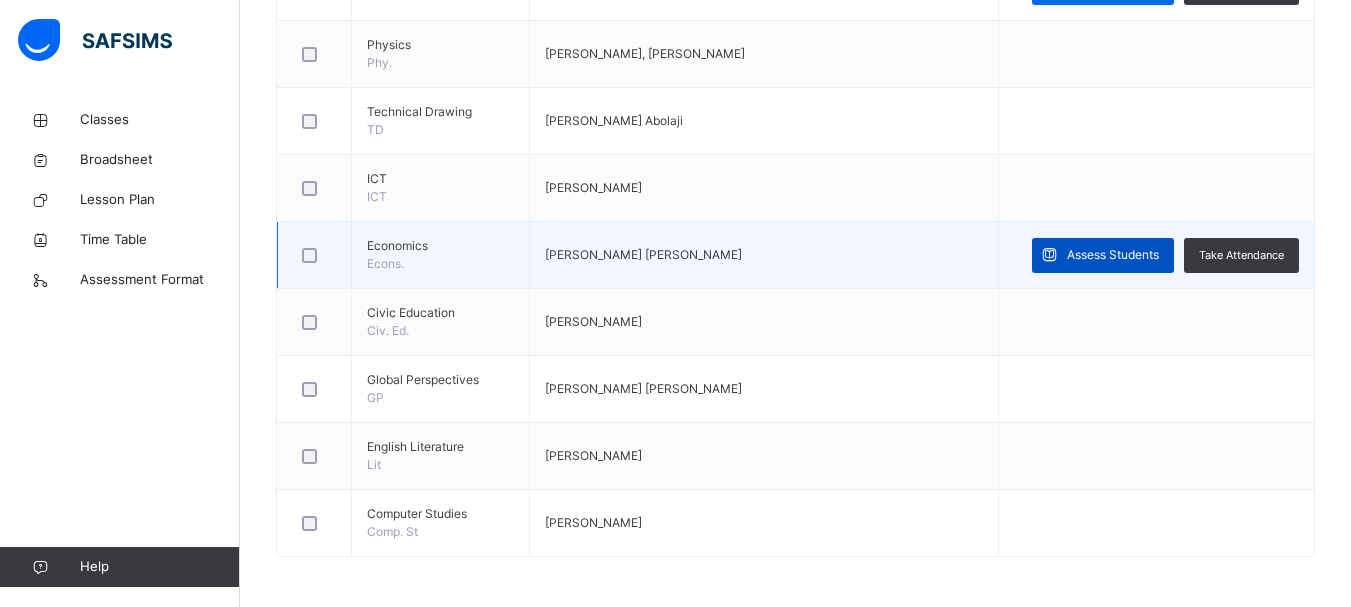 click on "Assess Students" at bounding box center [1103, 255] 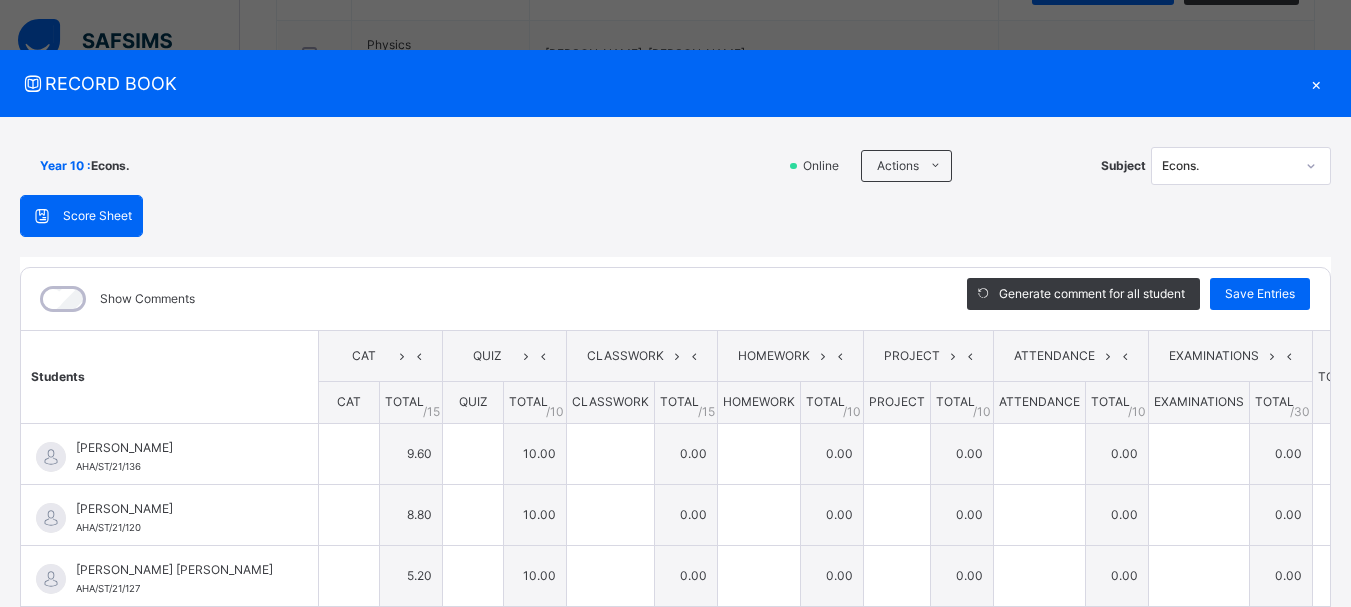 type on "***" 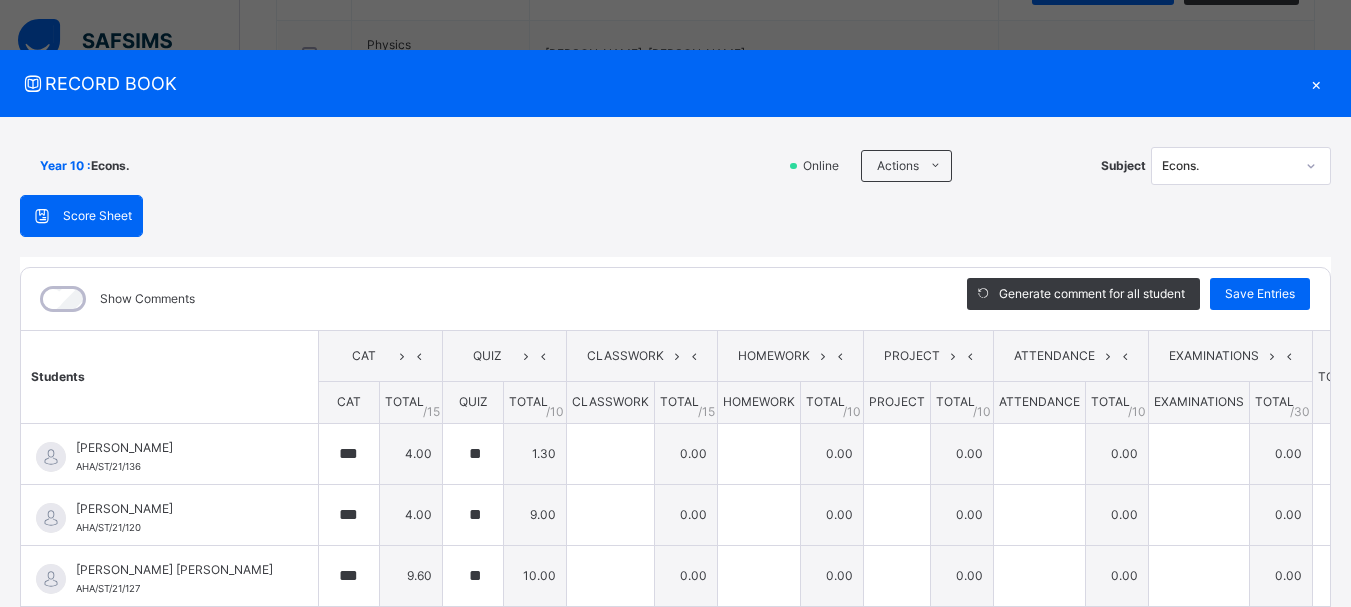 type on "*" 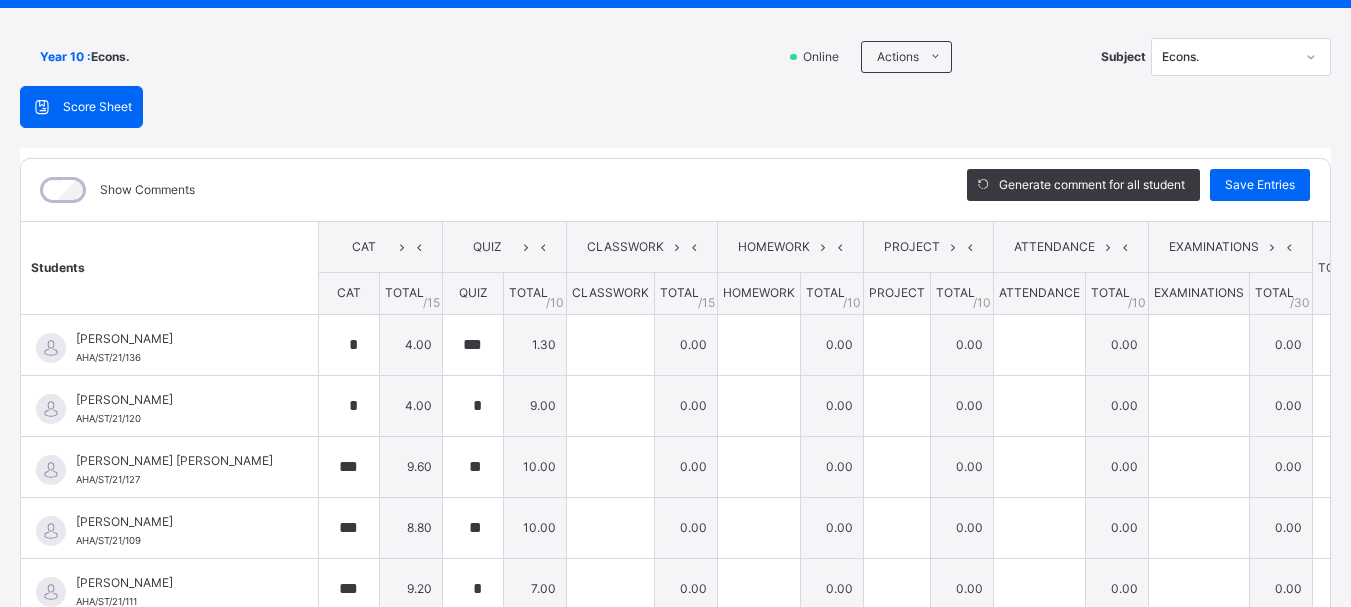 scroll, scrollTop: 111, scrollLeft: 0, axis: vertical 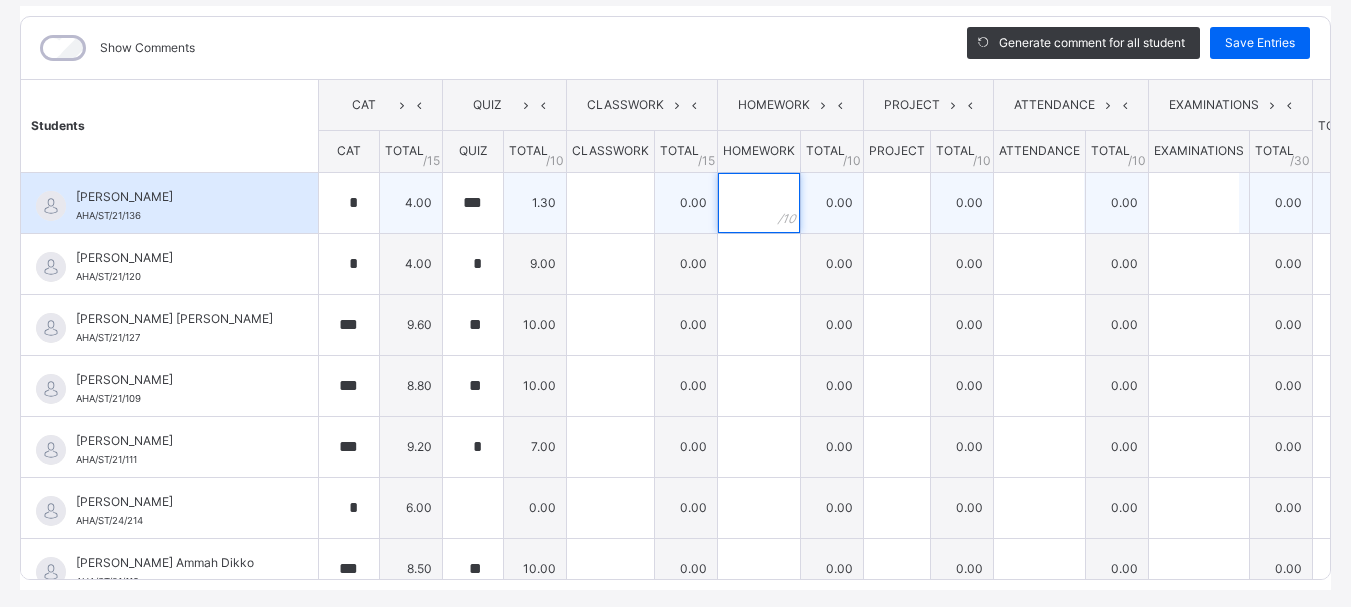 click at bounding box center [759, 203] 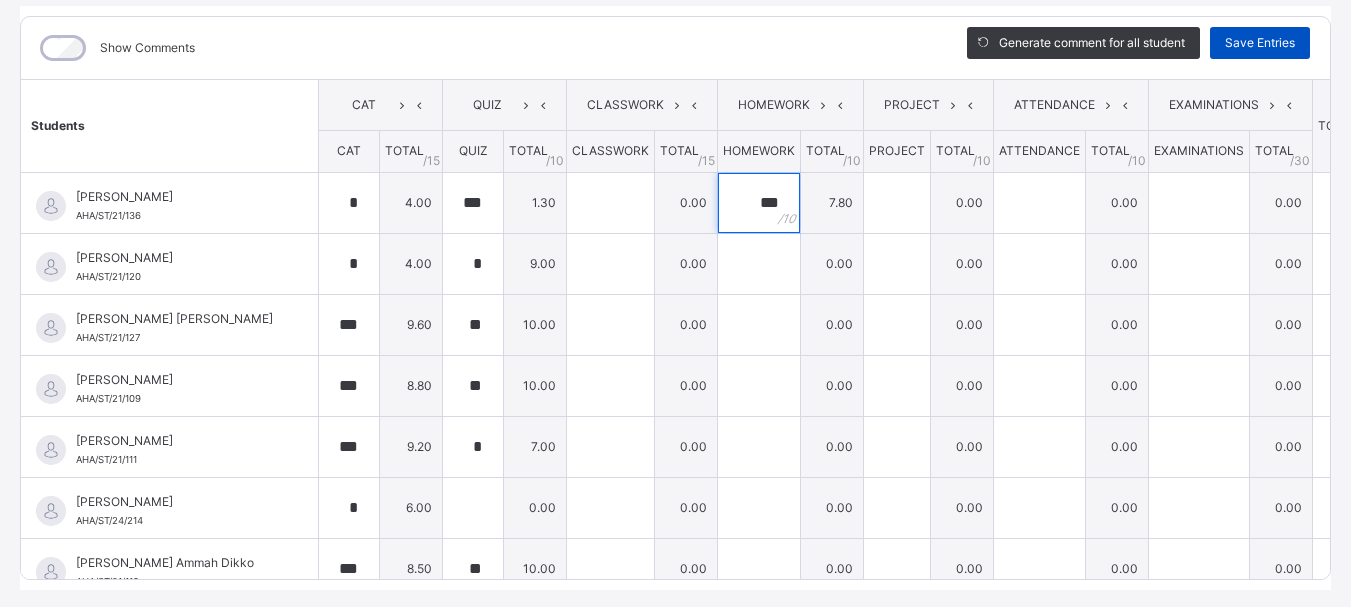 type on "***" 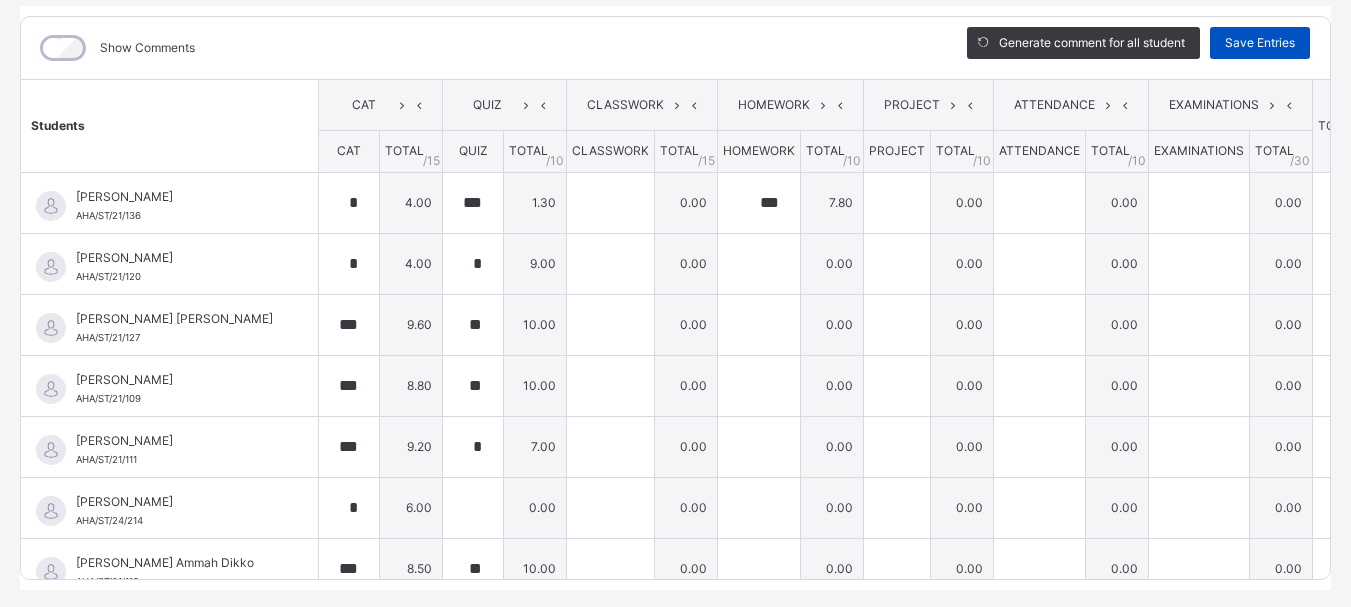 click on "Save Entries" at bounding box center [1260, 43] 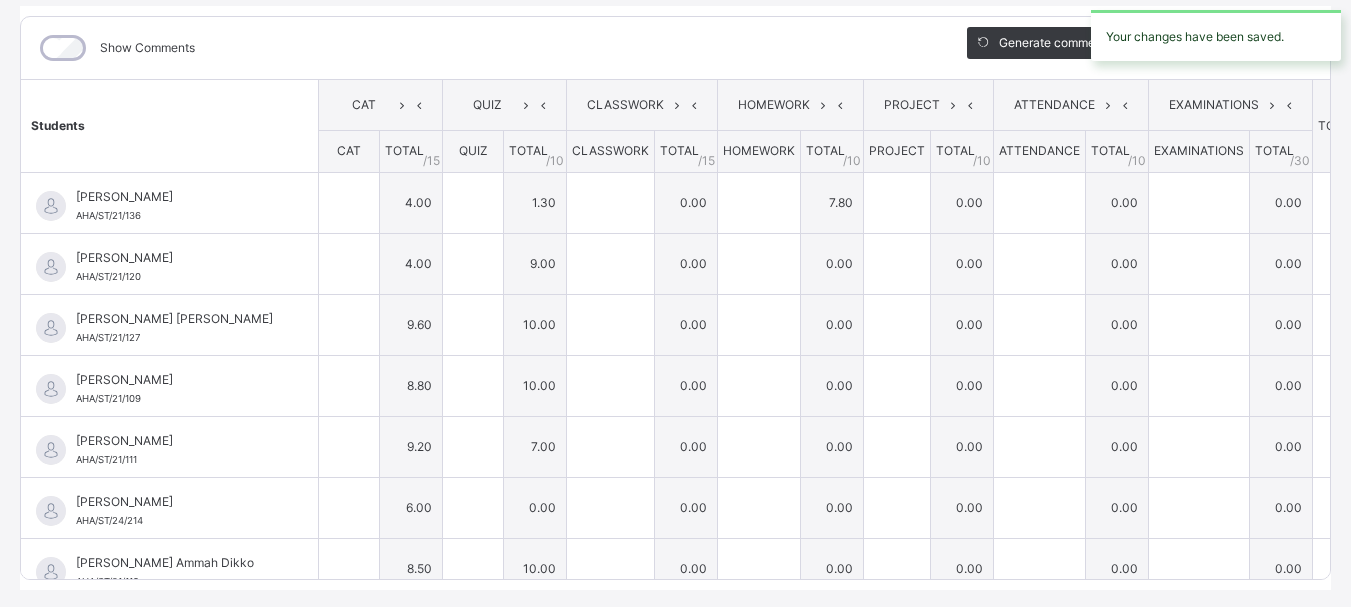 type on "*" 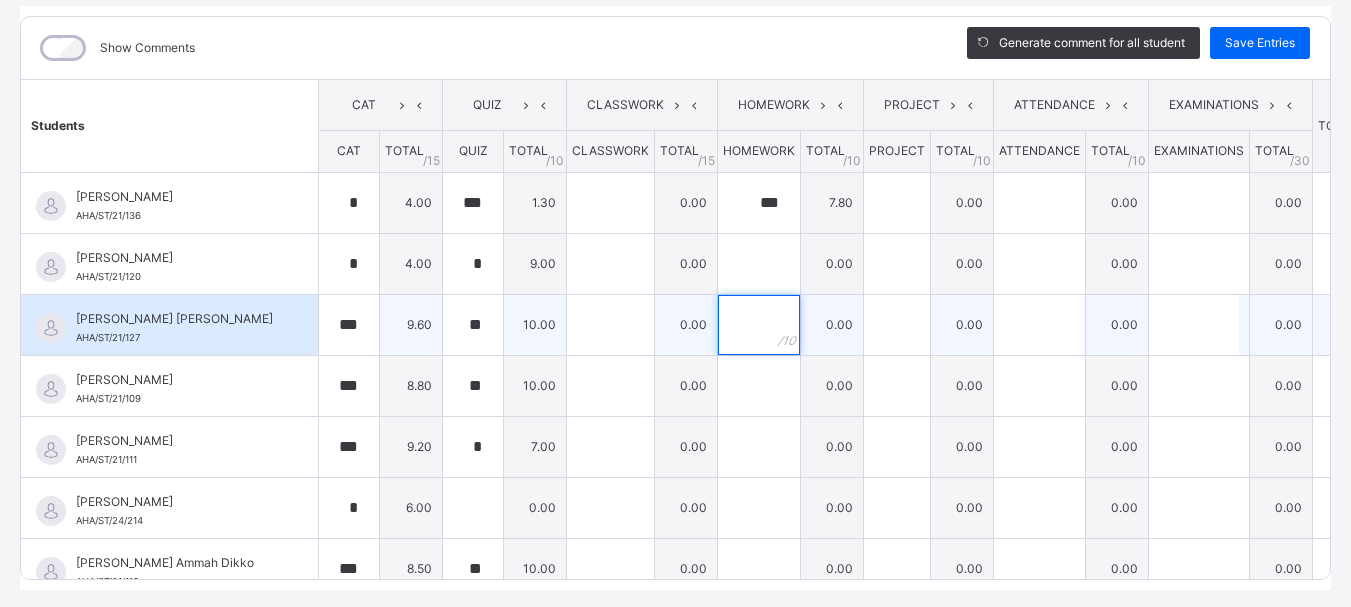 click at bounding box center [759, 325] 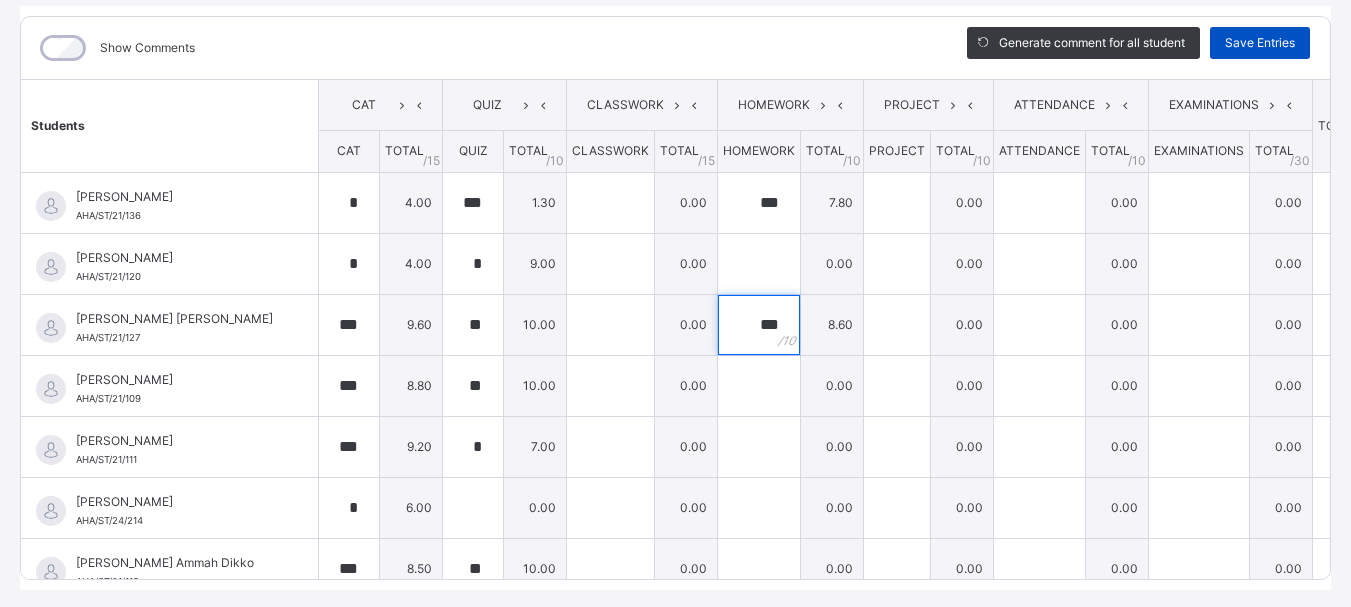 type on "***" 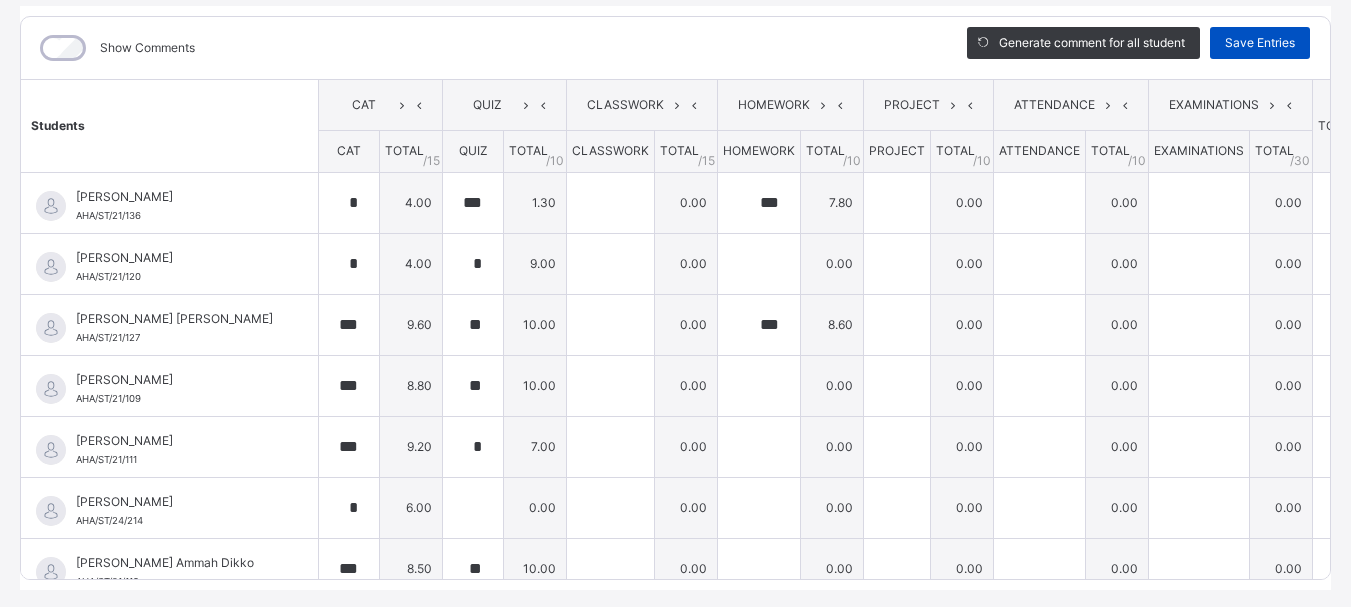 click on "Save Entries" at bounding box center (1260, 43) 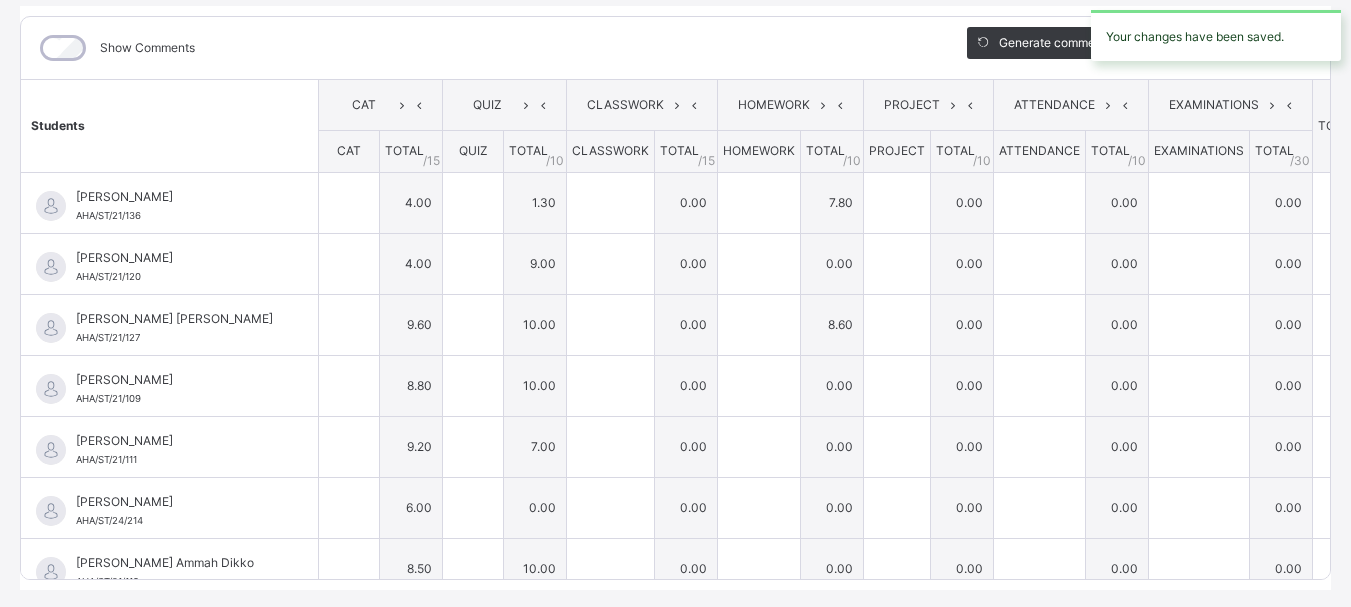 type on "*" 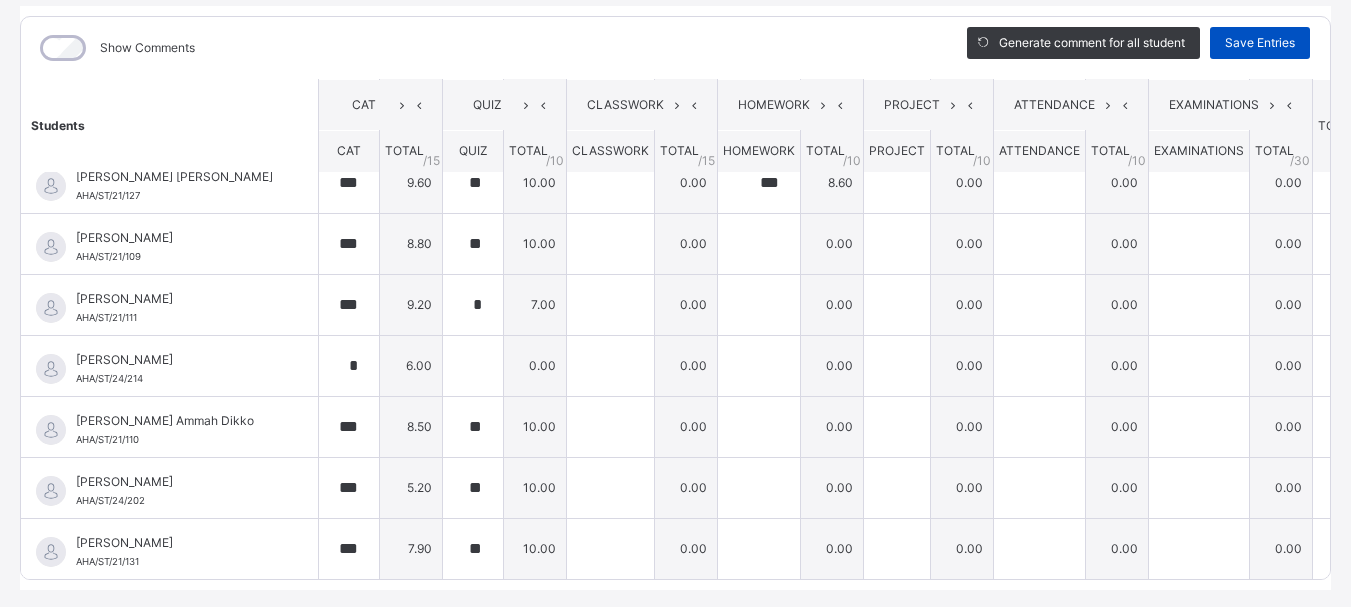 scroll, scrollTop: 143, scrollLeft: 0, axis: vertical 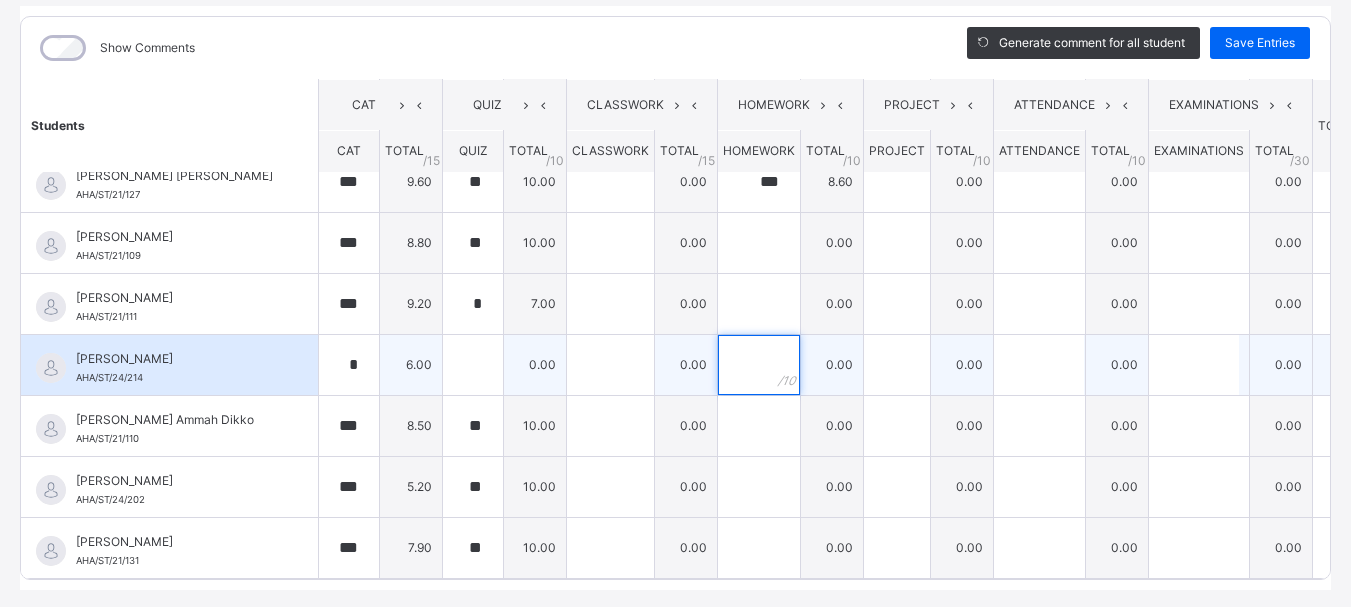 click at bounding box center [759, 365] 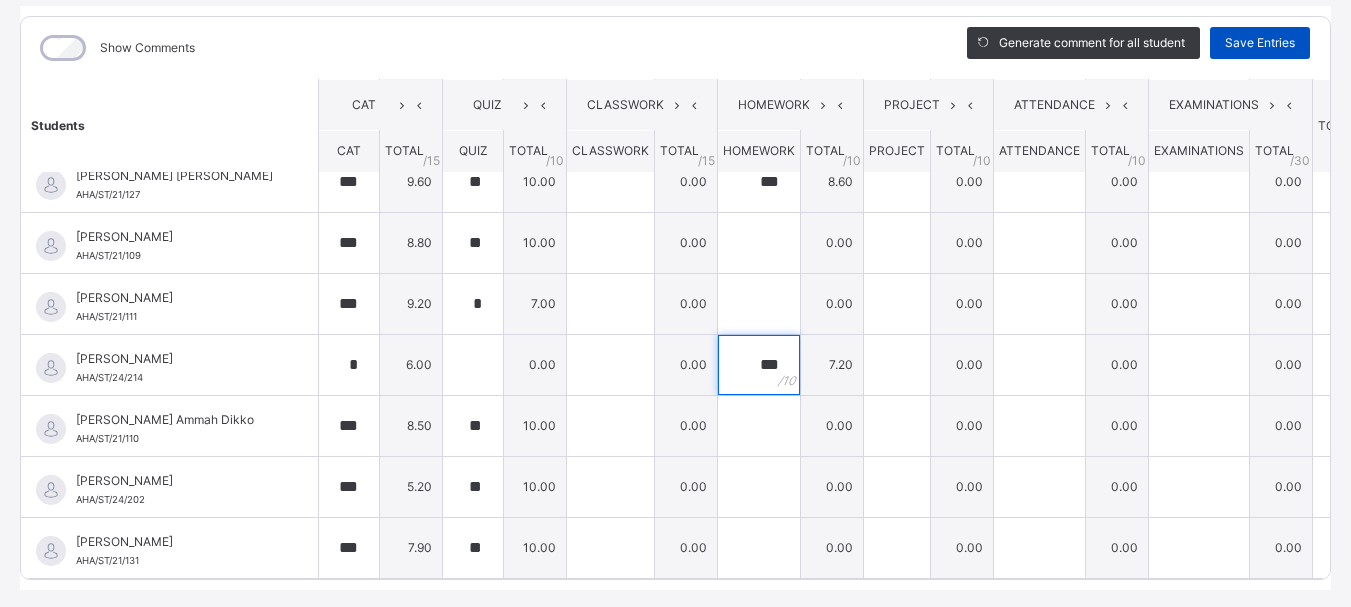 type on "***" 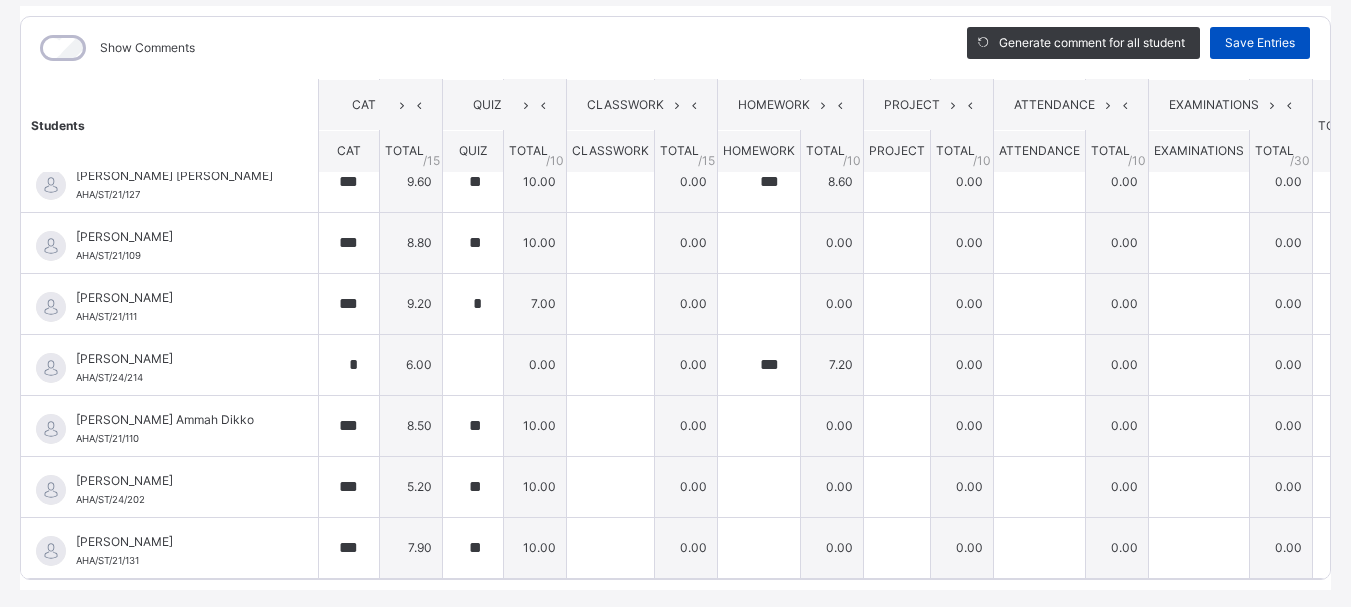 click on "Save Entries" at bounding box center [1260, 43] 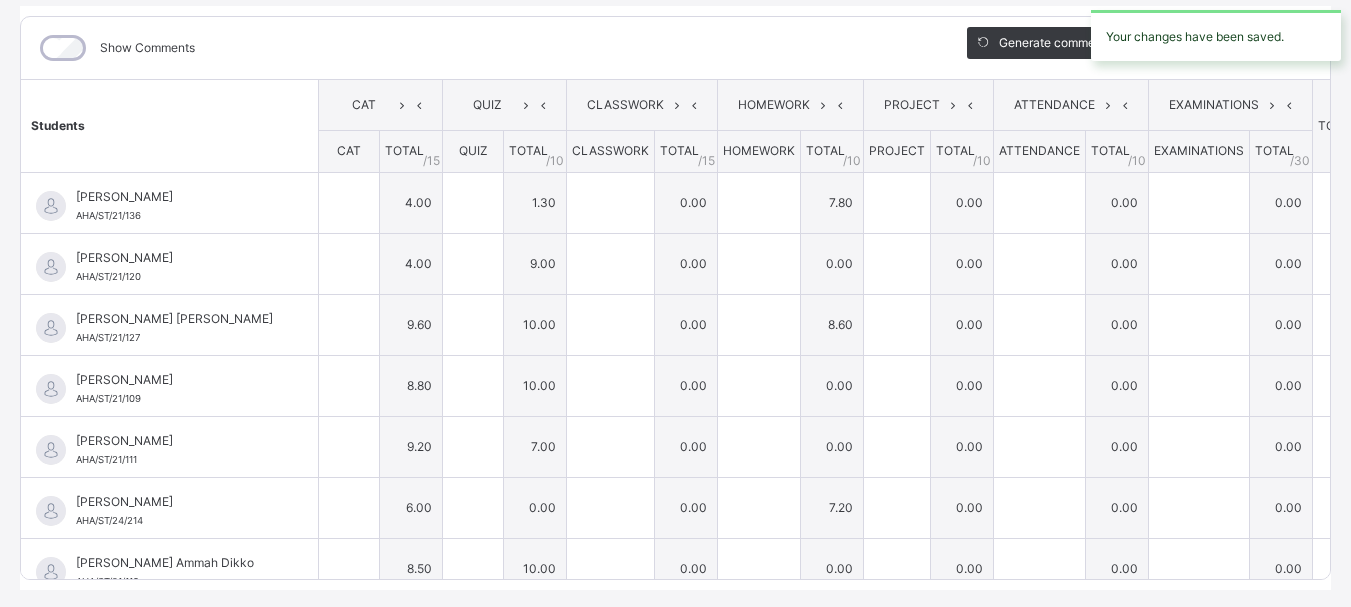 type on "*" 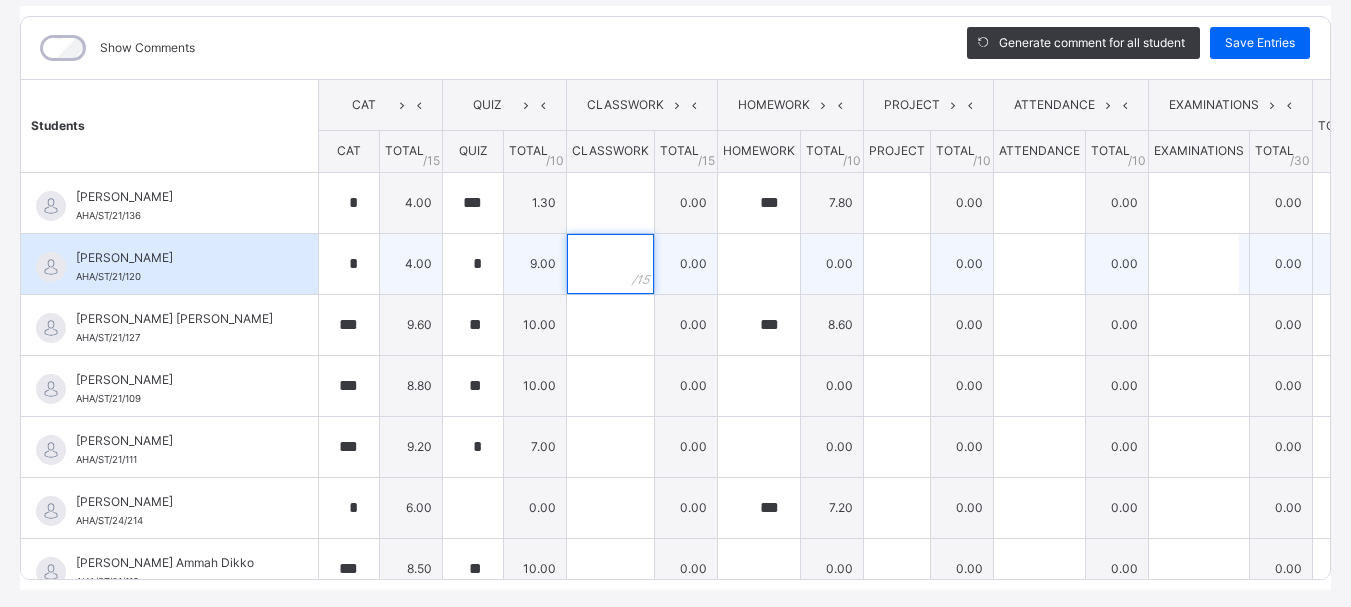 click at bounding box center [610, 264] 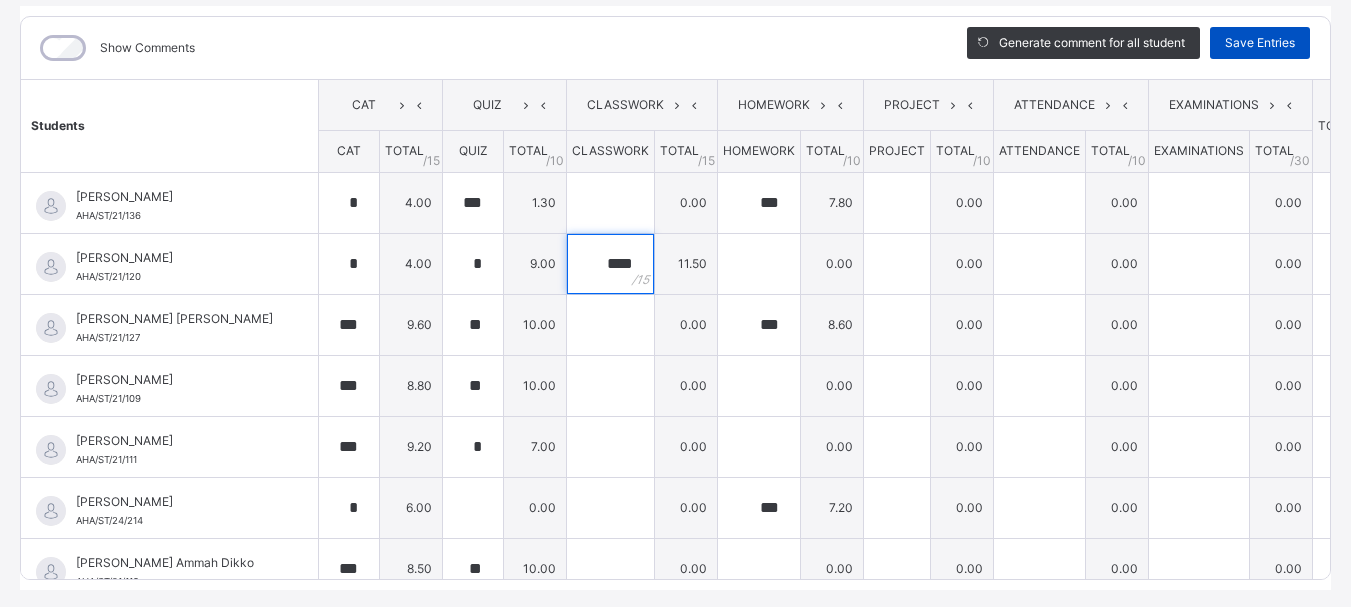 type on "****" 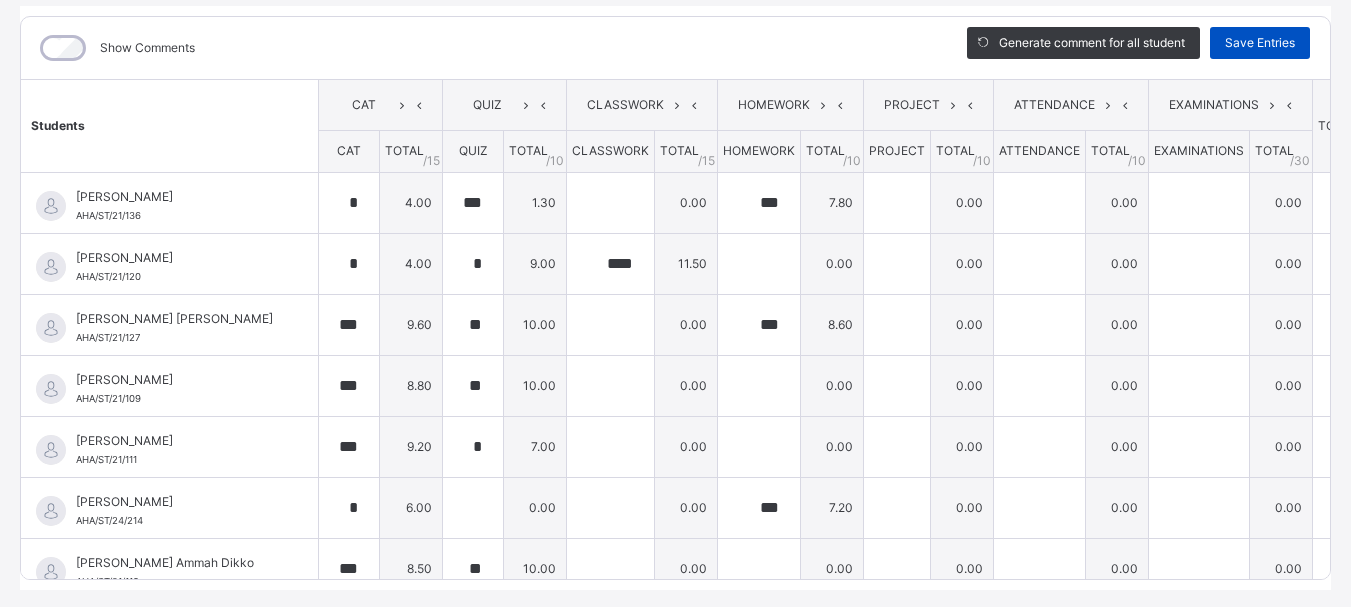 click on "Save Entries" at bounding box center [1260, 43] 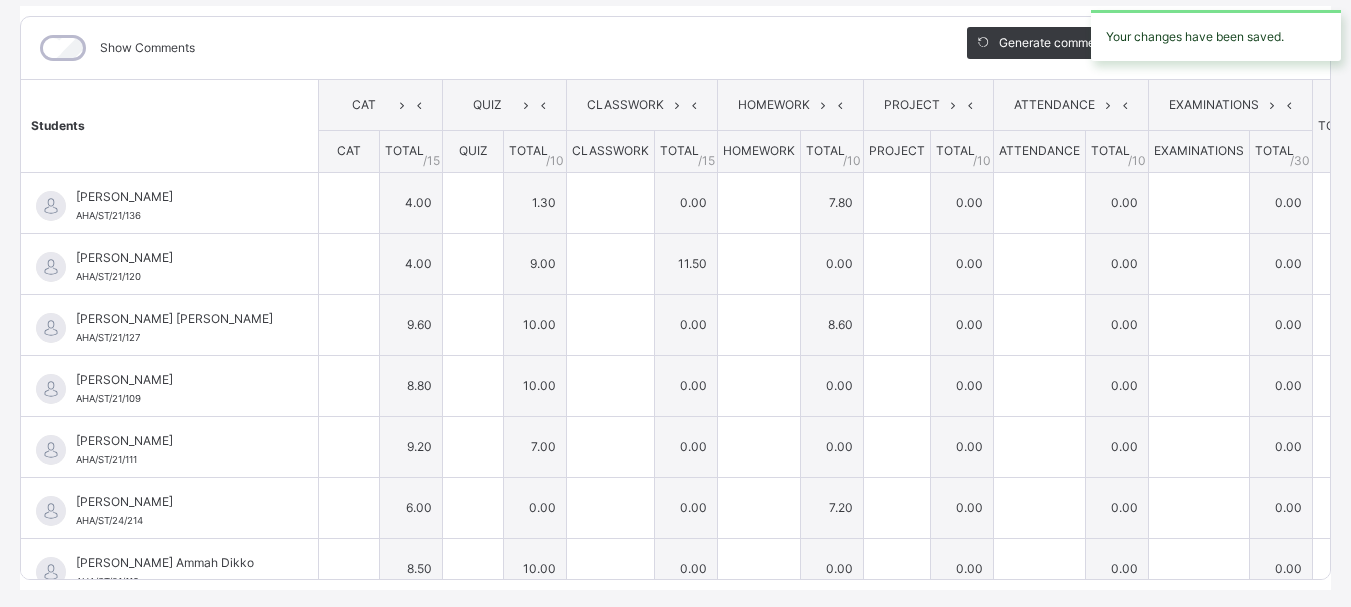 type on "*" 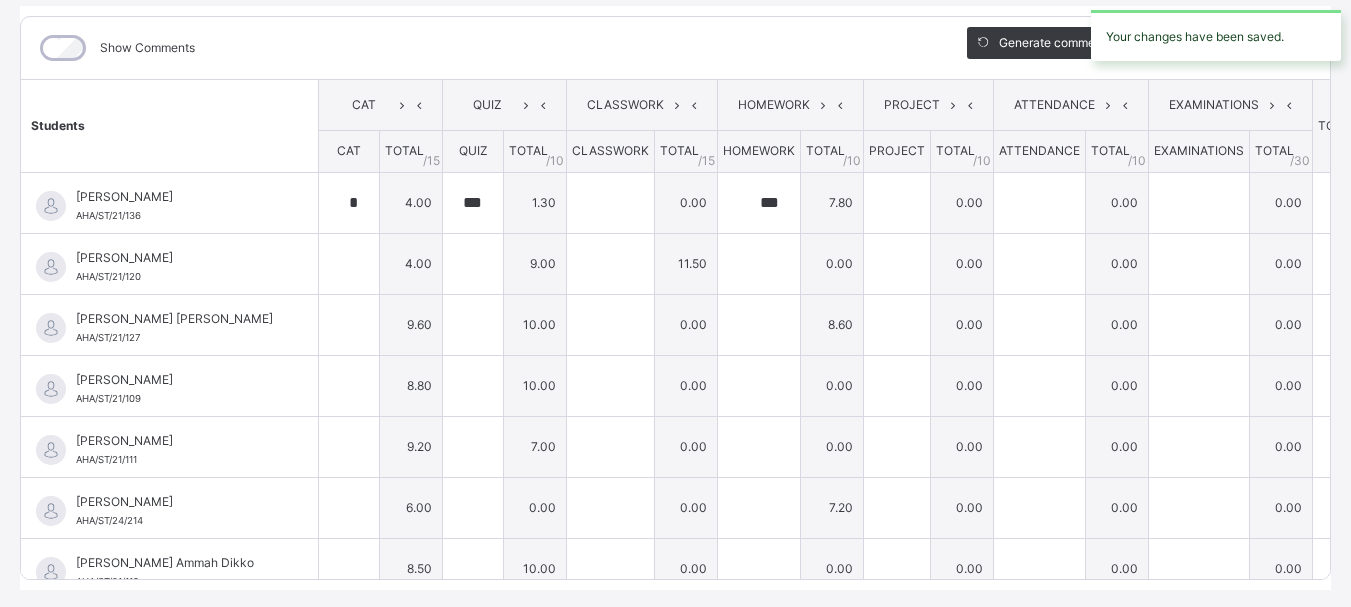 type on "*" 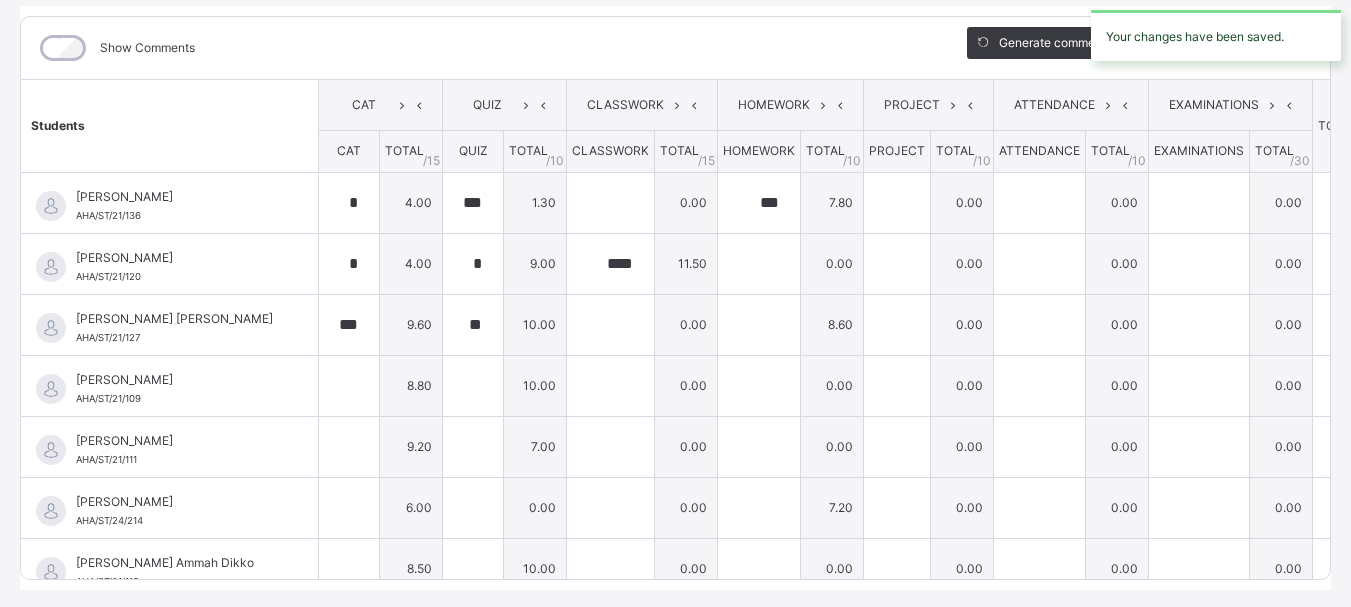 type on "***" 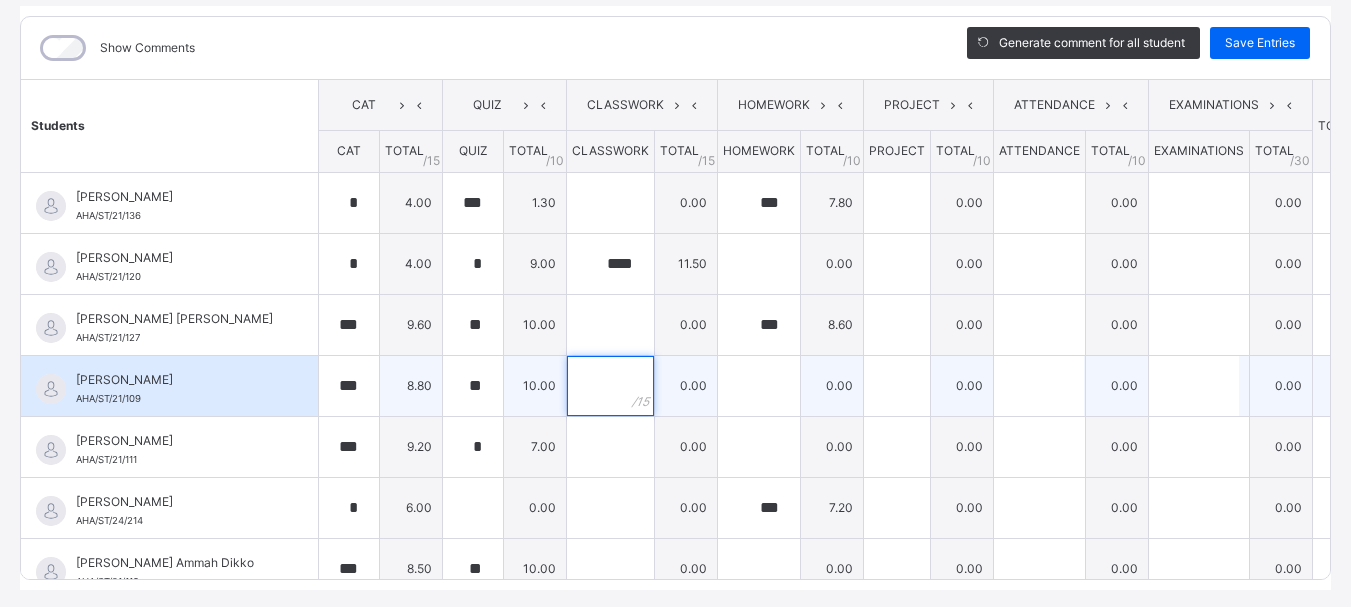 click at bounding box center [610, 386] 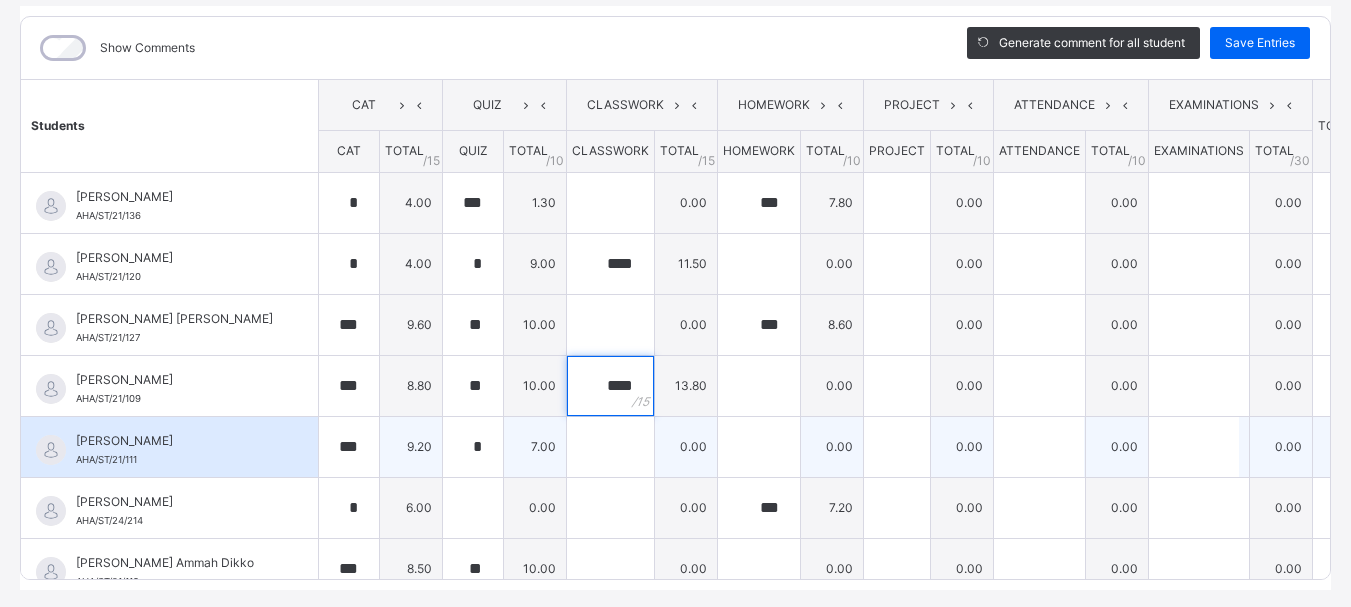 type on "****" 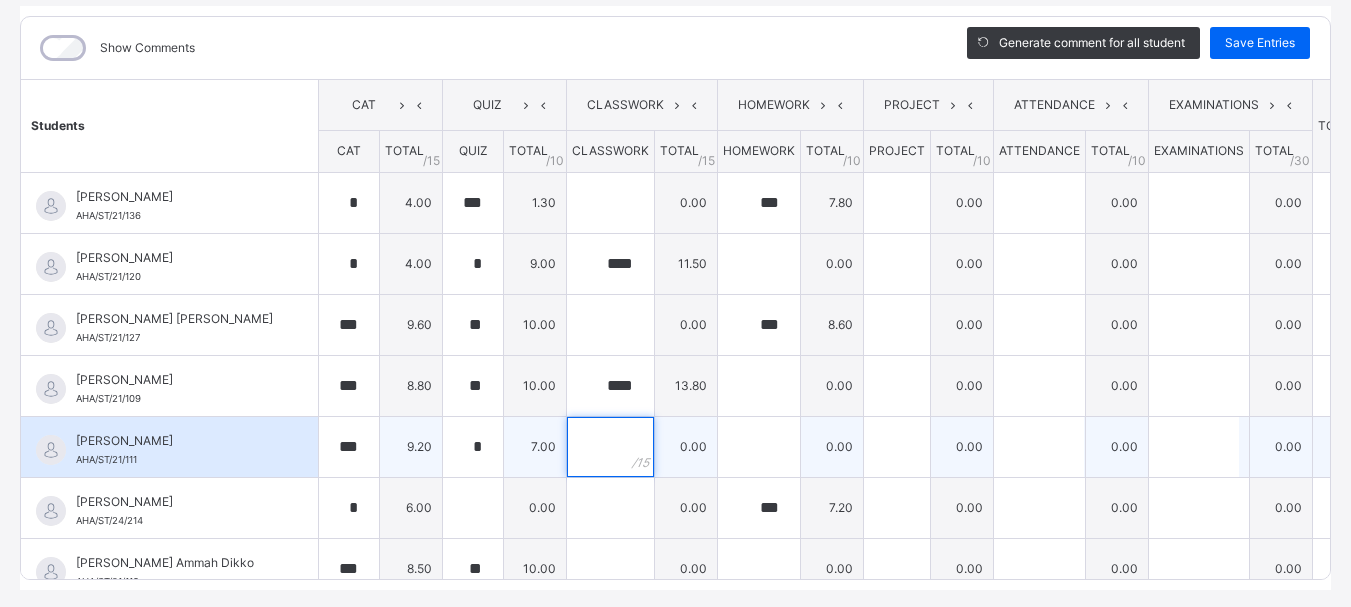 click at bounding box center [610, 447] 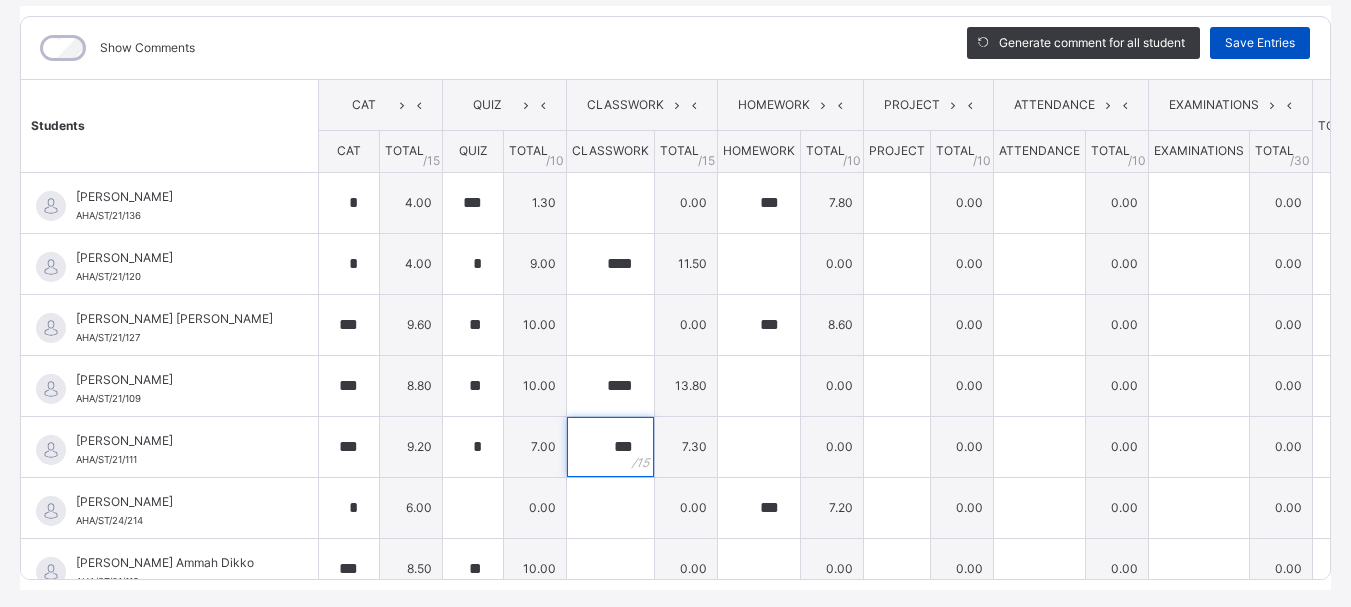 type on "***" 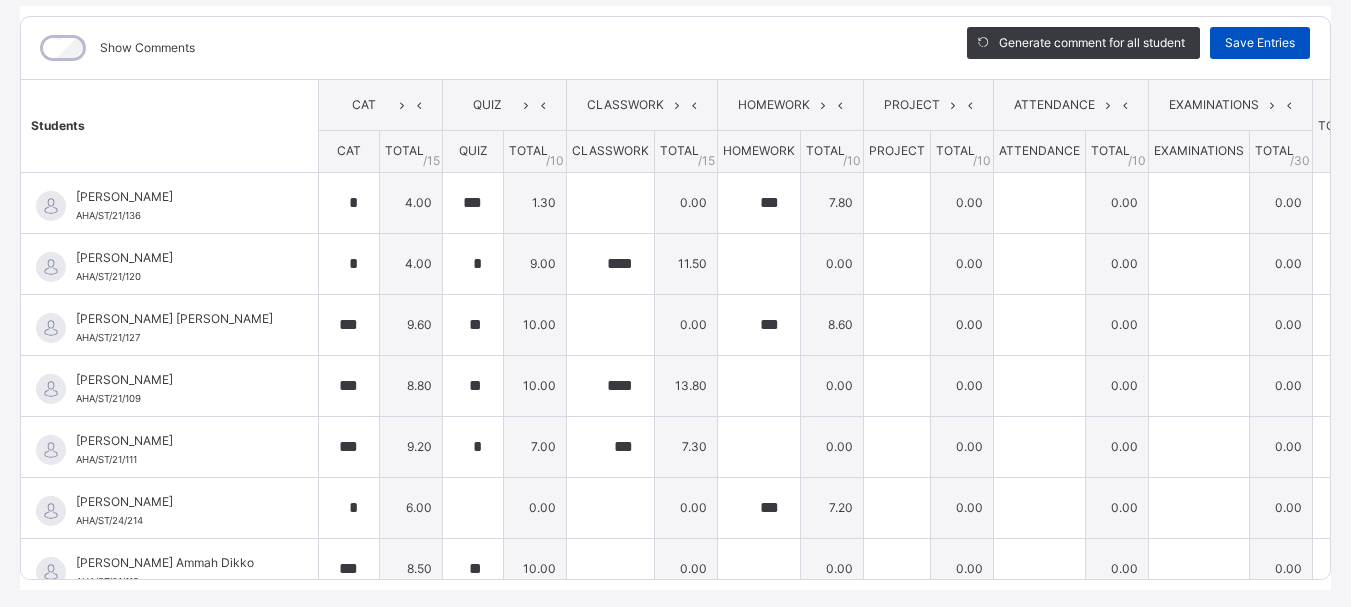 click on "Save Entries" at bounding box center (1260, 43) 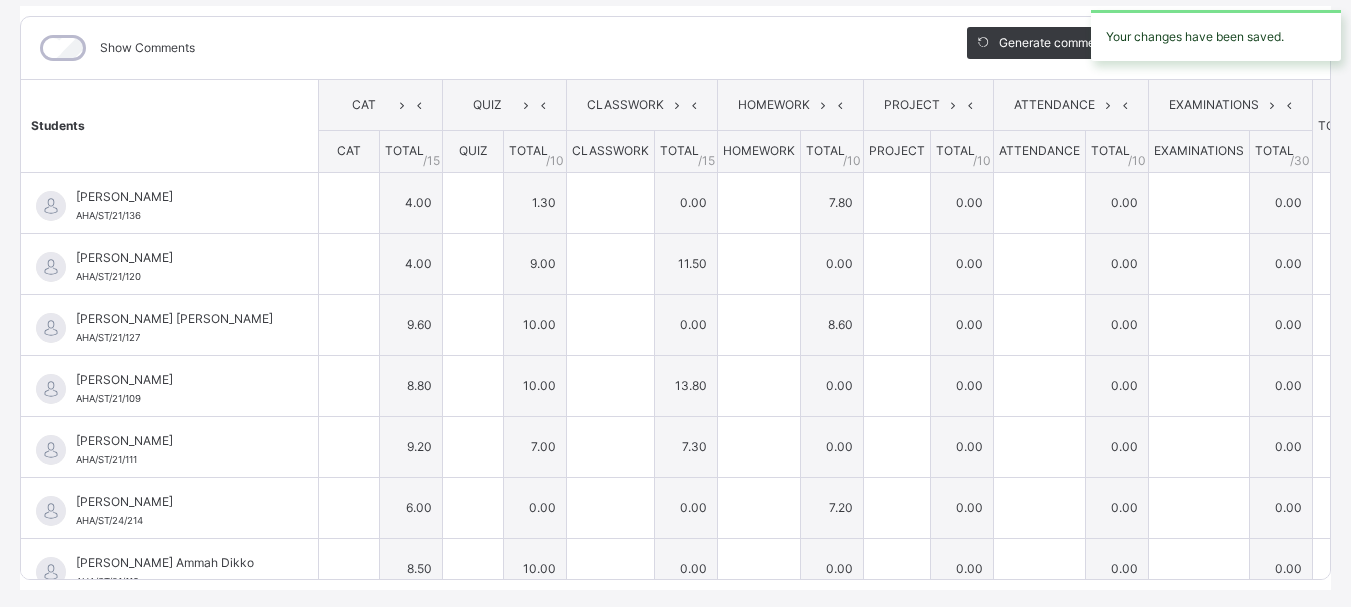 type on "*" 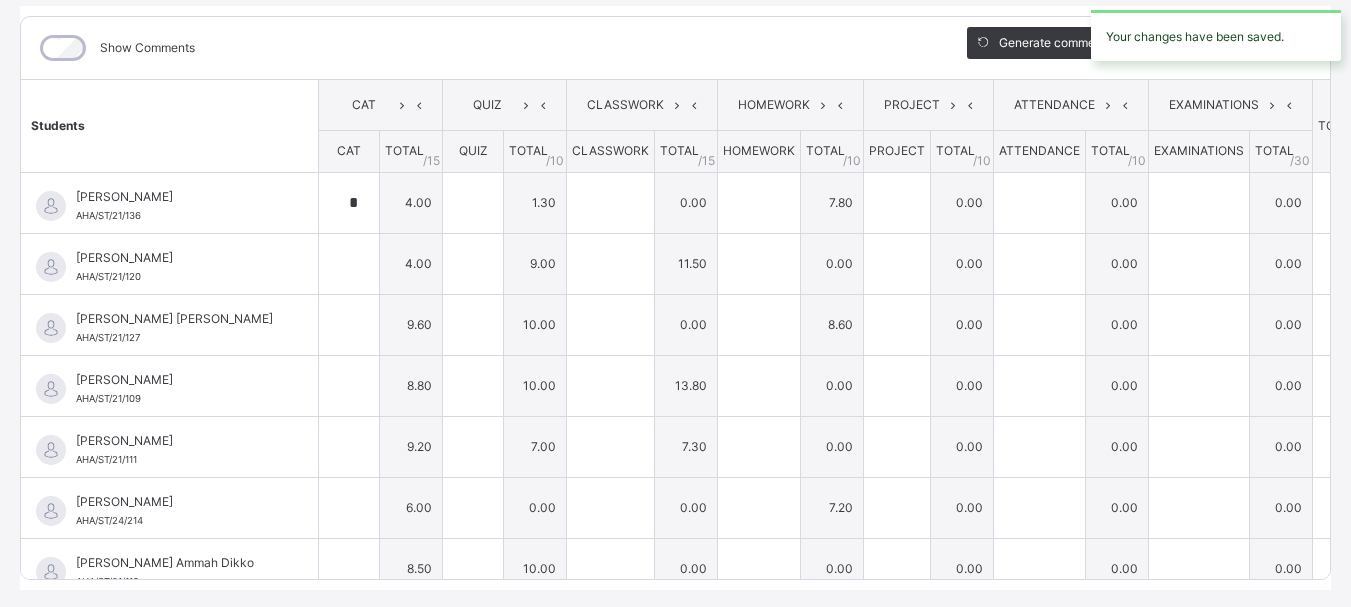 type on "***" 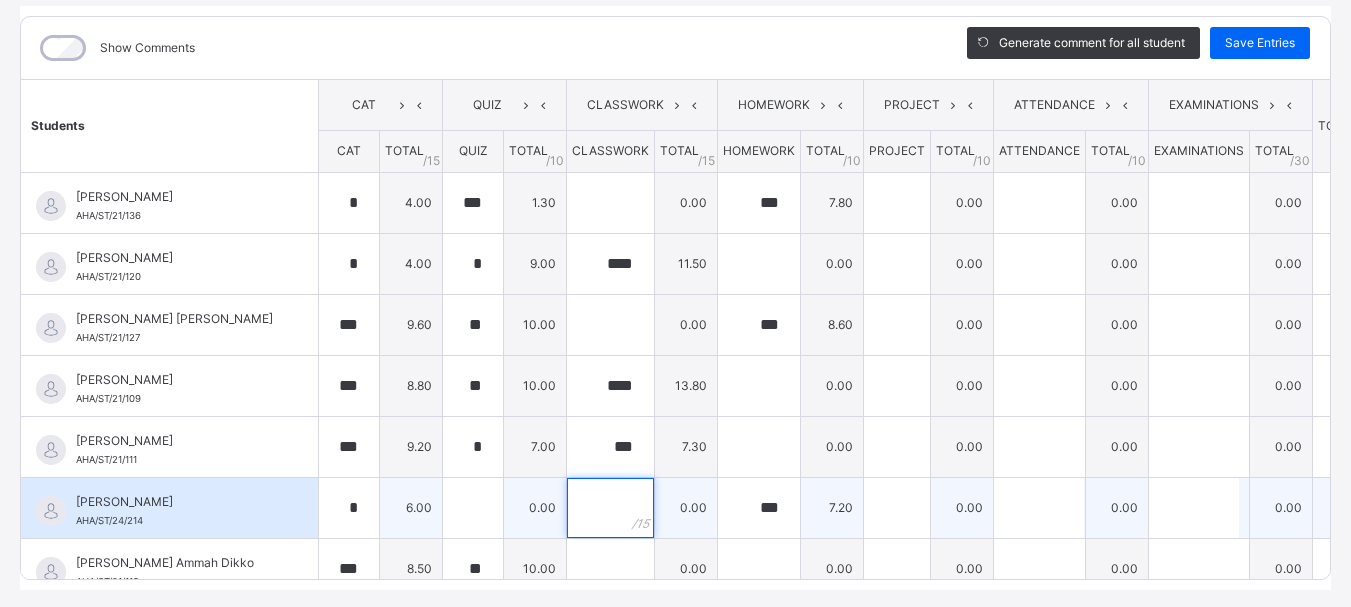 click at bounding box center [610, 508] 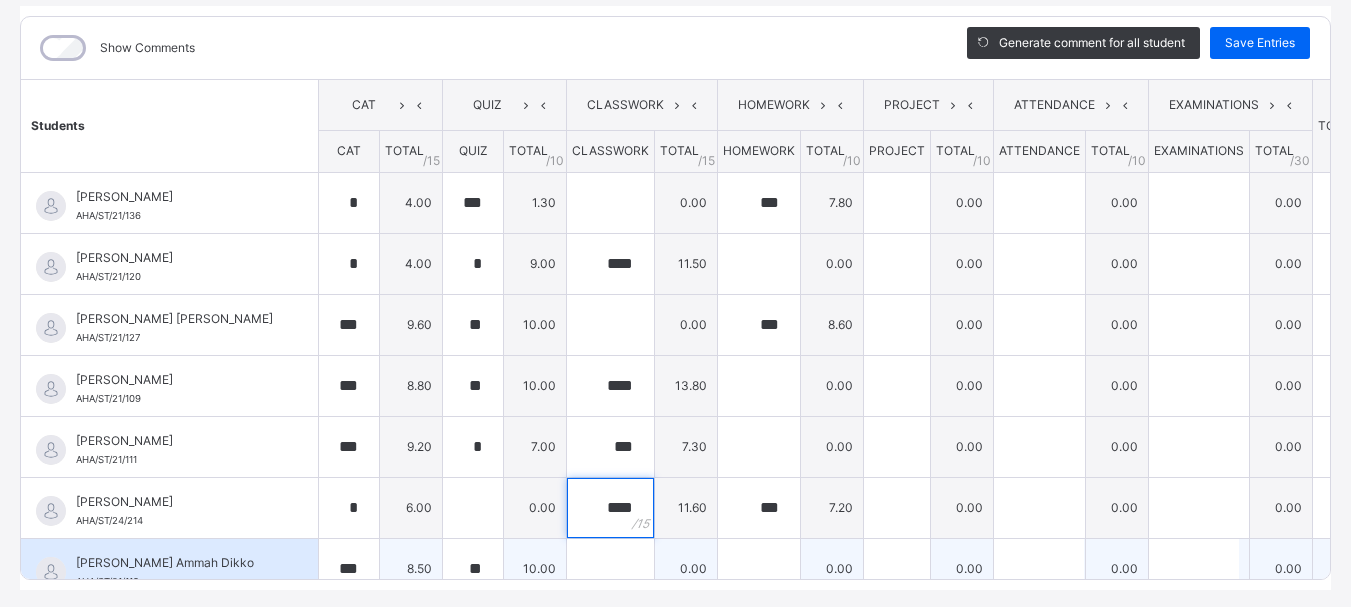 type on "****" 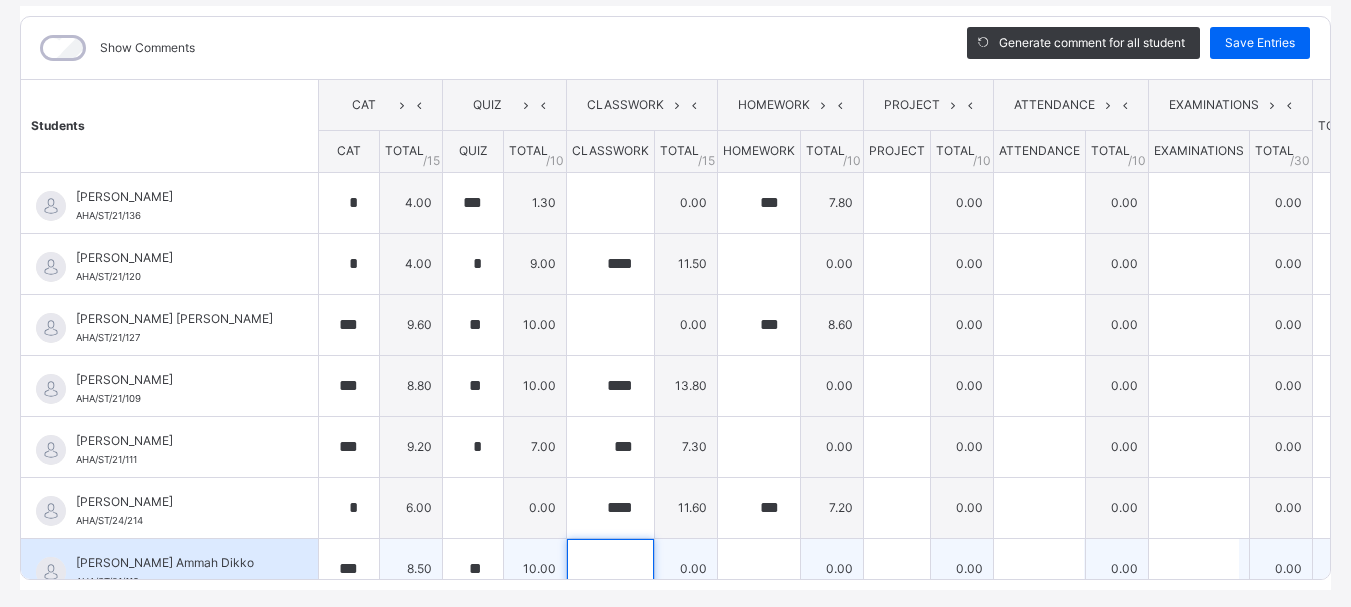 click at bounding box center (610, 569) 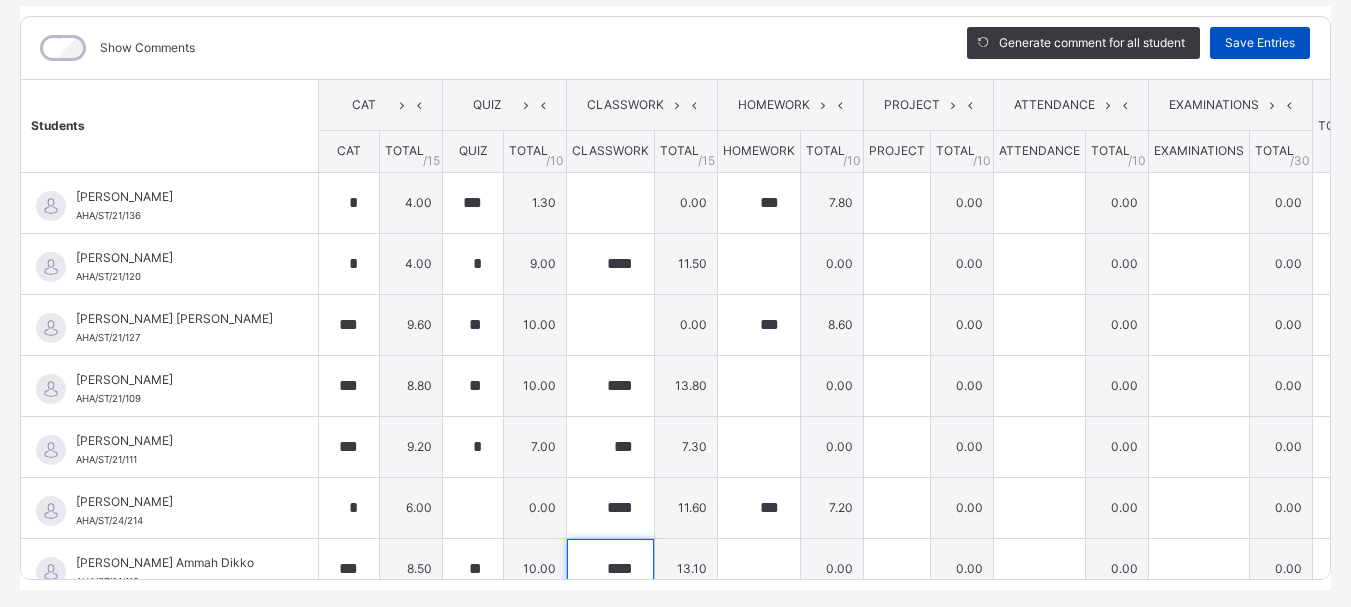 type on "****" 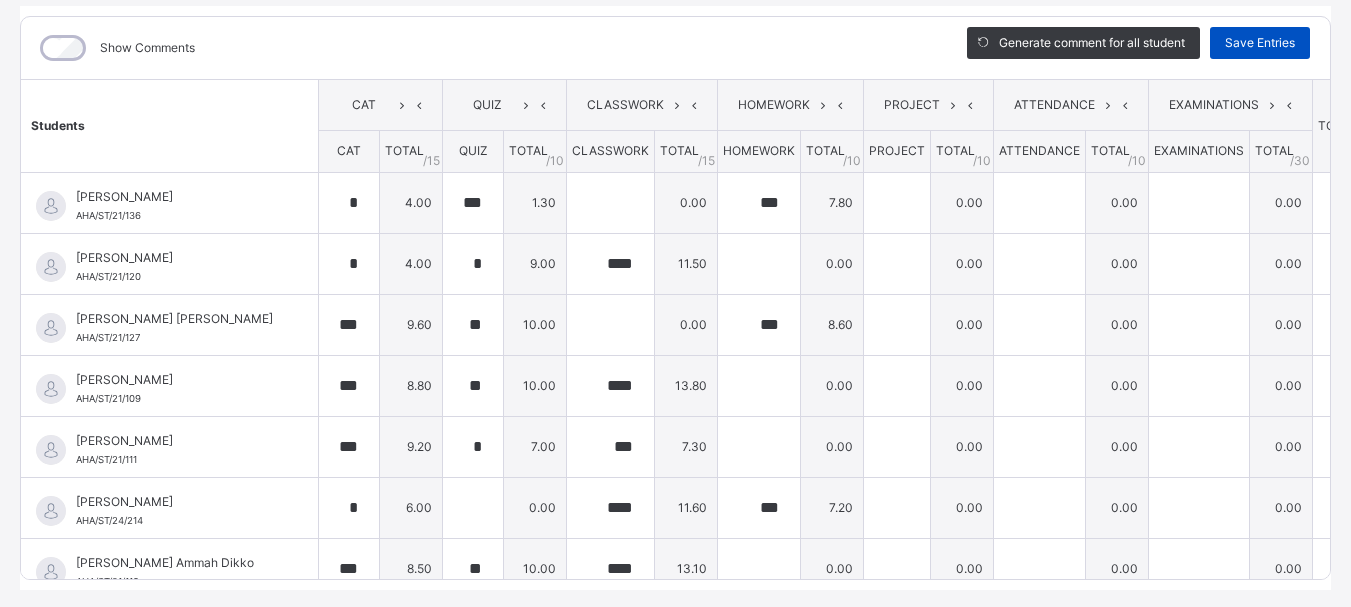 click on "Save Entries" at bounding box center [1260, 43] 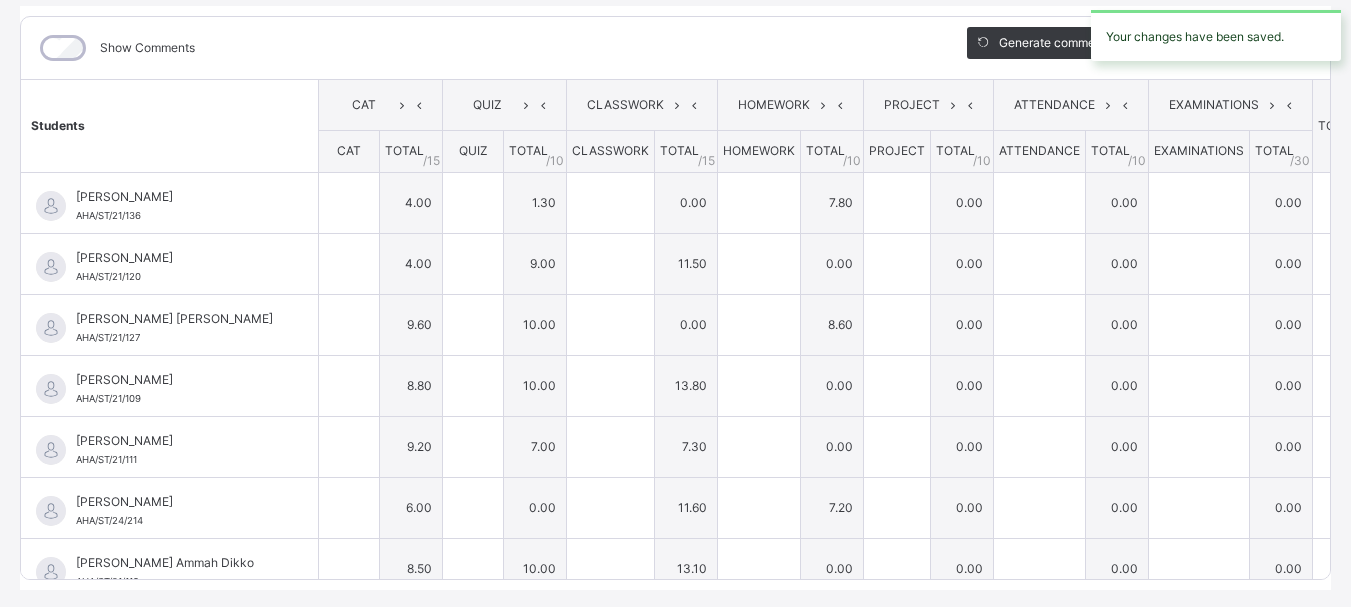 type on "*" 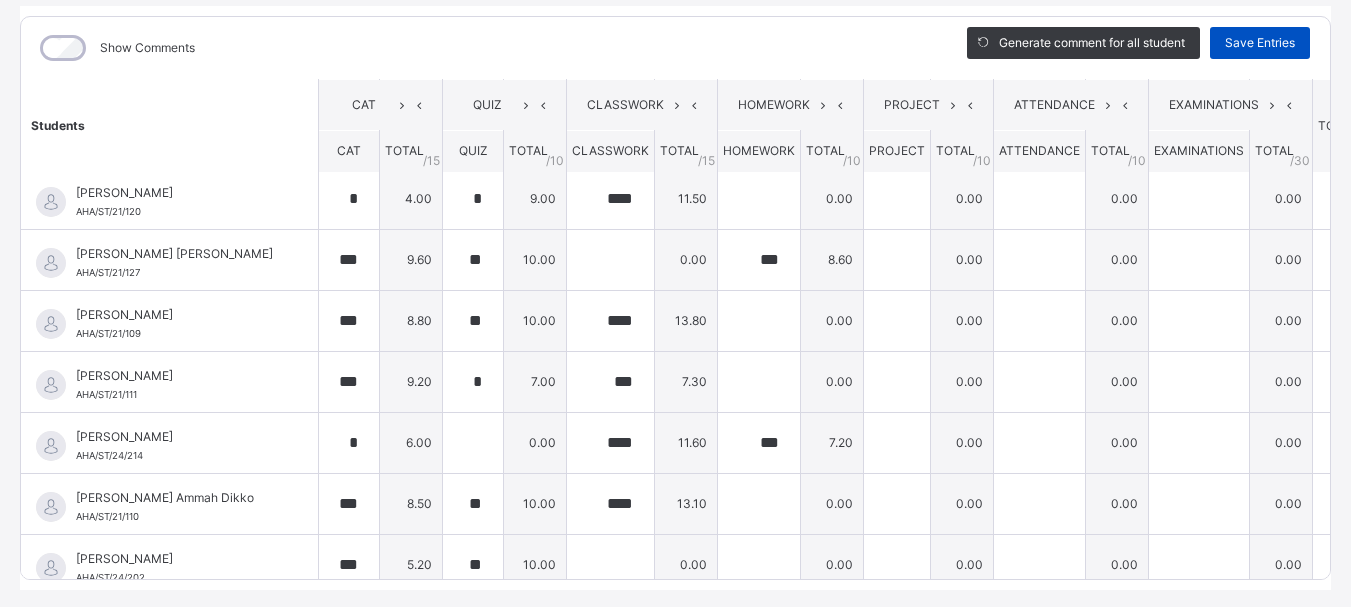 scroll, scrollTop: 67, scrollLeft: 0, axis: vertical 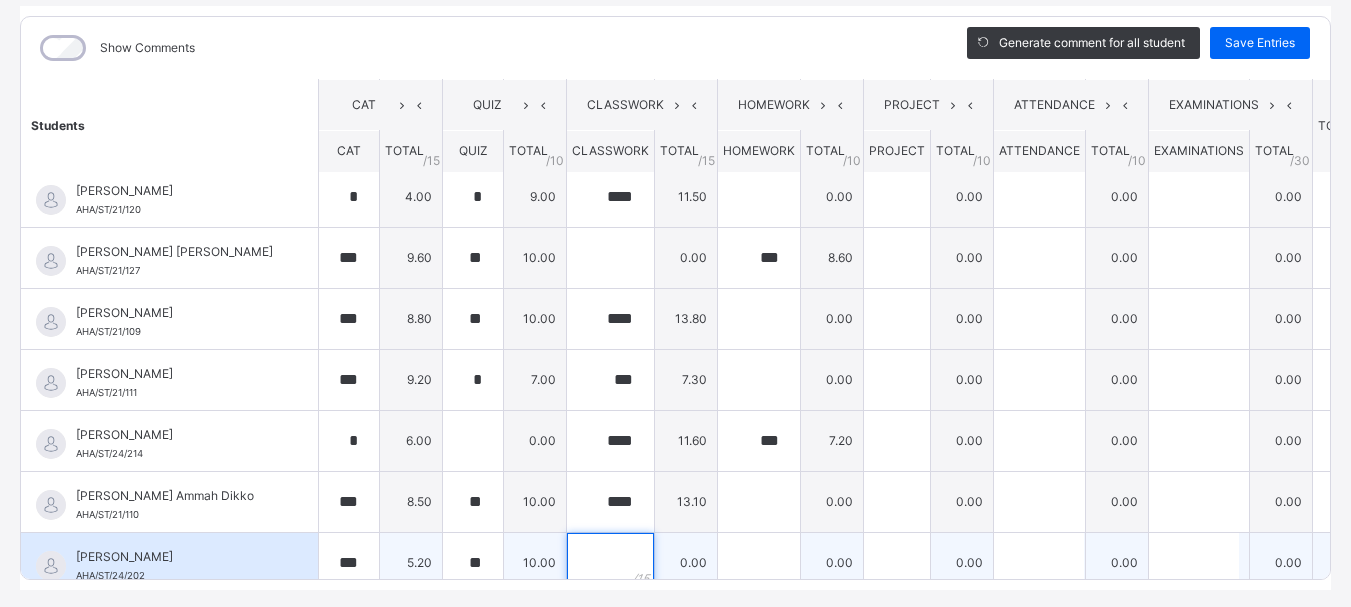 click at bounding box center [610, 563] 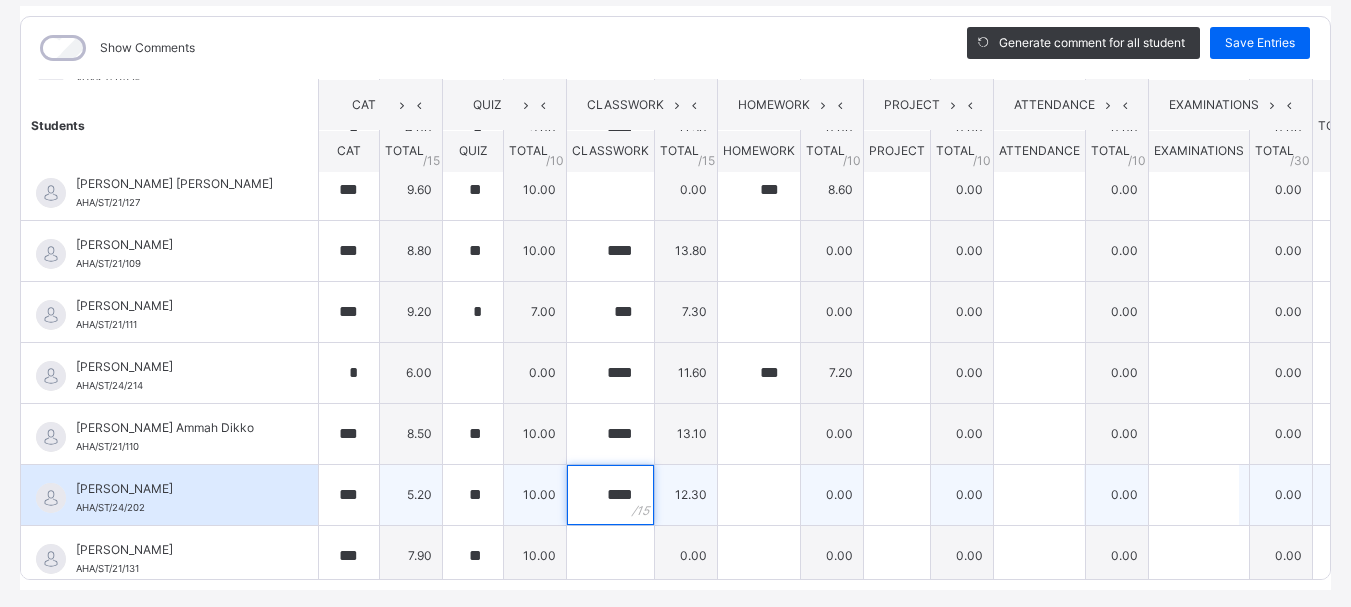 scroll, scrollTop: 143, scrollLeft: 0, axis: vertical 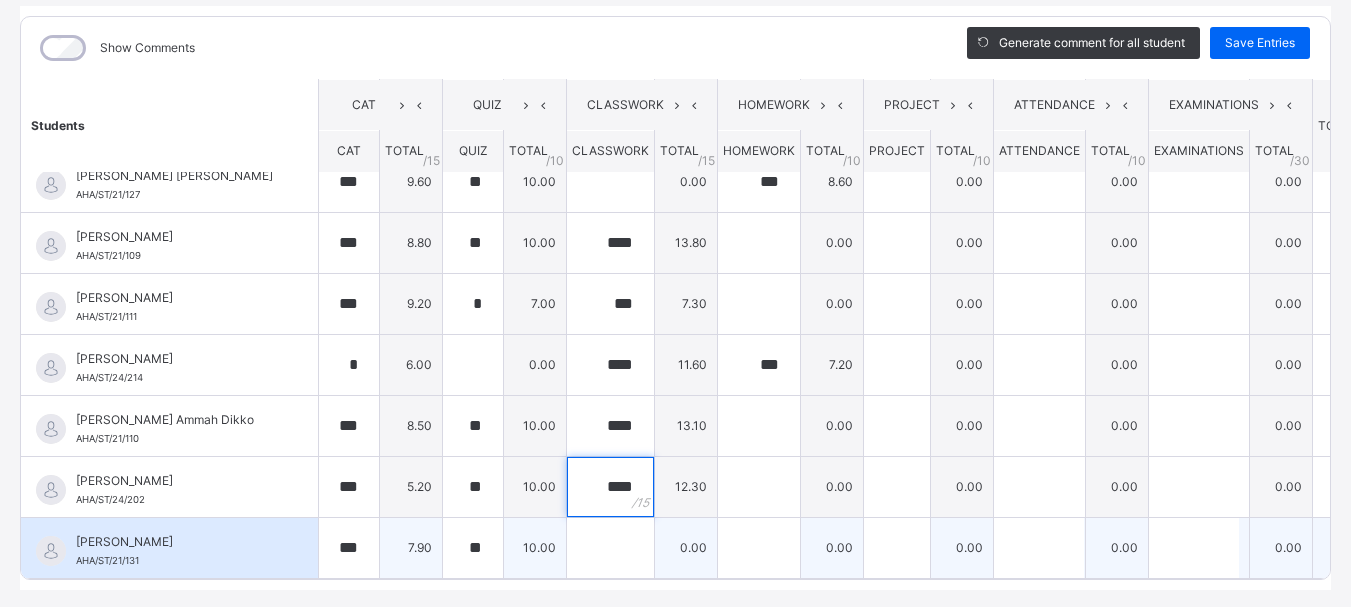 type on "****" 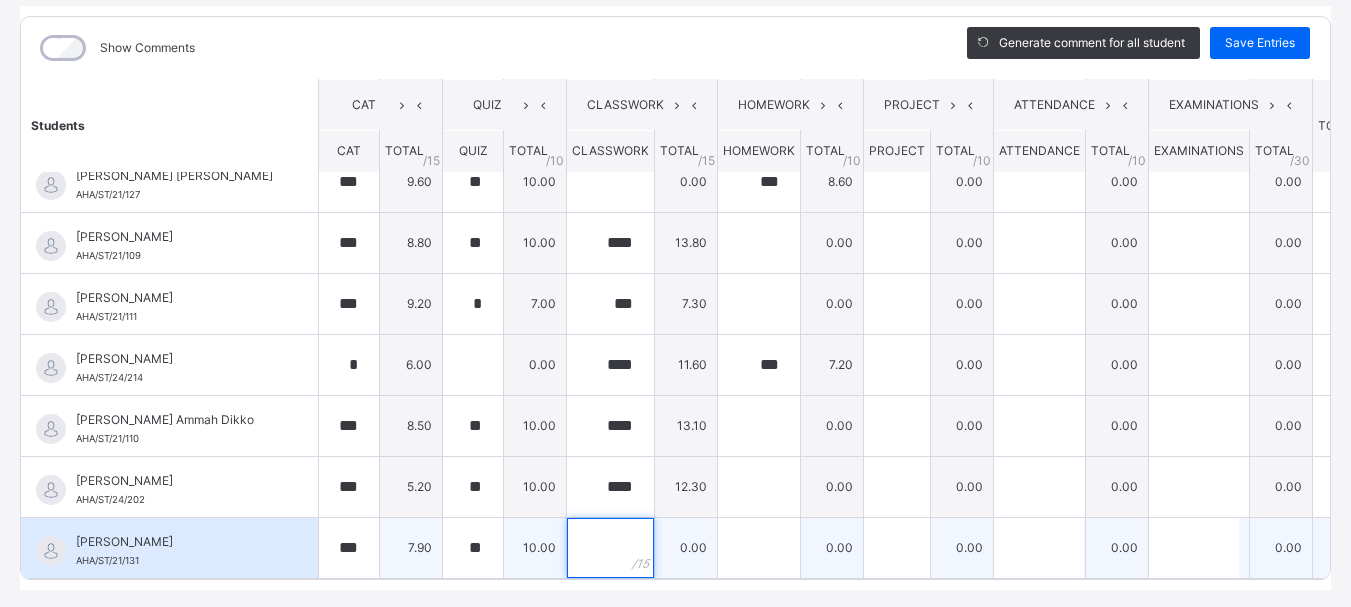 click at bounding box center [610, 548] 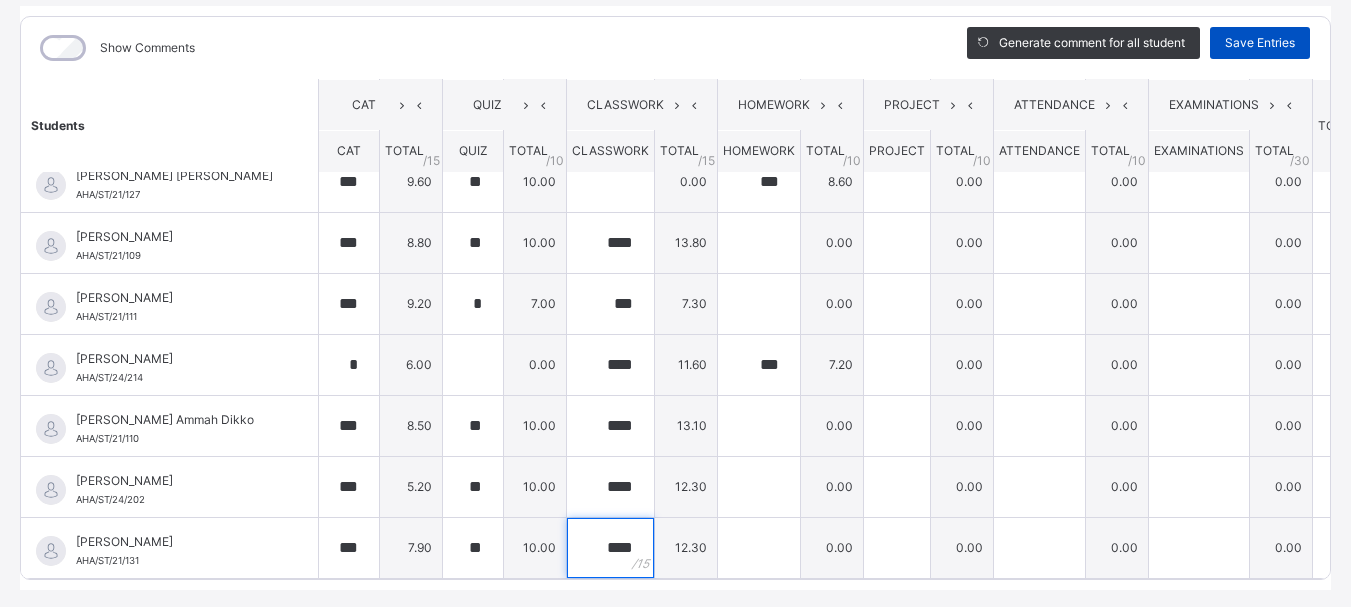 type on "****" 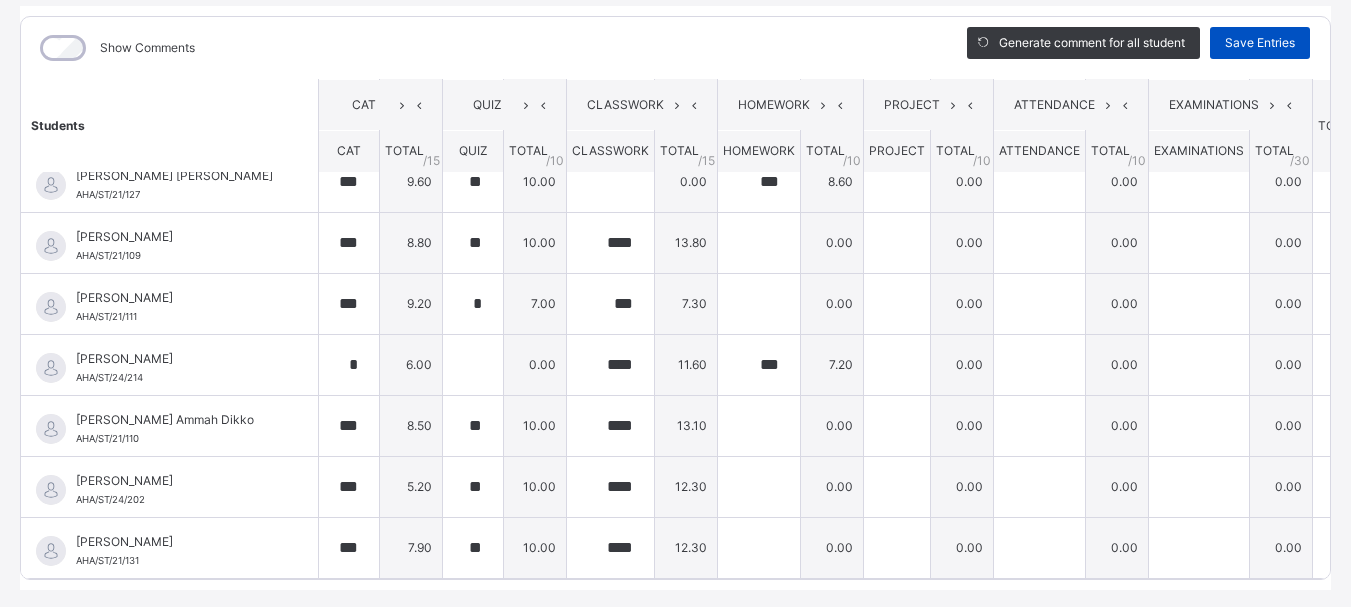 click on "Save Entries" at bounding box center [1260, 43] 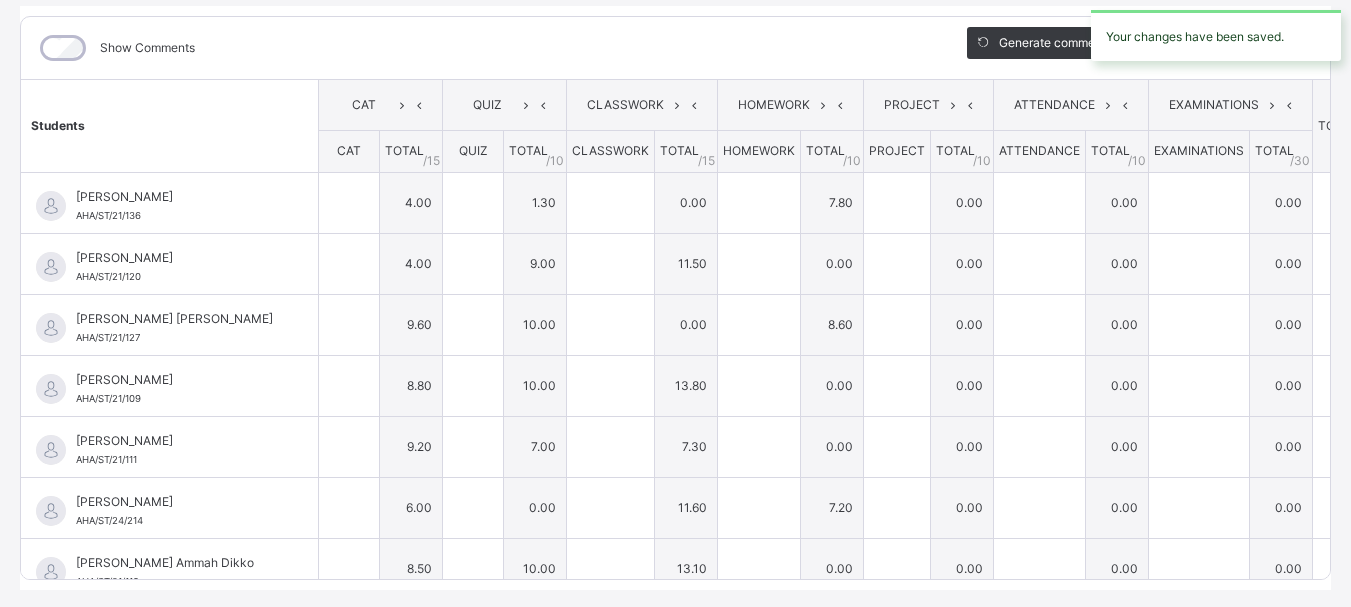 type on "*" 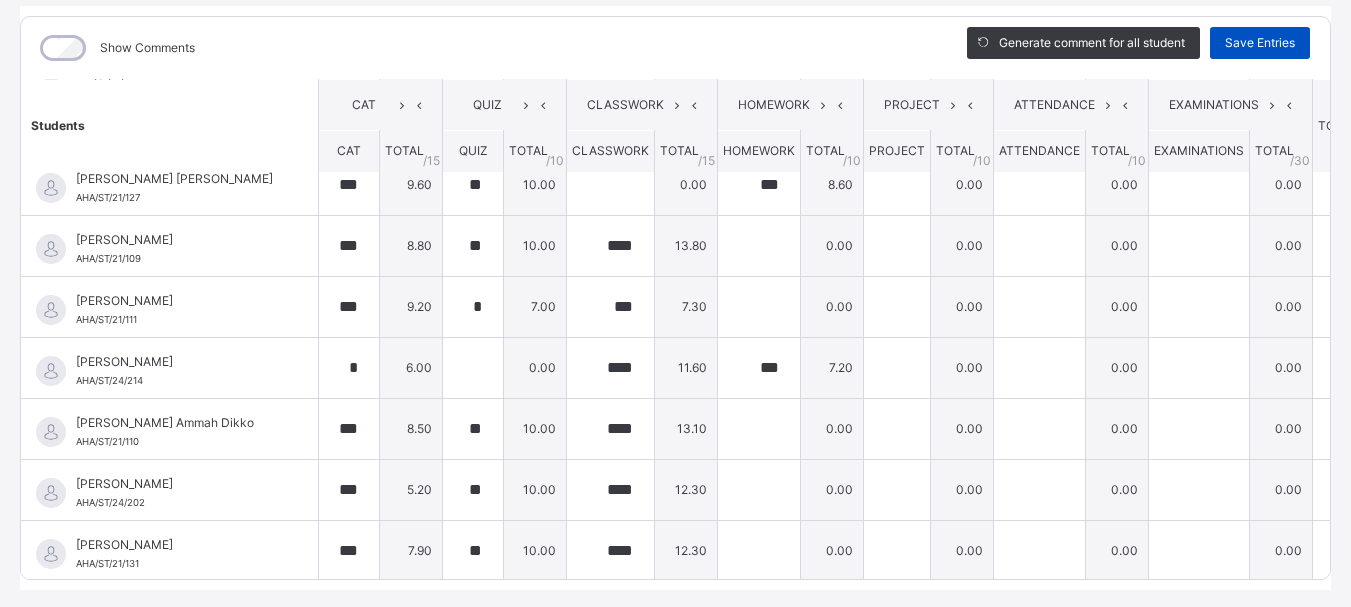 scroll, scrollTop: 143, scrollLeft: 0, axis: vertical 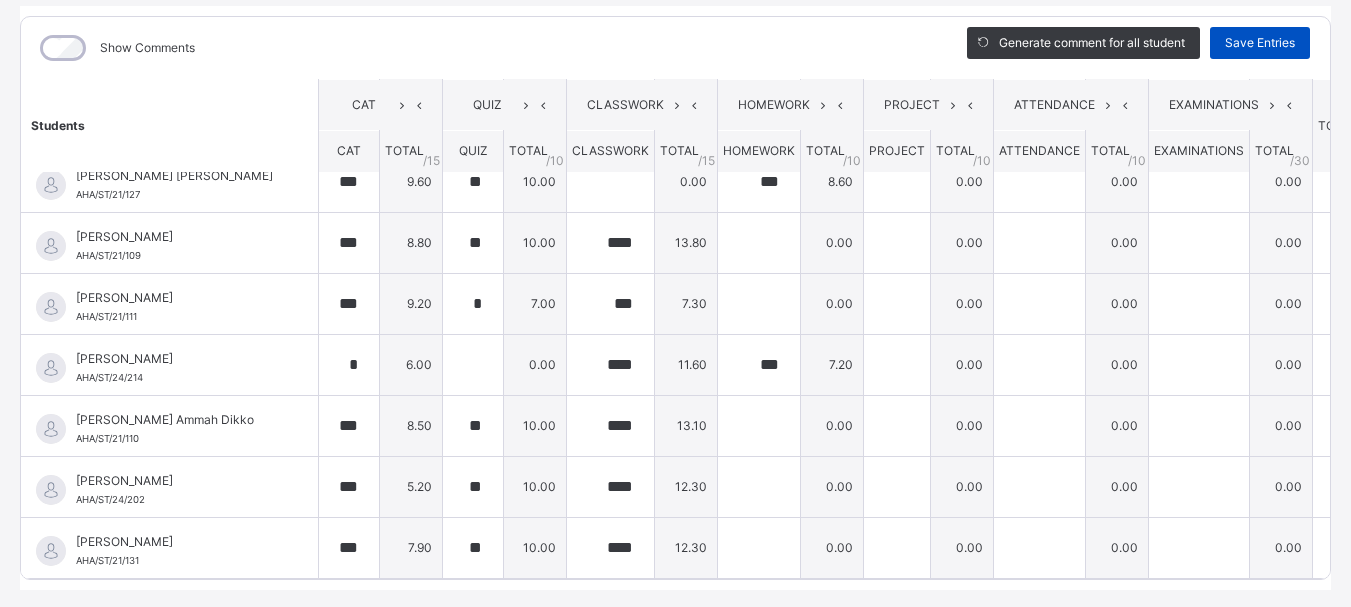 click on "Save Entries" at bounding box center (1260, 43) 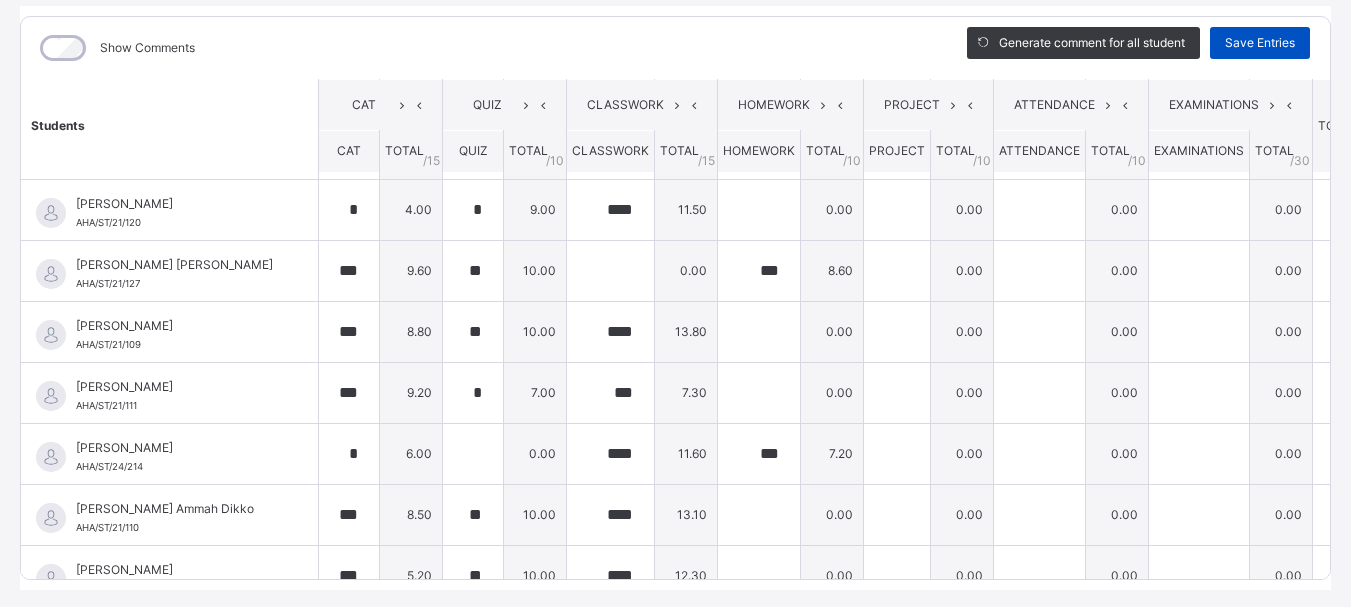scroll, scrollTop: 0, scrollLeft: 0, axis: both 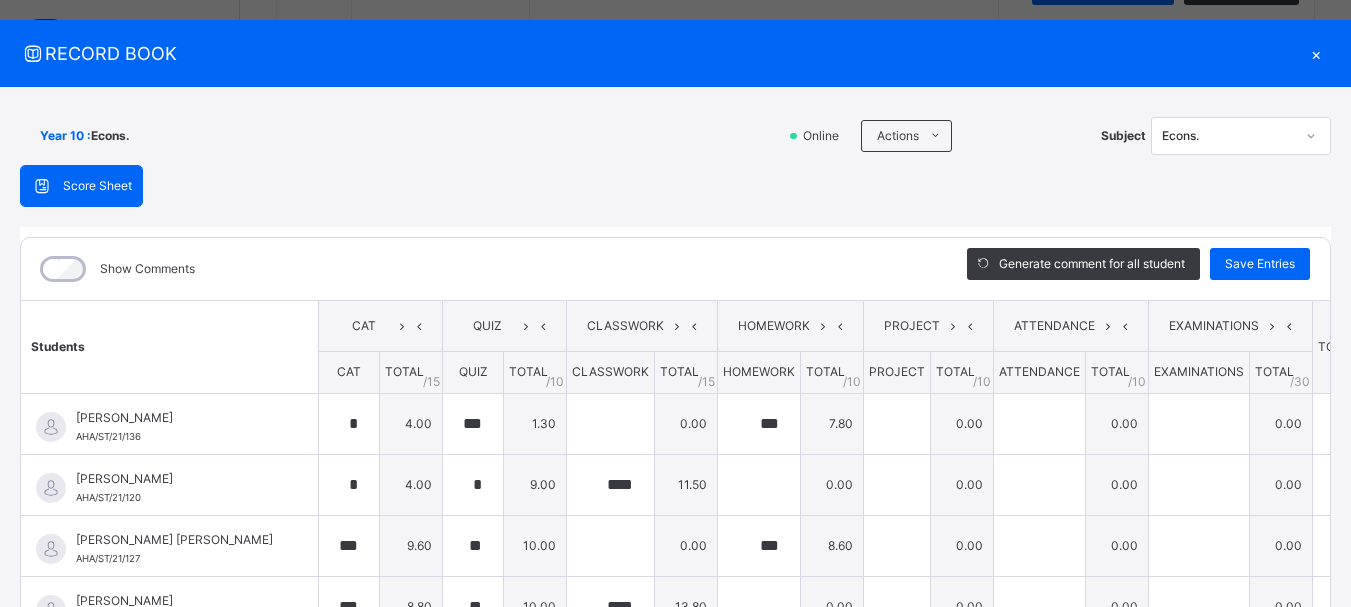 click on "×" at bounding box center [1316, 53] 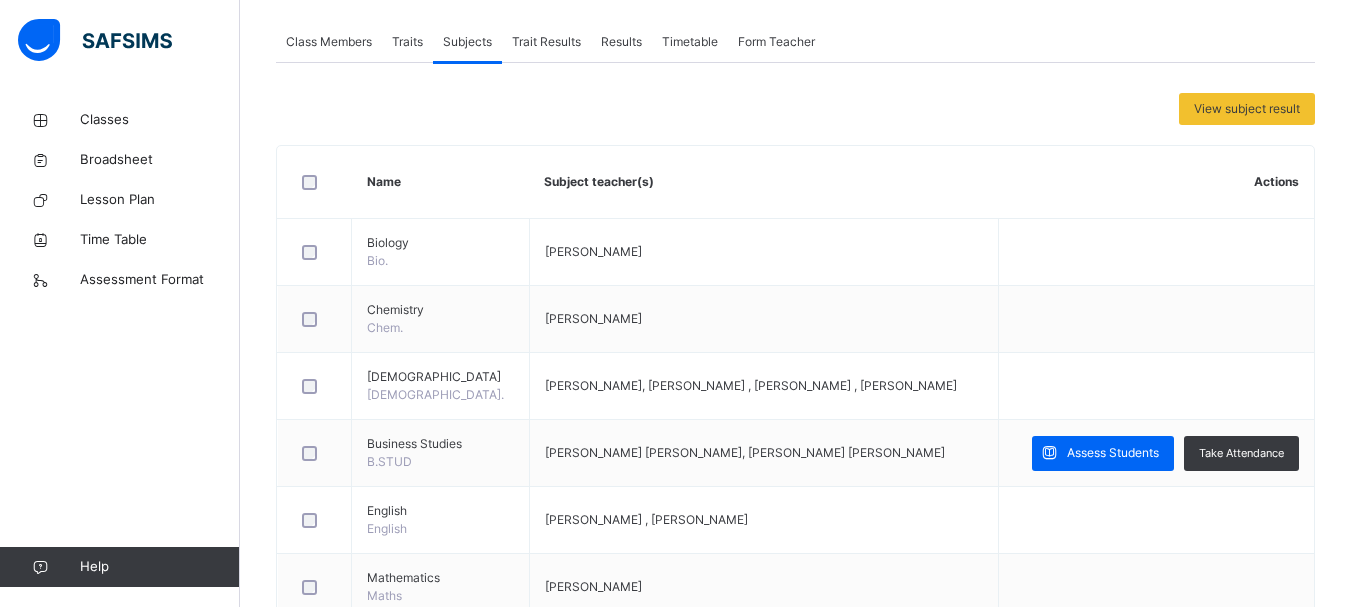 scroll, scrollTop: 248, scrollLeft: 0, axis: vertical 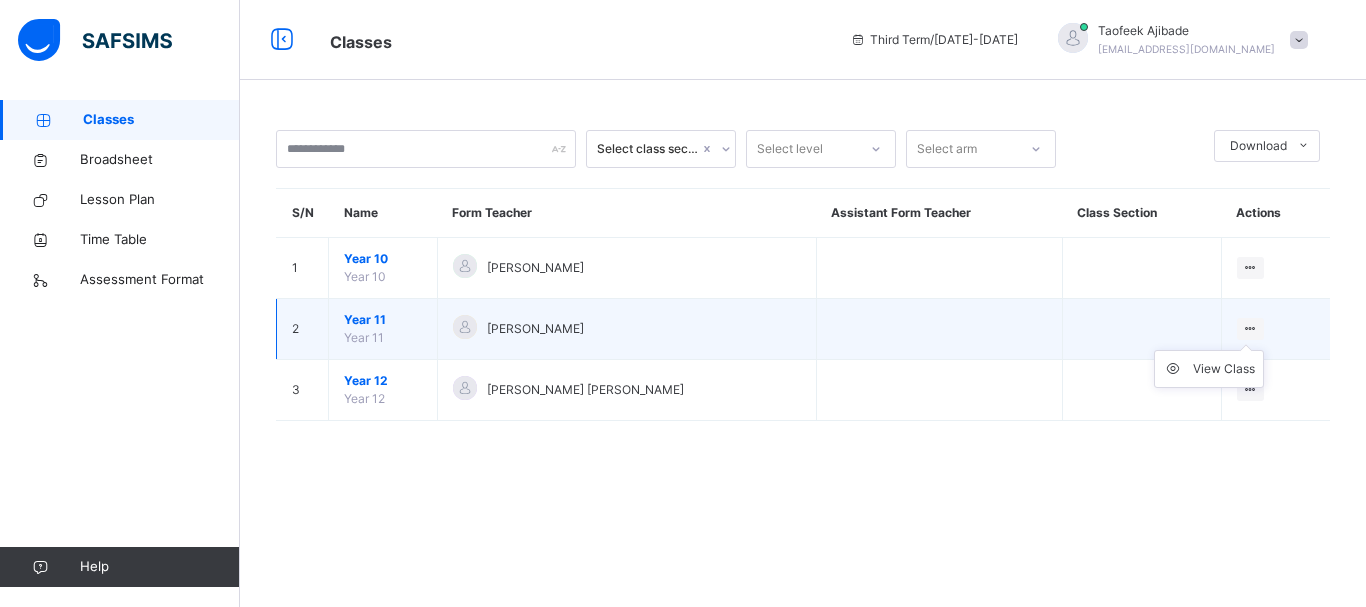 click on "View Class" at bounding box center (1209, 369) 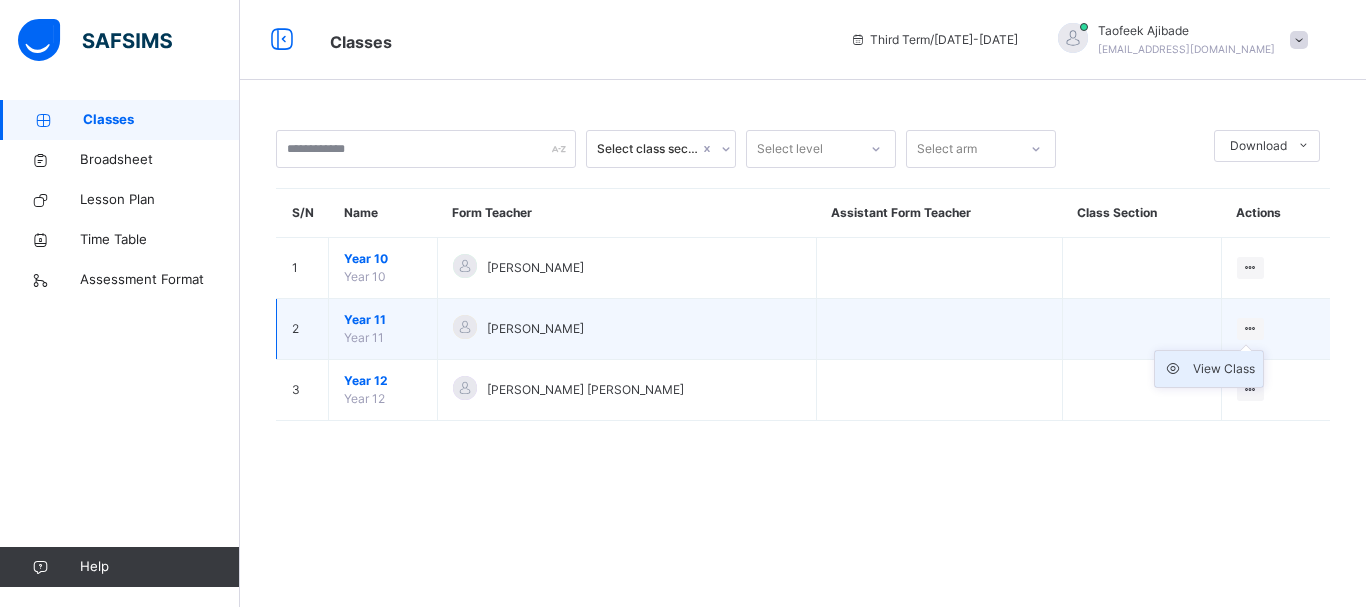 click on "View Class" at bounding box center (1224, 369) 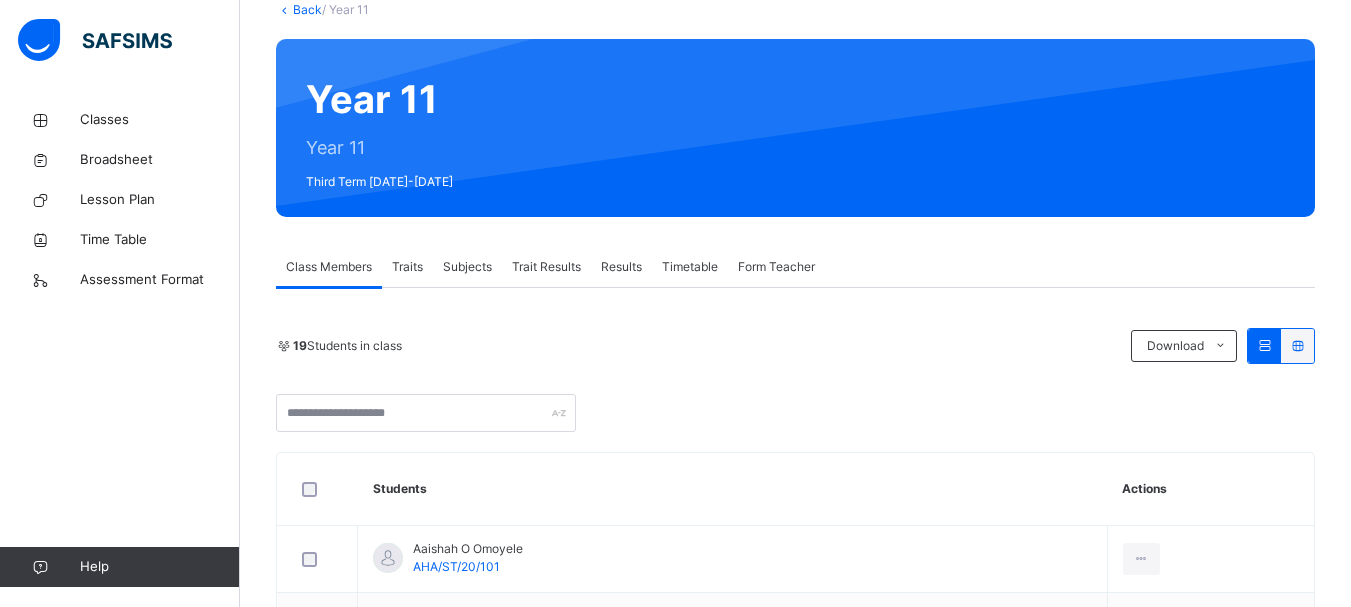 scroll, scrollTop: 117, scrollLeft: 0, axis: vertical 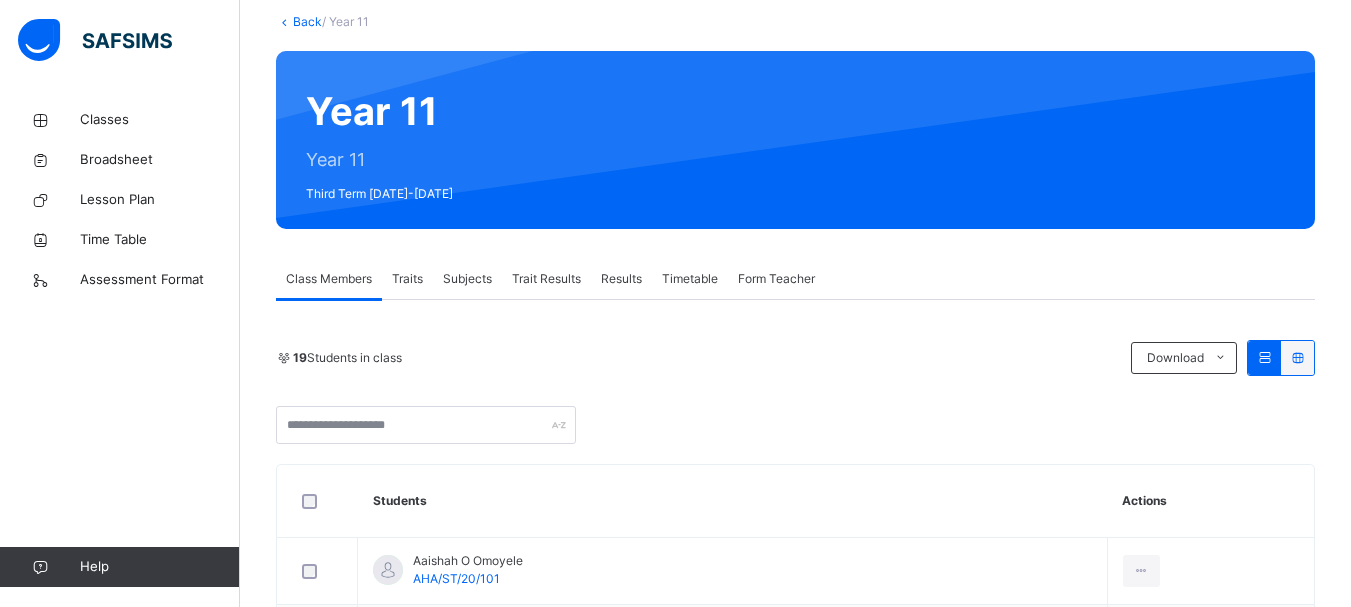 click on "Subjects" at bounding box center (467, 279) 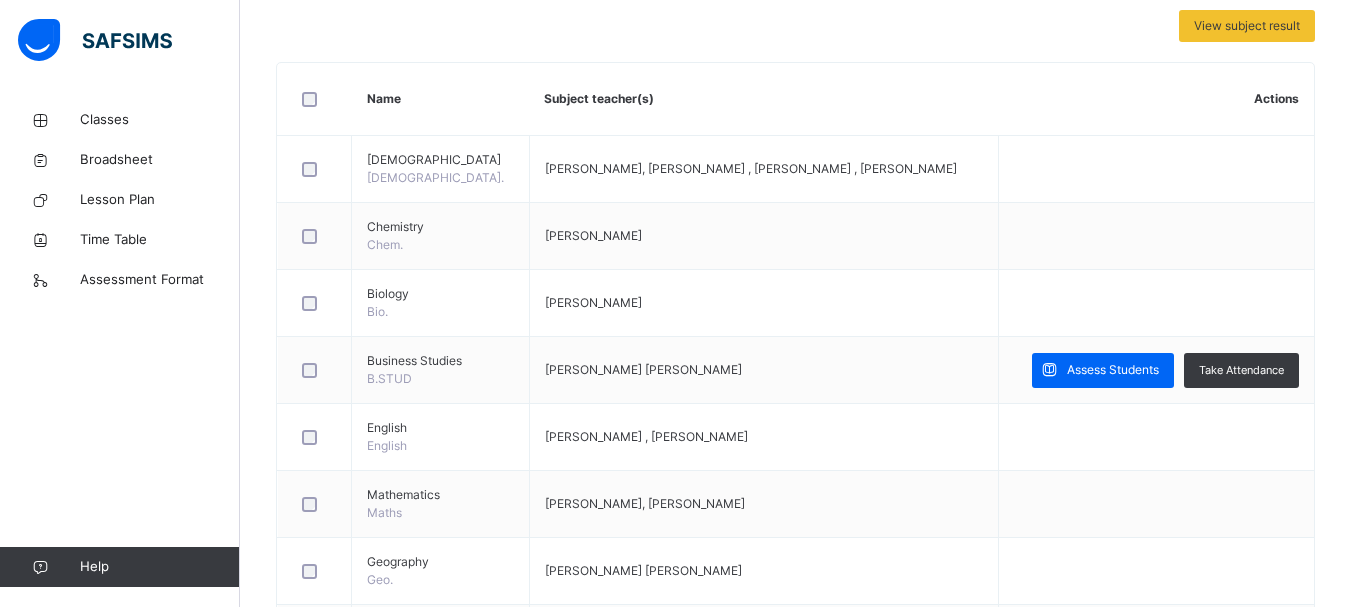 scroll, scrollTop: 458, scrollLeft: 0, axis: vertical 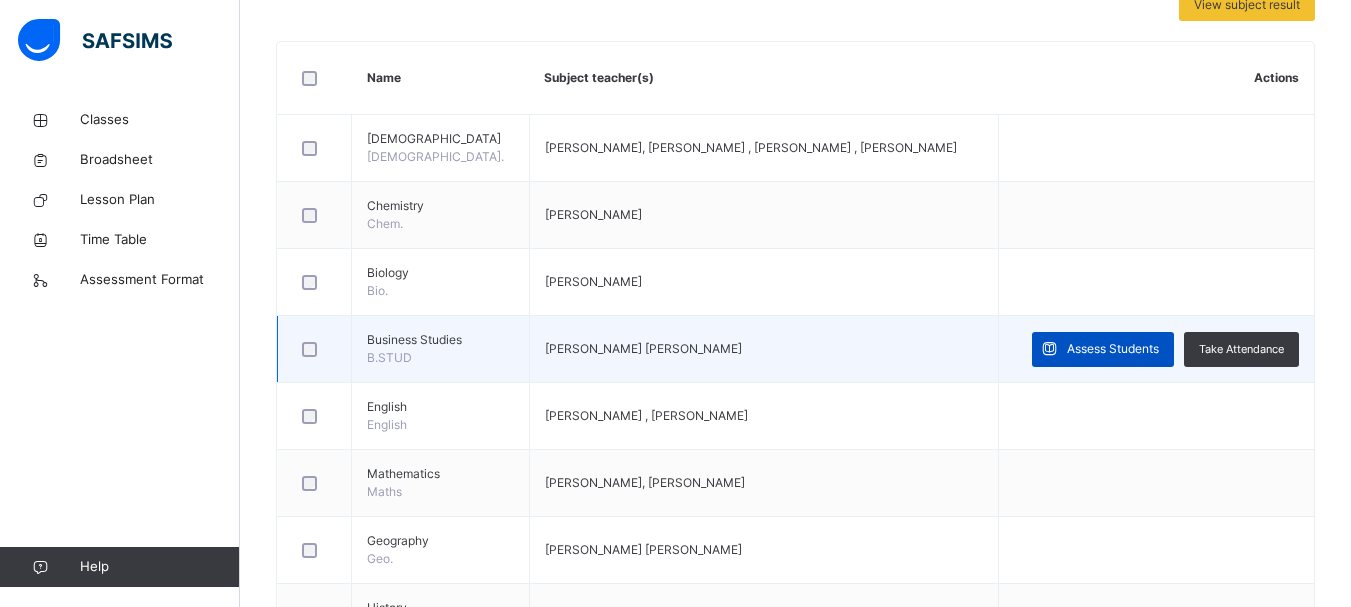 click on "Assess Students" at bounding box center (1113, 349) 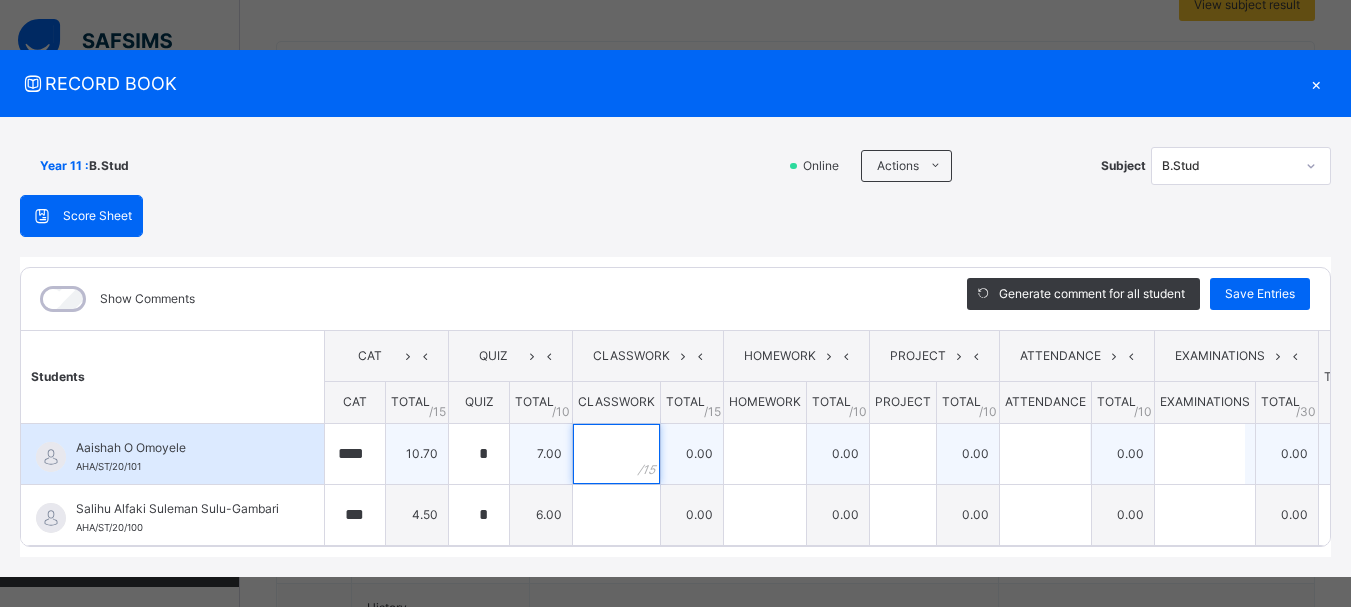 click at bounding box center (616, 454) 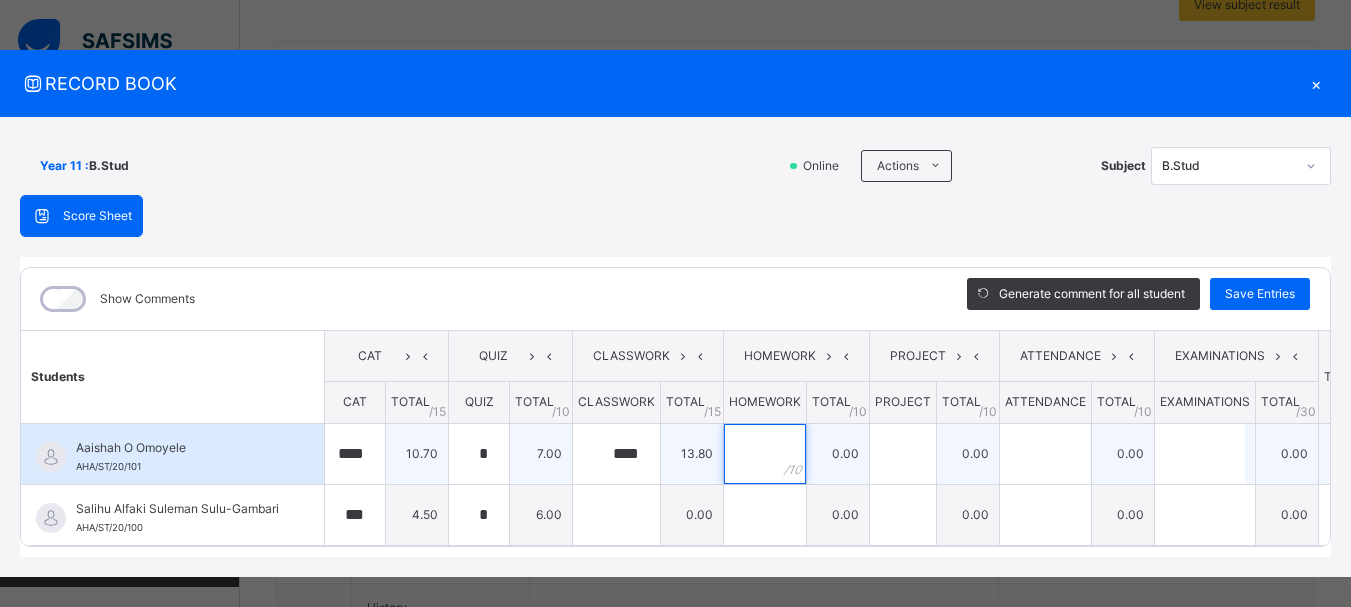 click at bounding box center [765, 454] 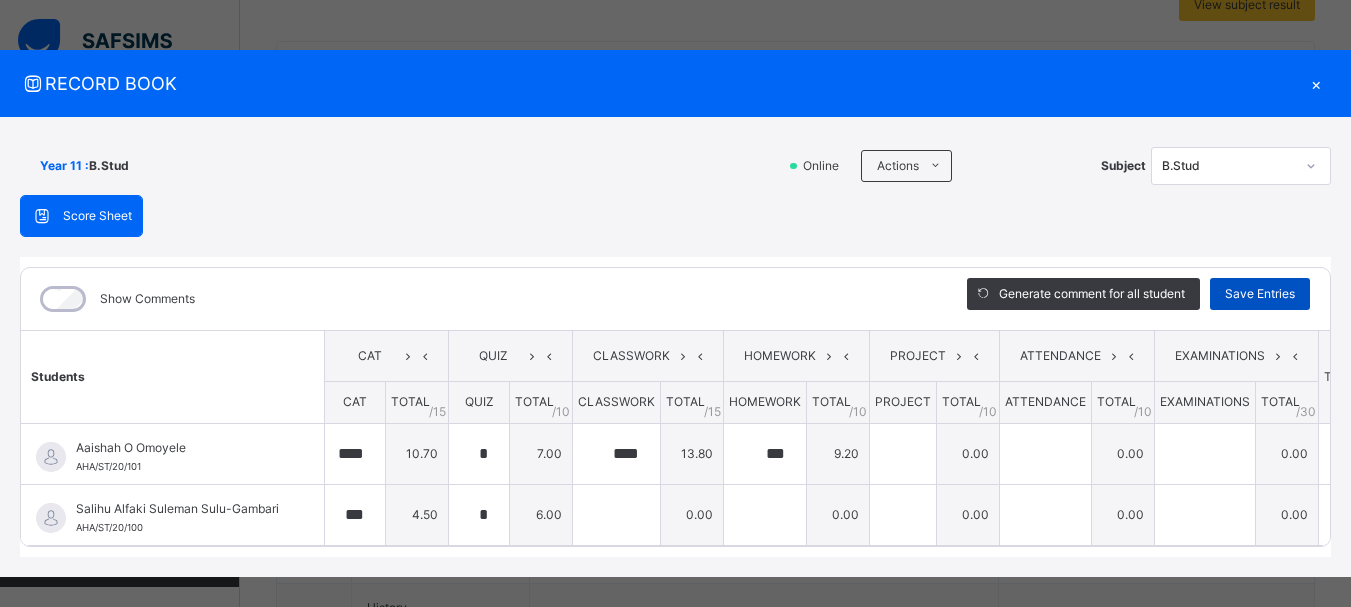 click on "Save Entries" at bounding box center (1260, 294) 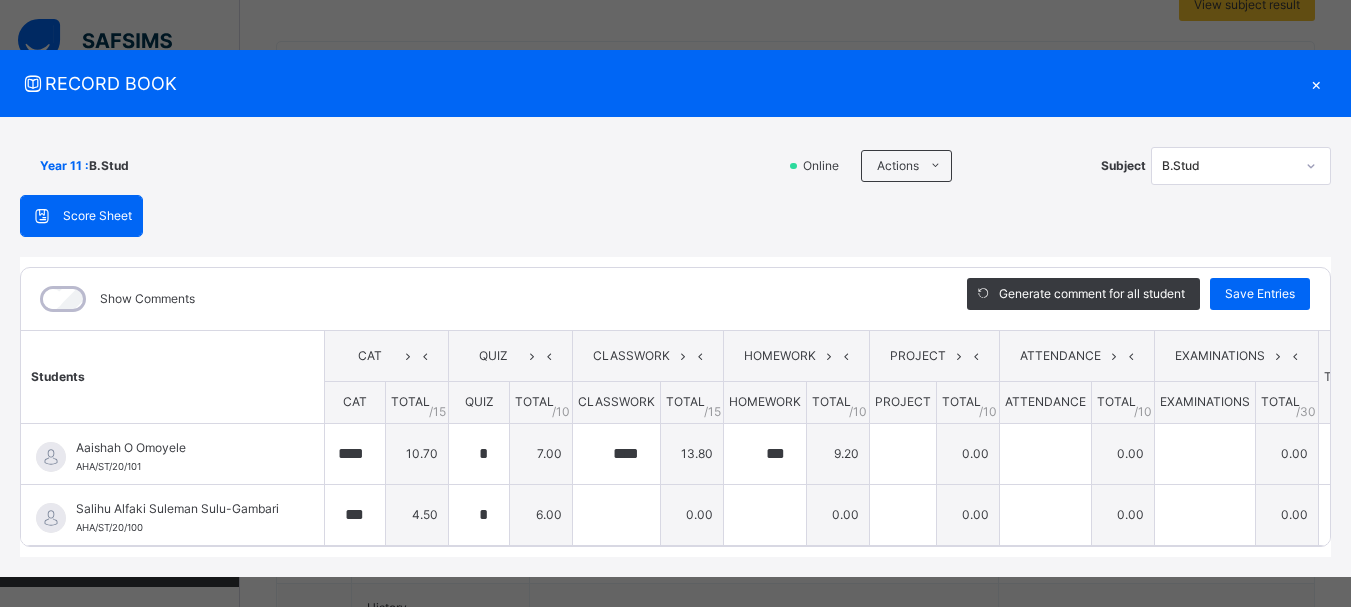 click on "×" at bounding box center (1316, 83) 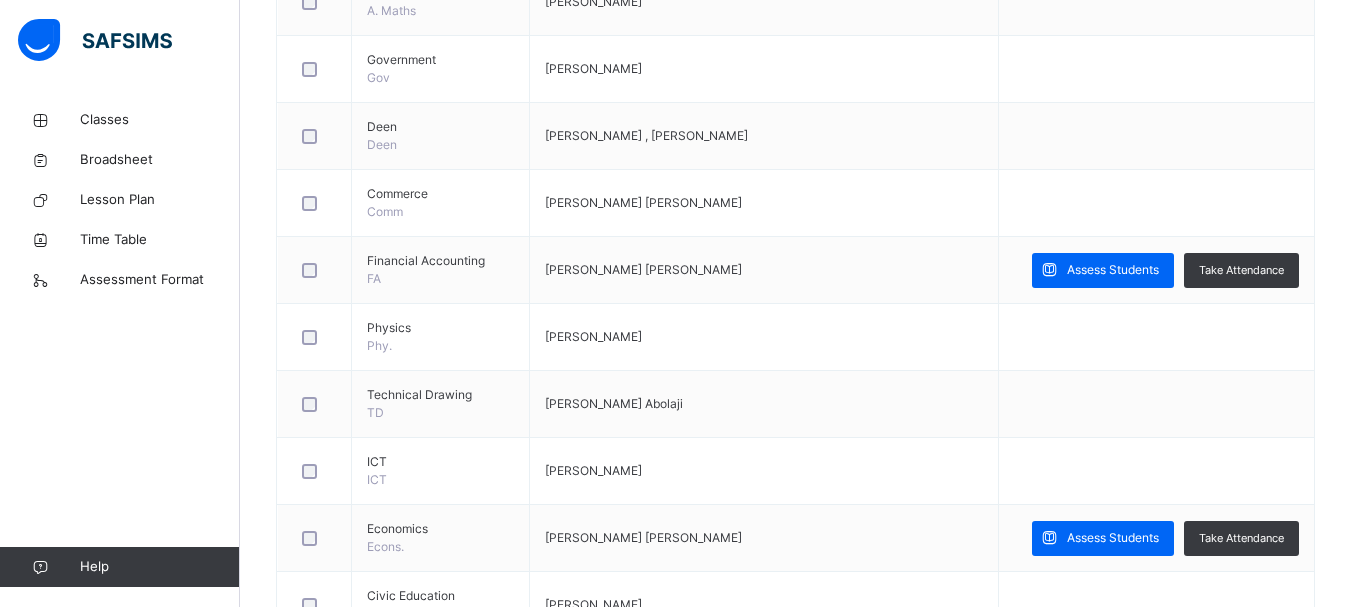 scroll, scrollTop: 1488, scrollLeft: 0, axis: vertical 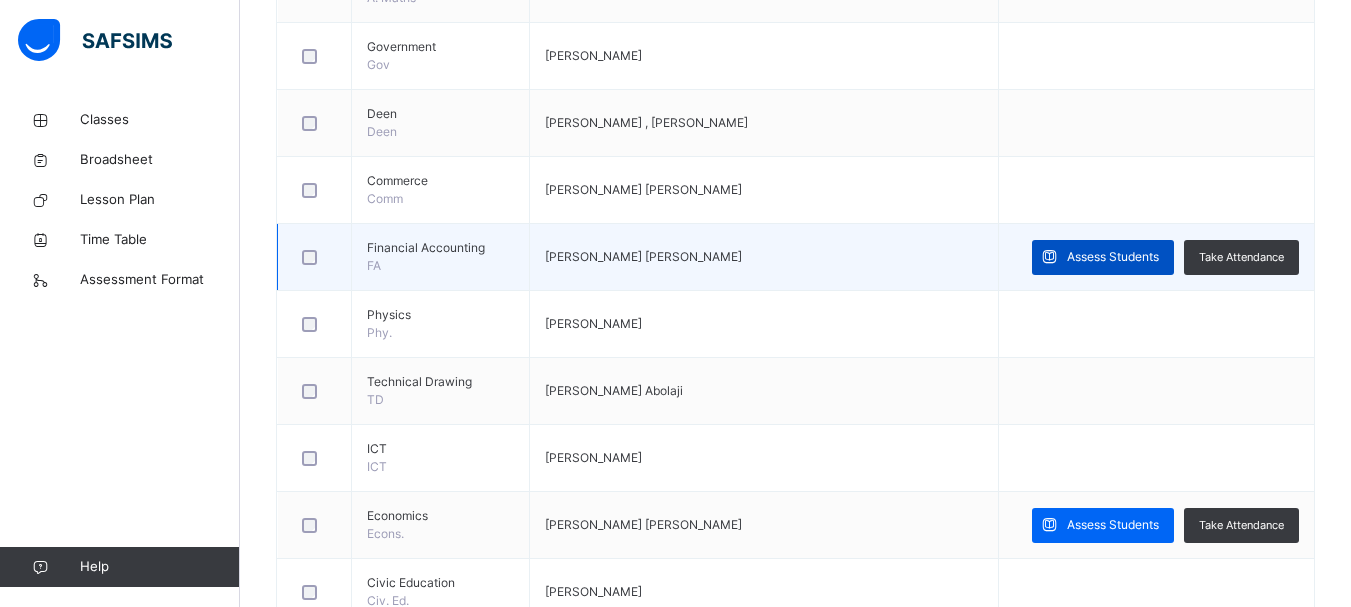 click on "Assess Students" at bounding box center (1113, 257) 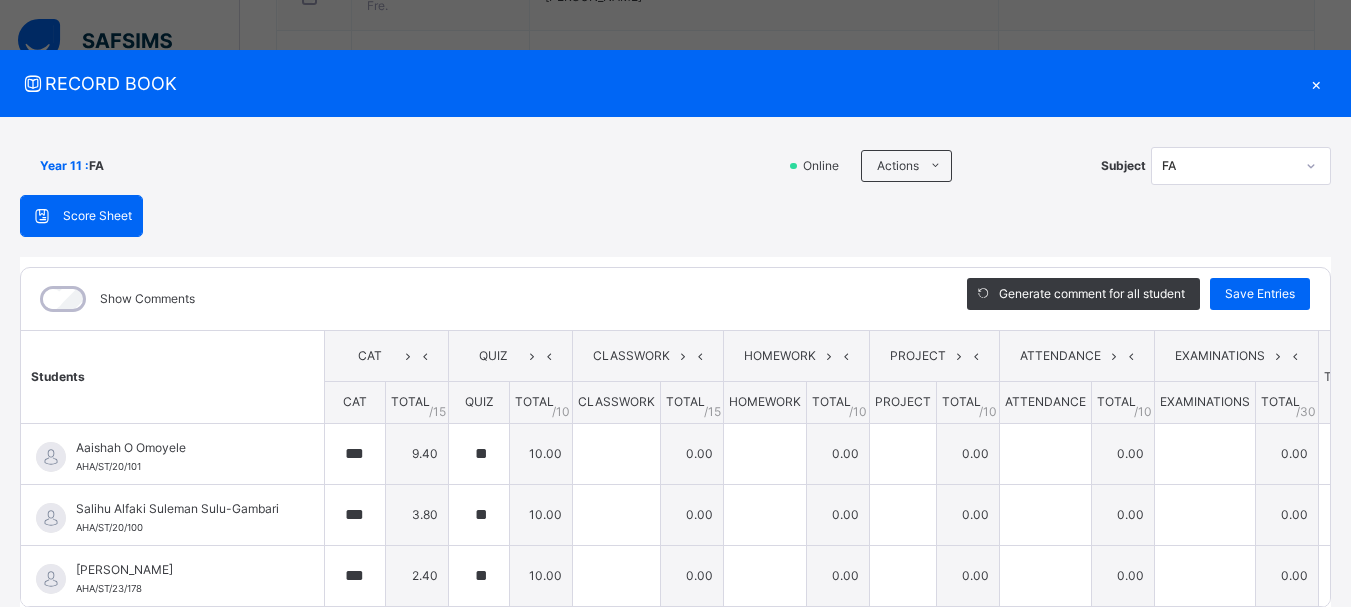 scroll, scrollTop: 1343, scrollLeft: 0, axis: vertical 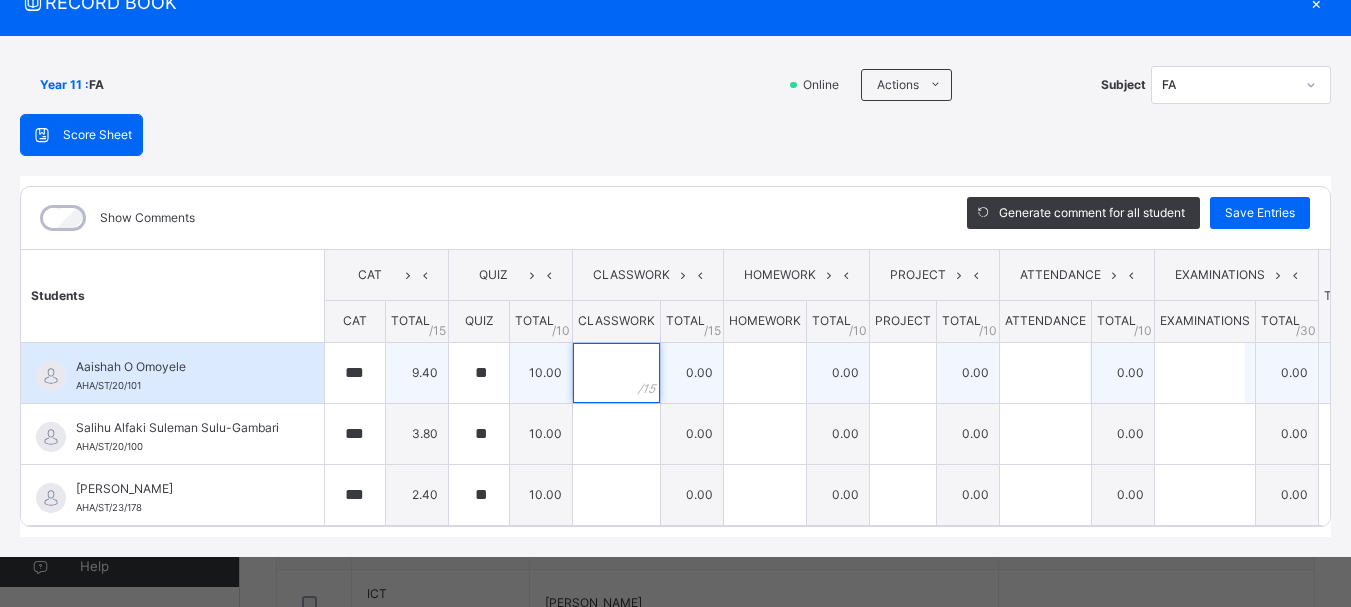 click at bounding box center (616, 373) 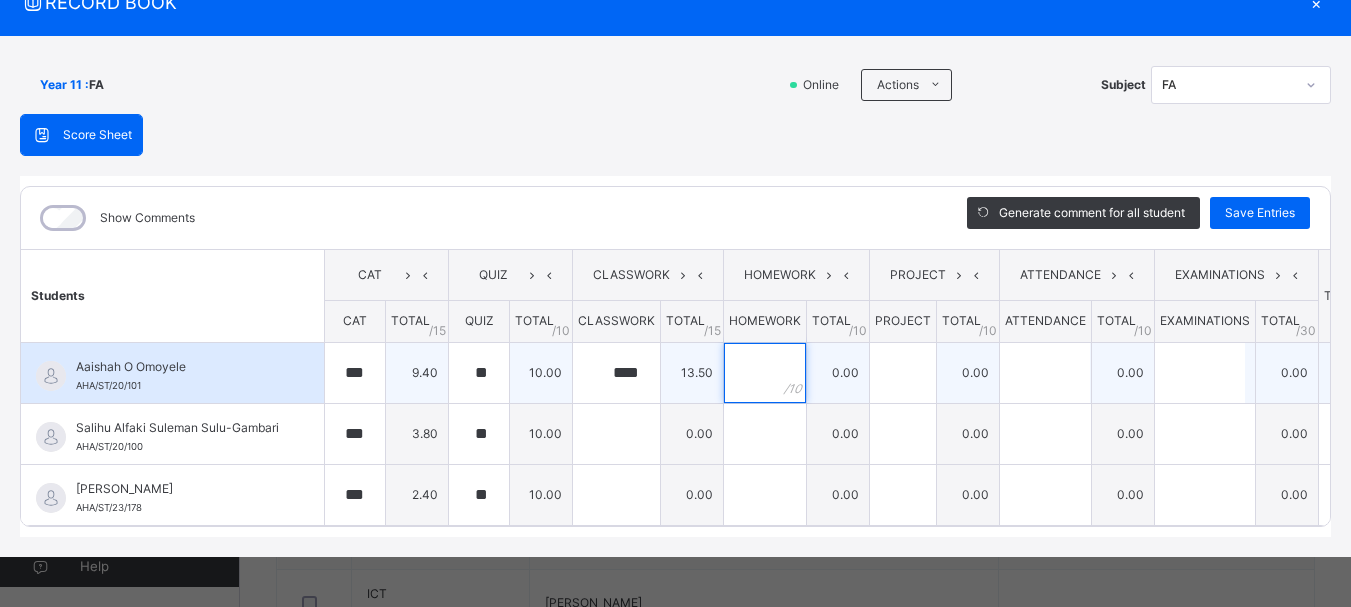 click at bounding box center (765, 373) 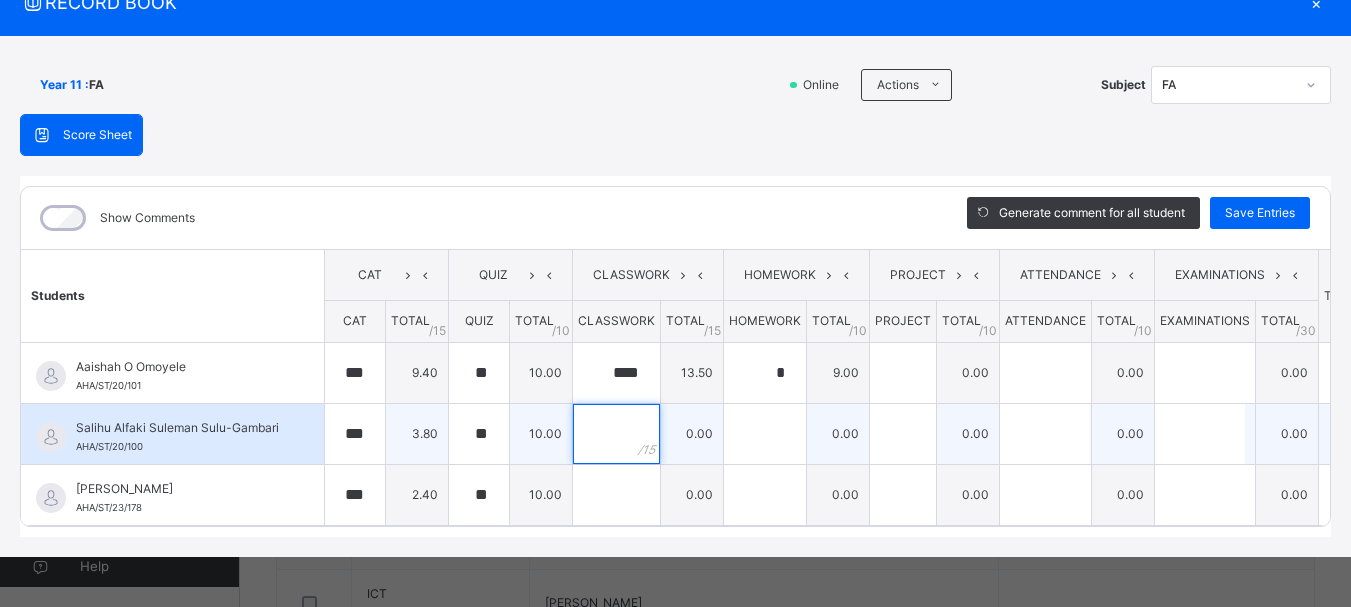 click at bounding box center [616, 434] 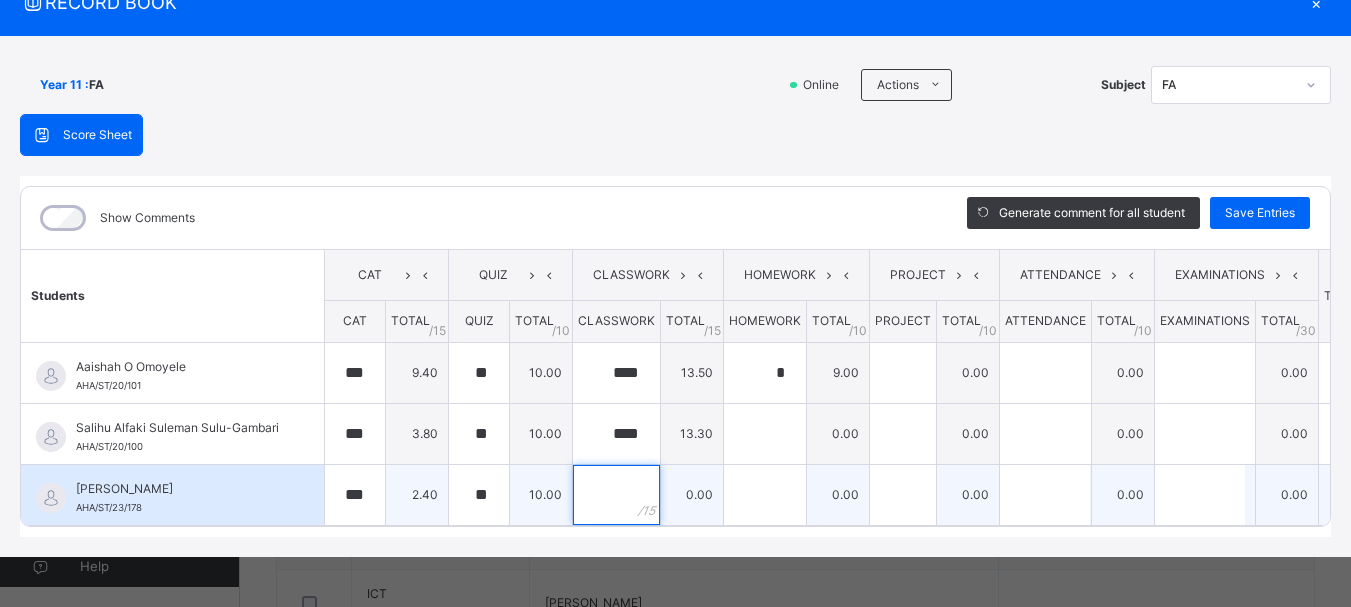 click at bounding box center [616, 495] 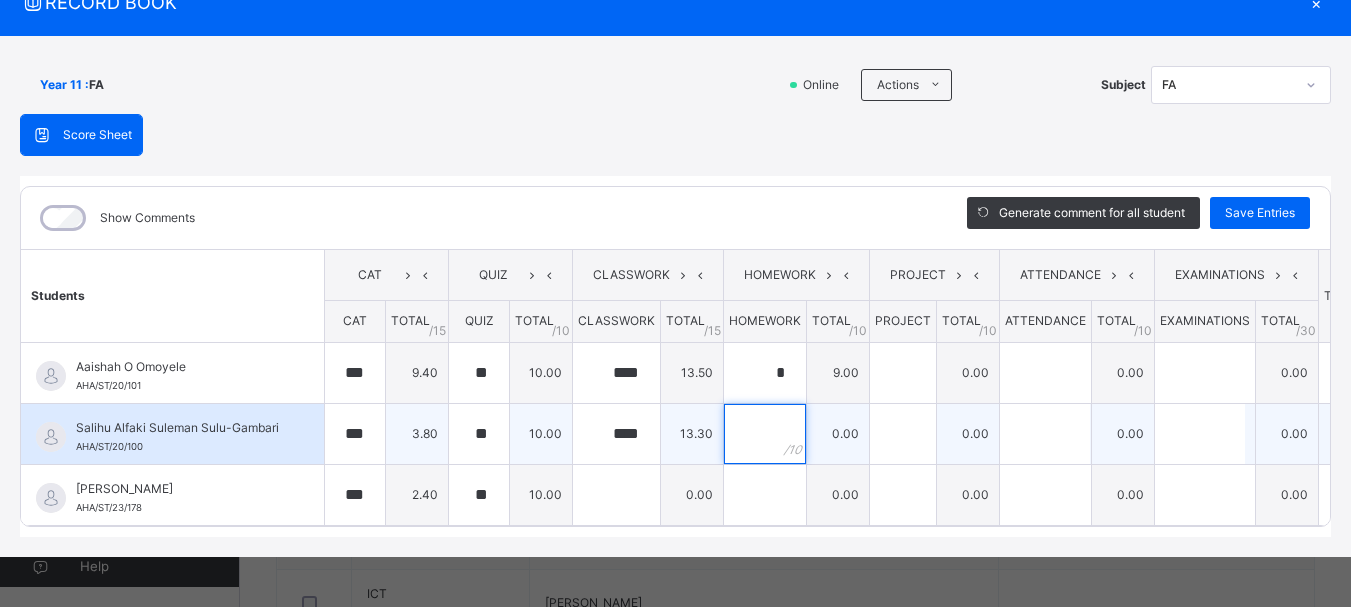 click at bounding box center [765, 434] 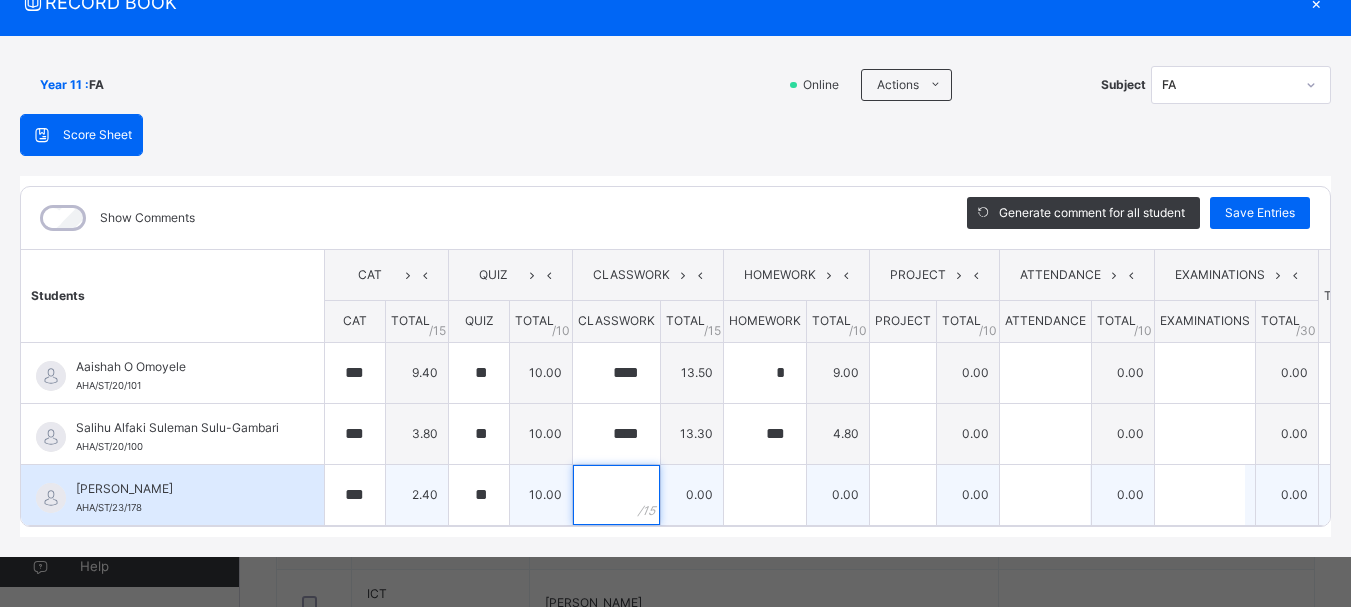 click at bounding box center [616, 495] 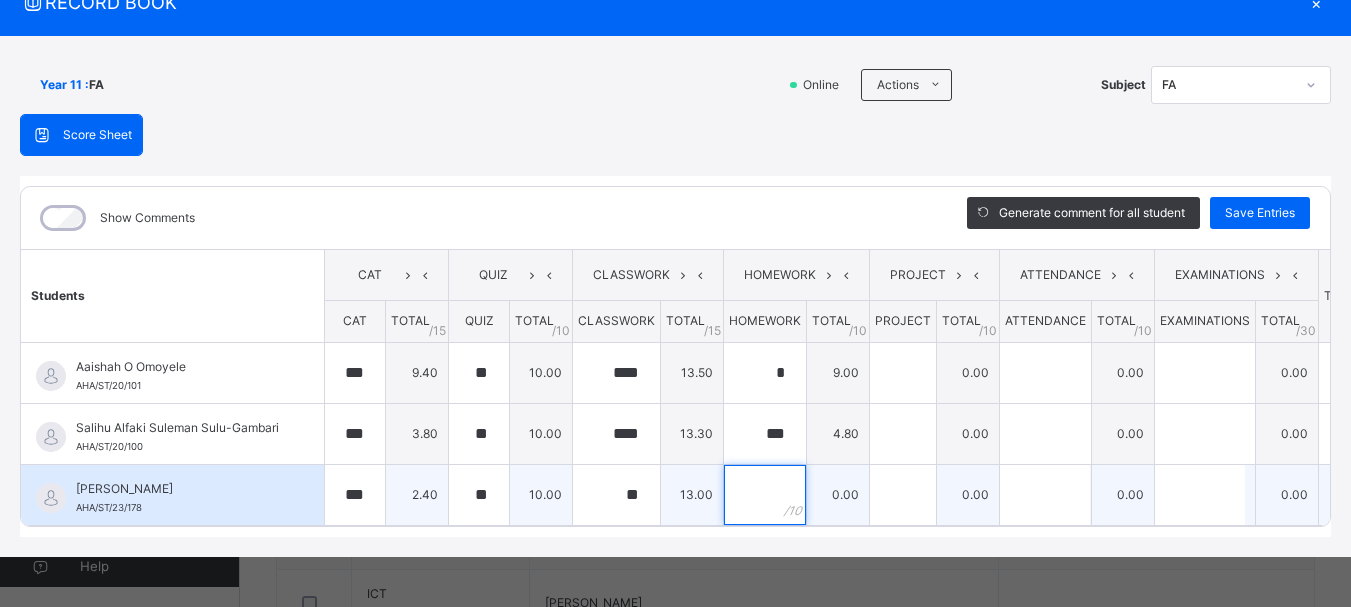 click at bounding box center (765, 495) 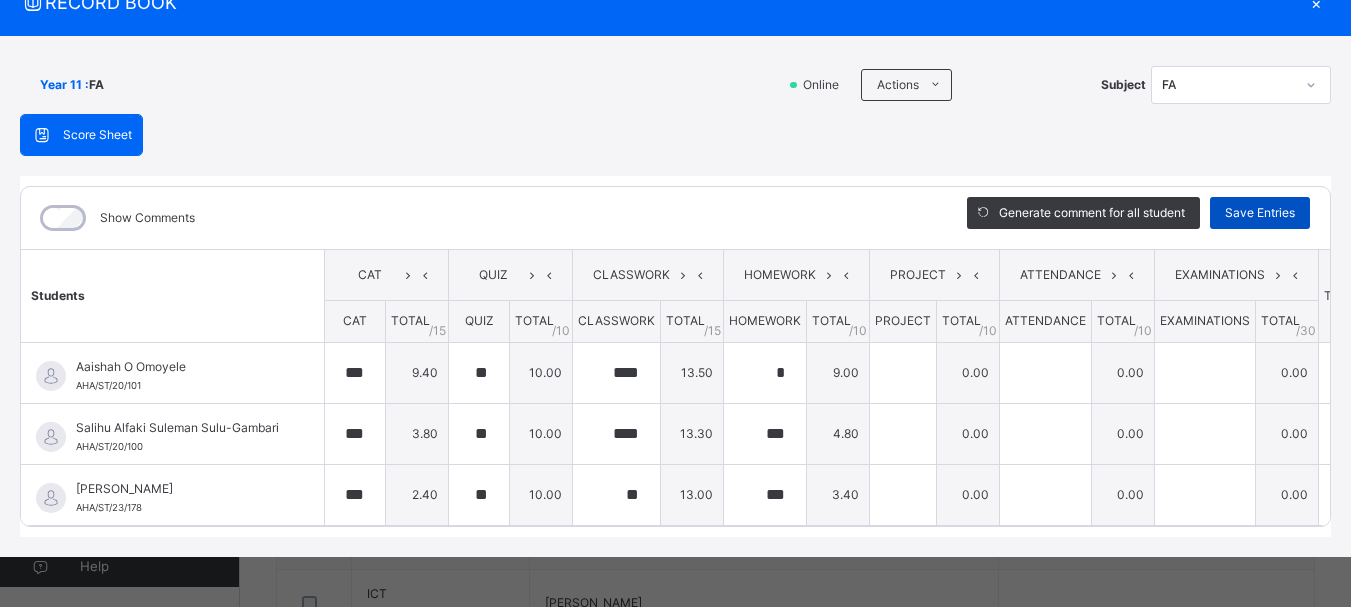 click on "Save Entries" at bounding box center [1260, 213] 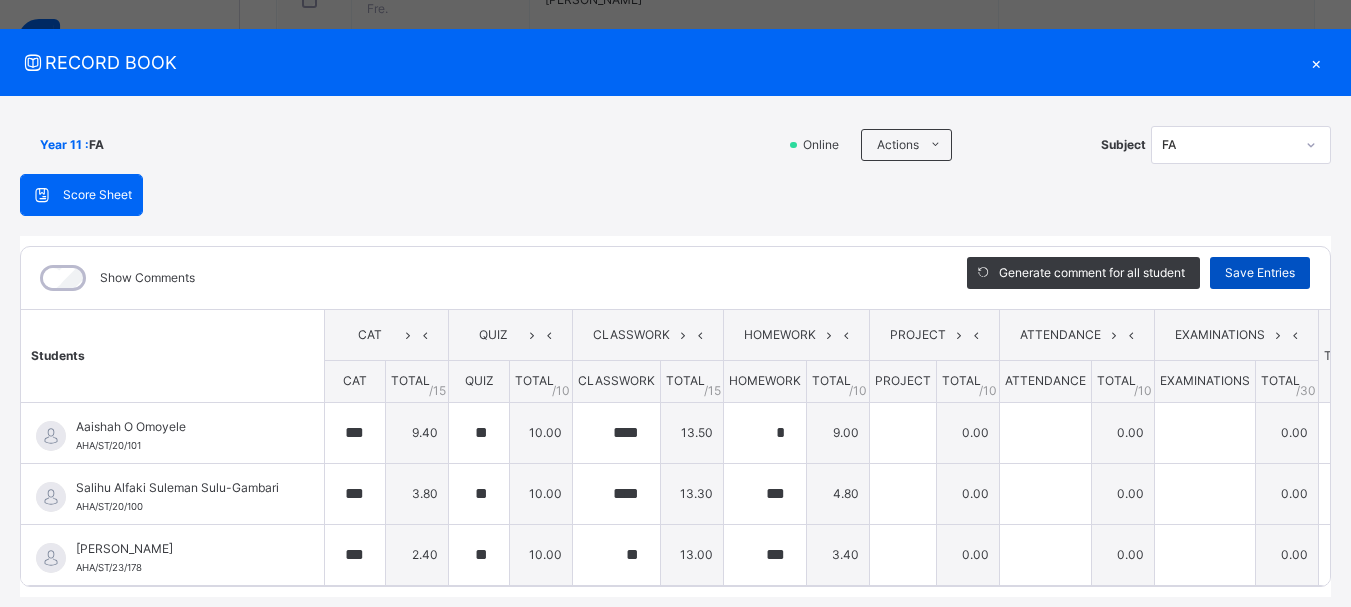 scroll, scrollTop: 0, scrollLeft: 0, axis: both 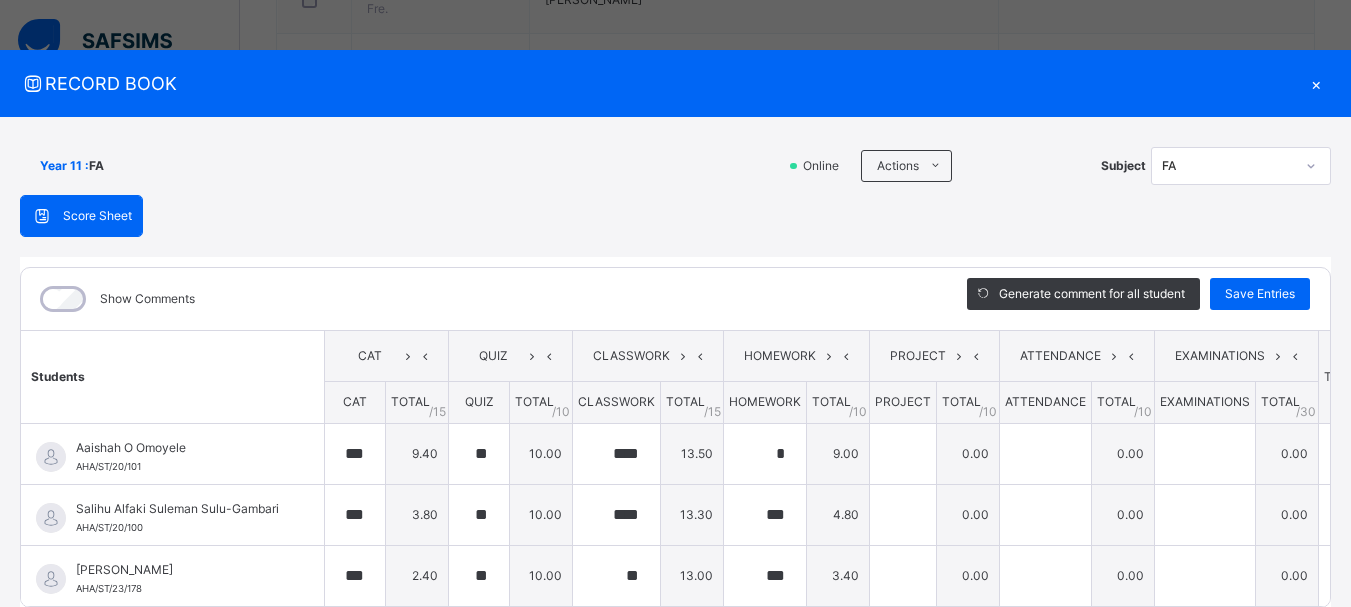 click on "×" at bounding box center [1316, 83] 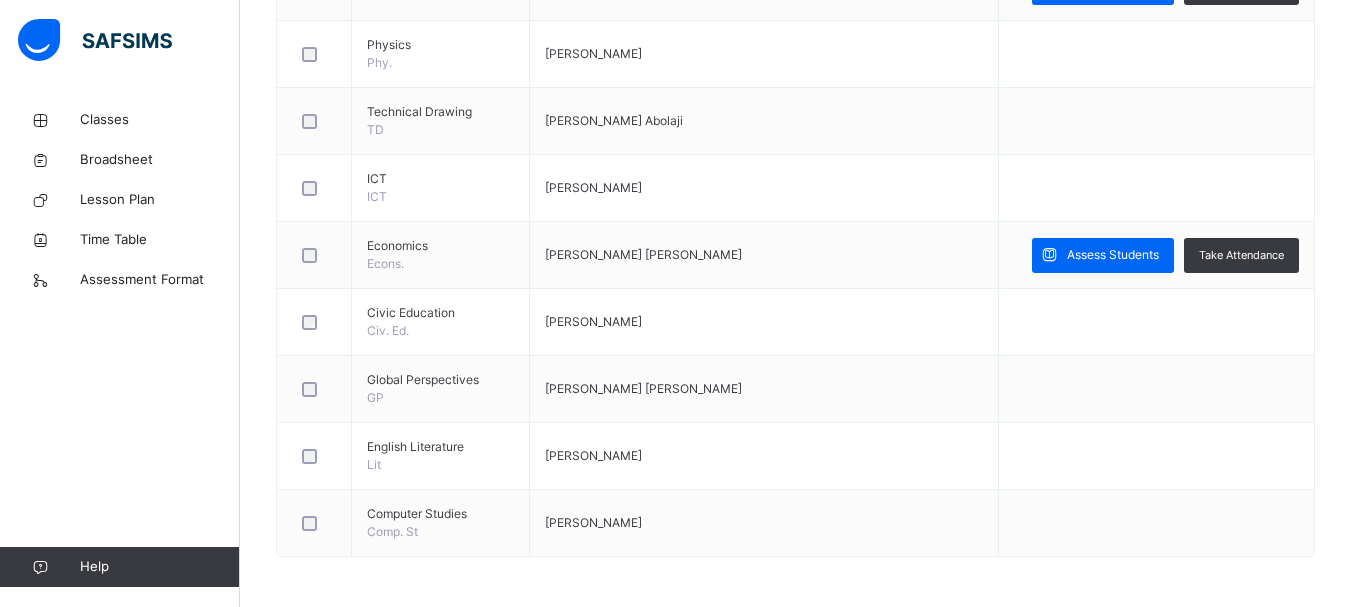 scroll, scrollTop: 1834, scrollLeft: 0, axis: vertical 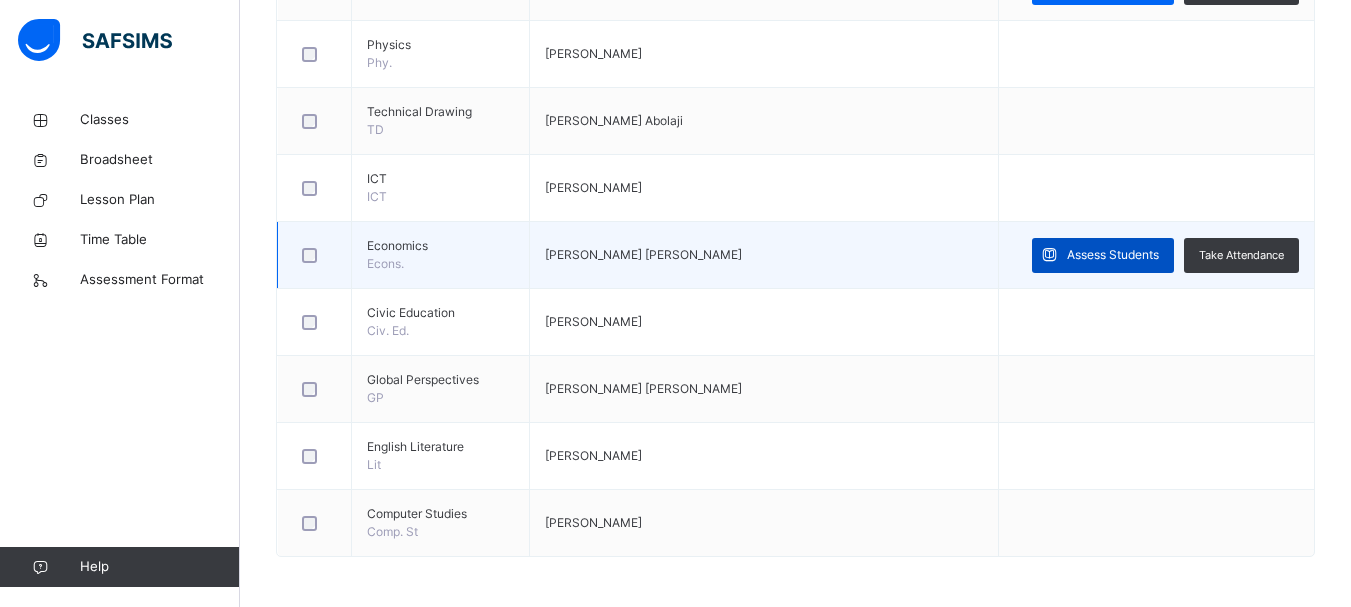 click on "Assess Students" at bounding box center [1113, 255] 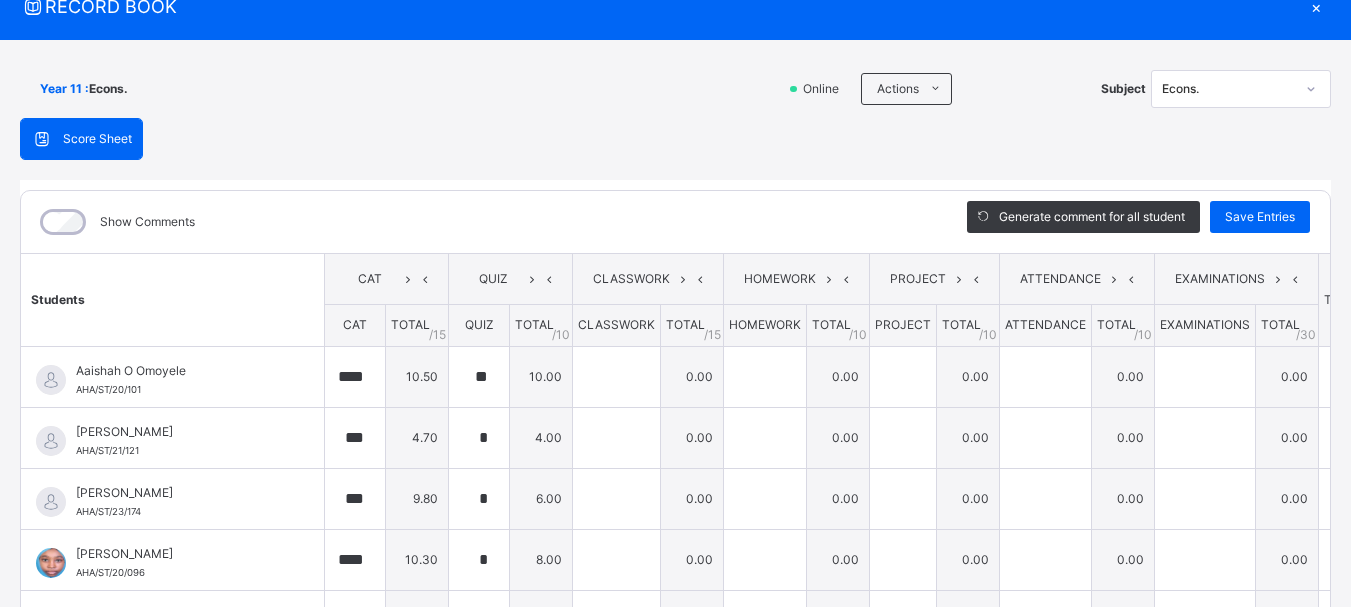 scroll, scrollTop: 96, scrollLeft: 0, axis: vertical 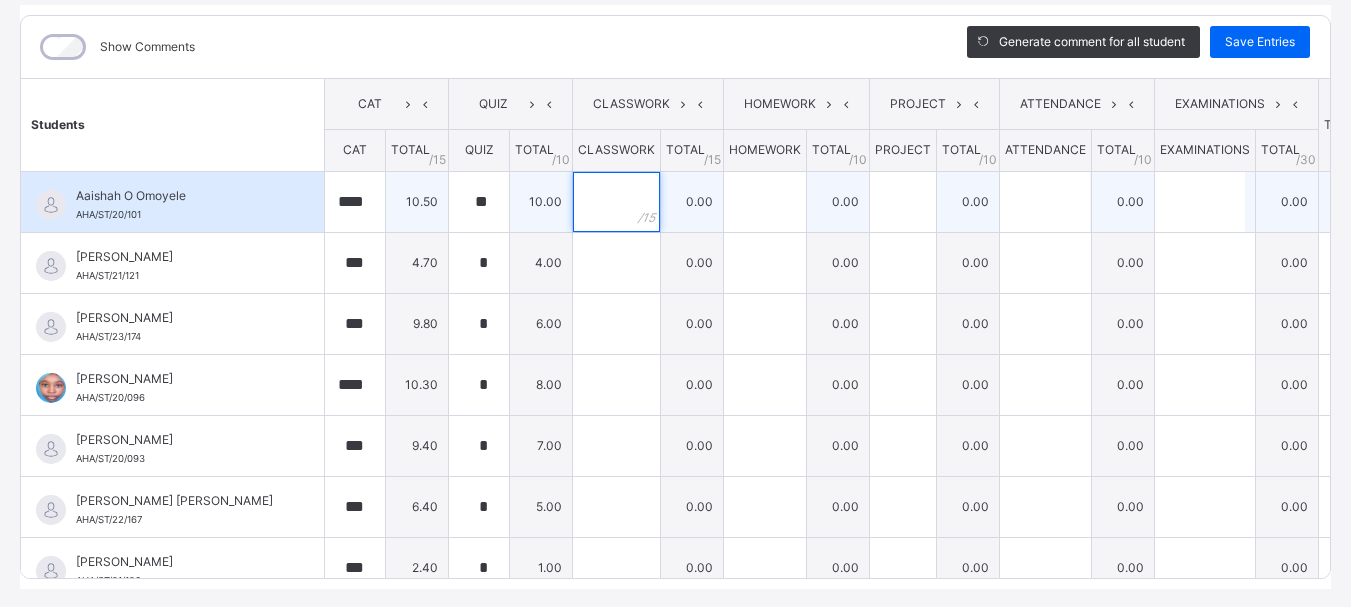 click at bounding box center (616, 202) 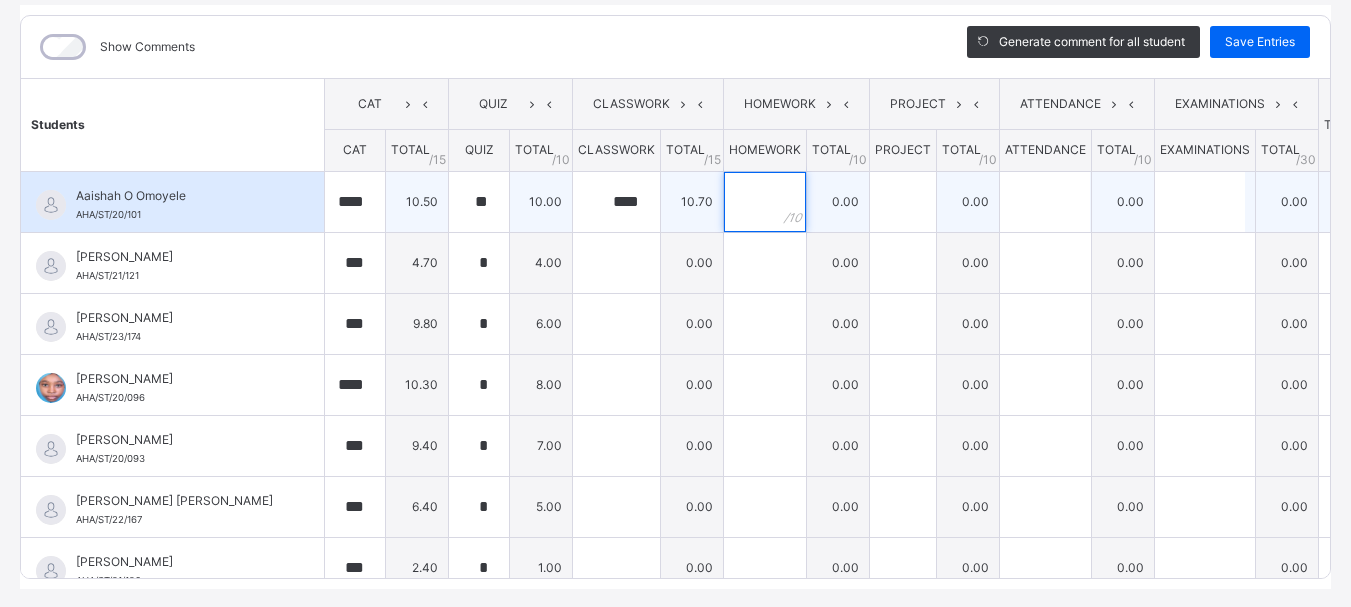 click at bounding box center (765, 202) 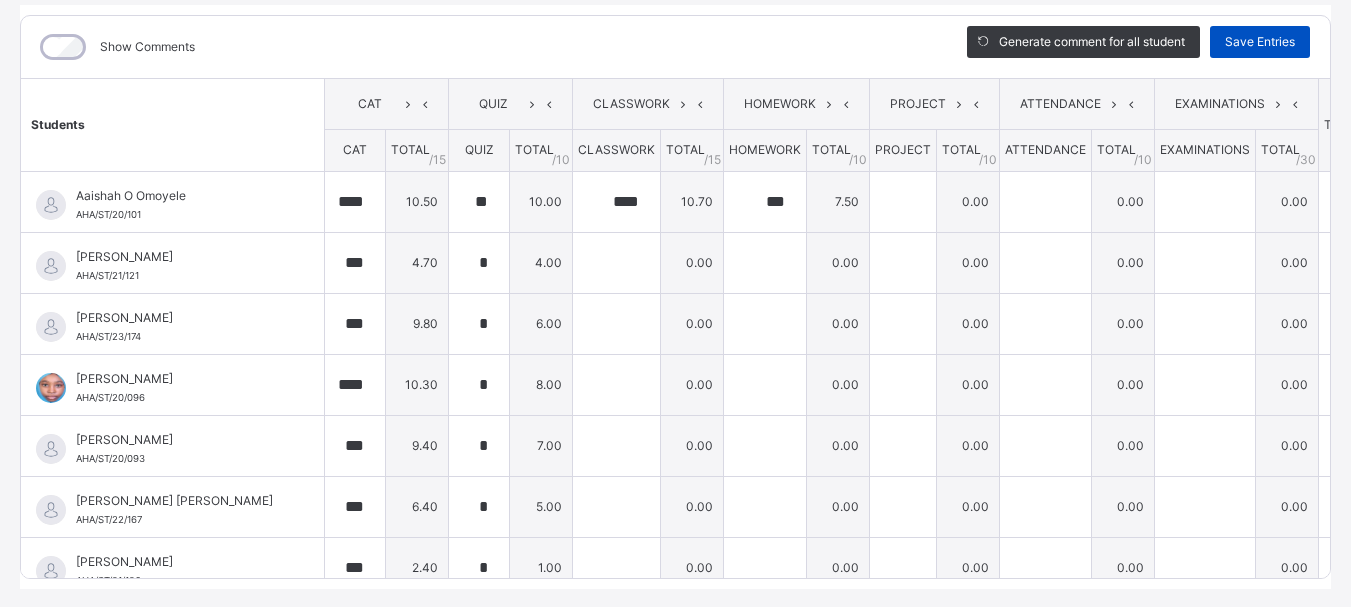 click on "Save Entries" at bounding box center [1260, 42] 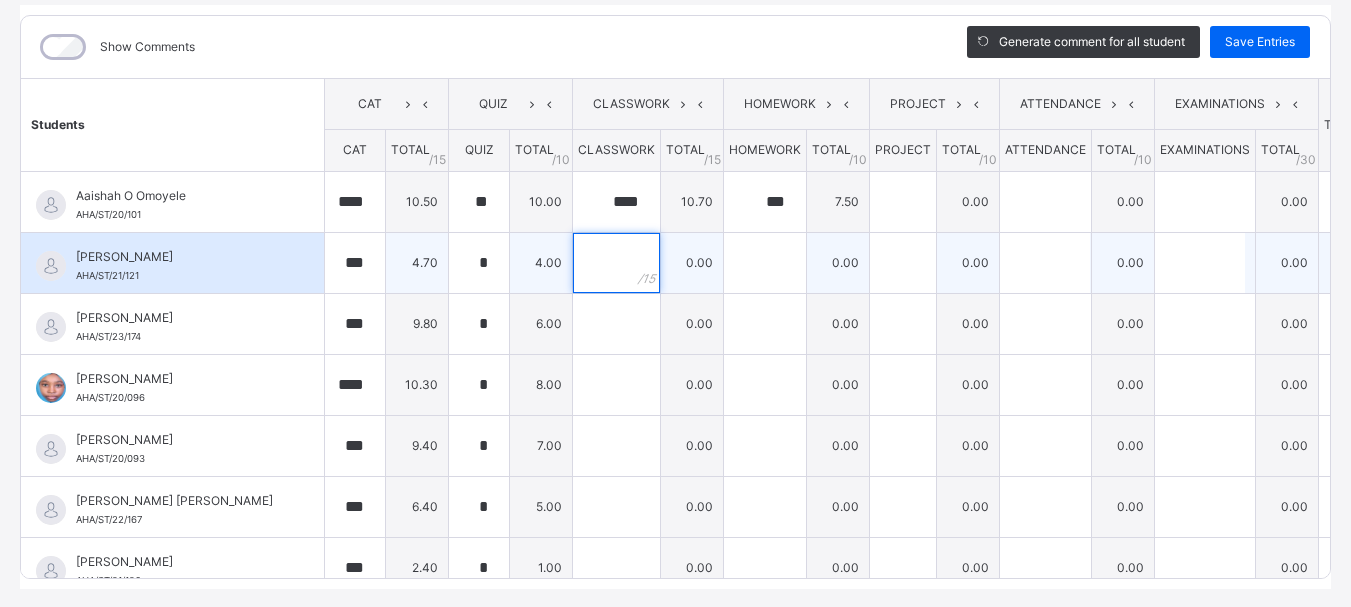 click at bounding box center [616, 263] 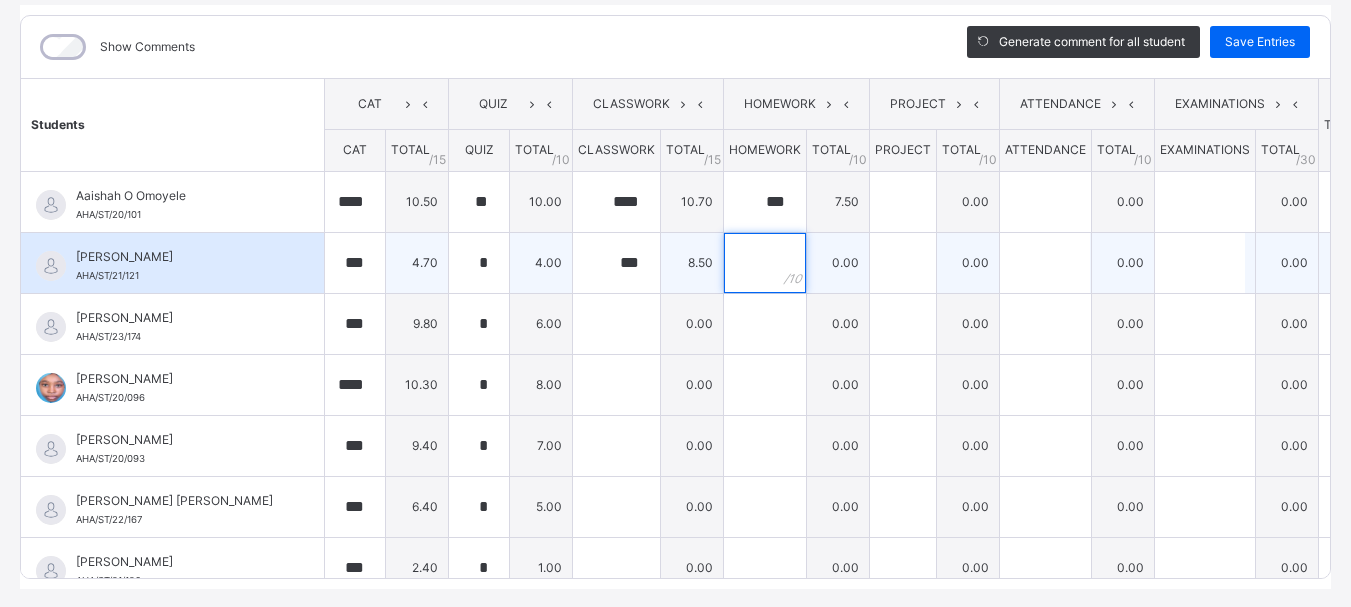click at bounding box center [765, 263] 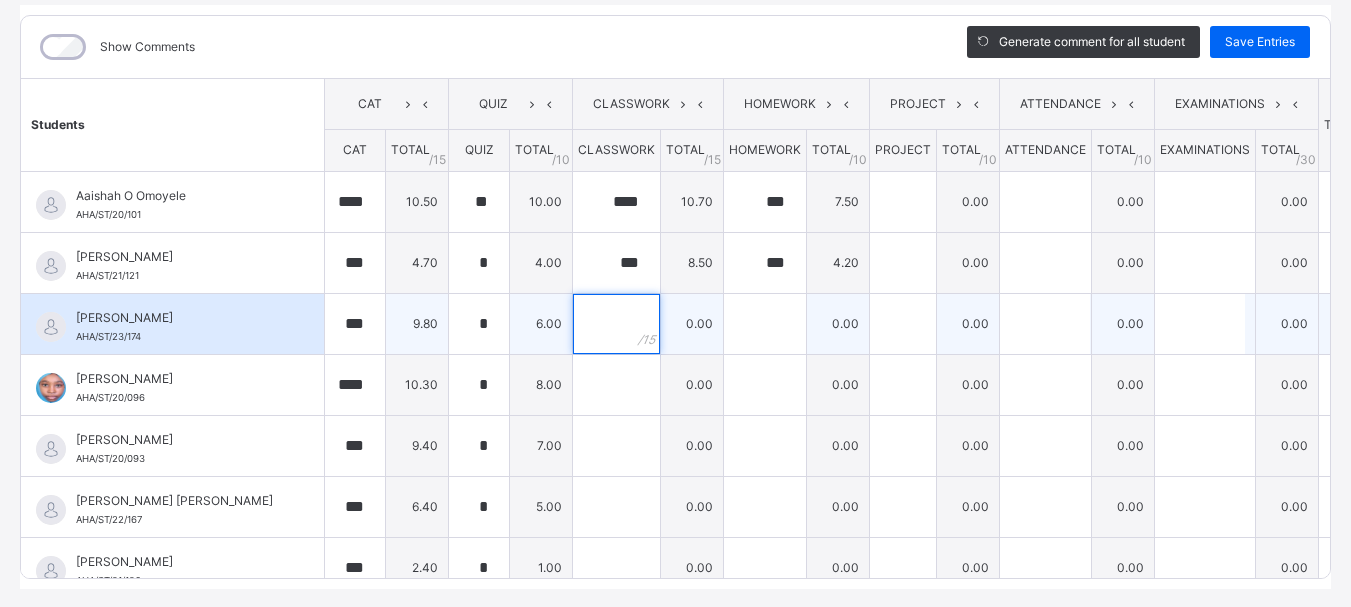 click at bounding box center (616, 324) 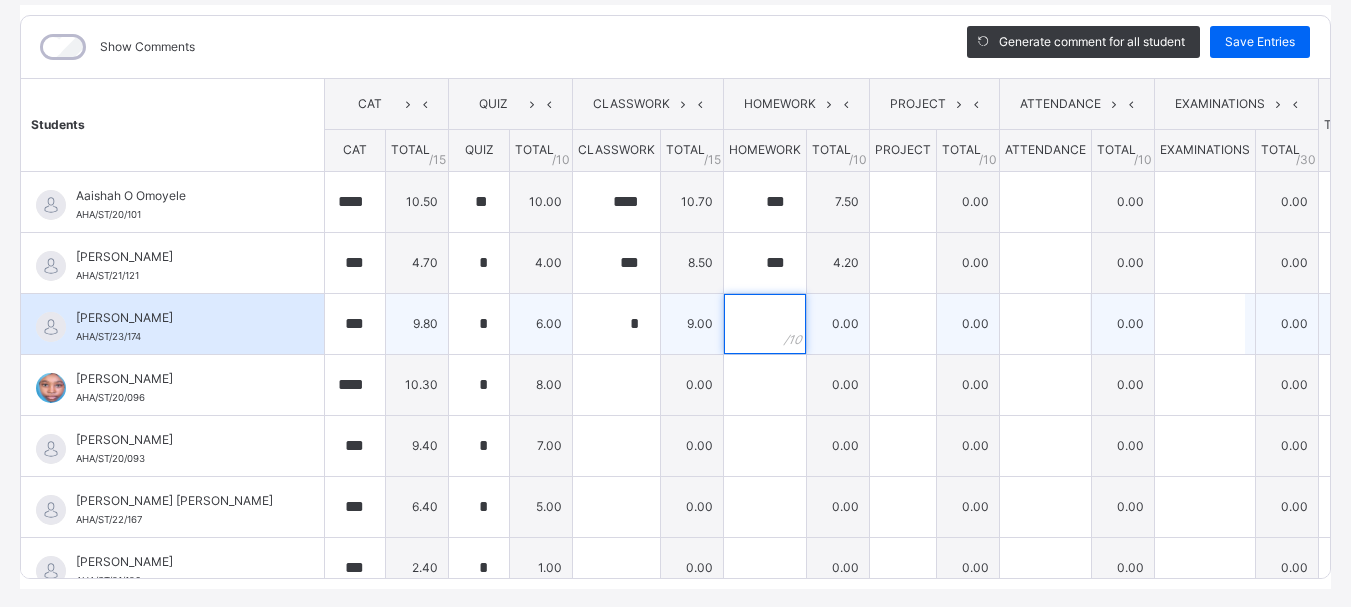 click at bounding box center (765, 324) 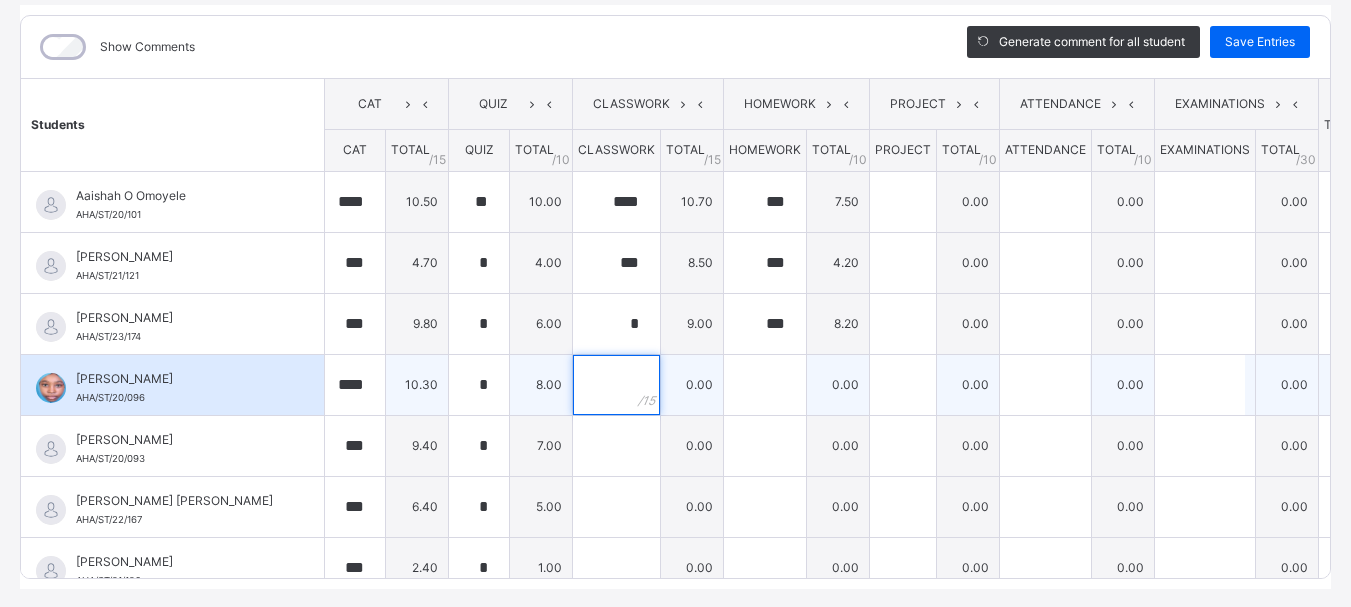 click at bounding box center [616, 385] 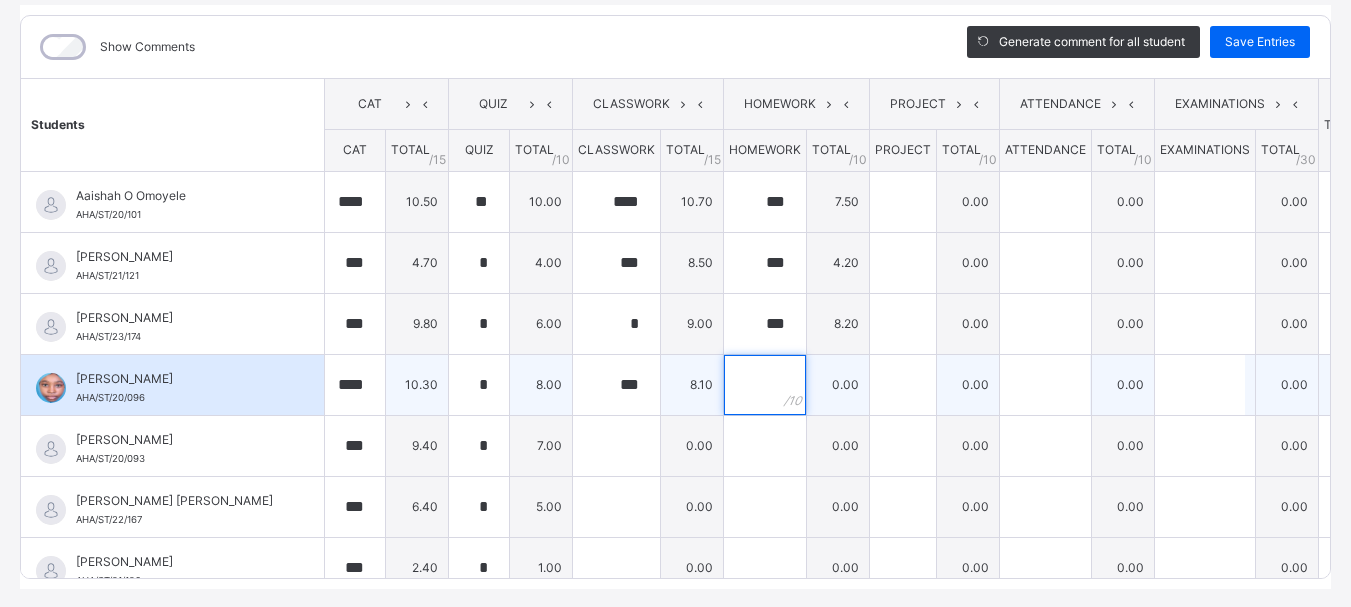 click at bounding box center (765, 385) 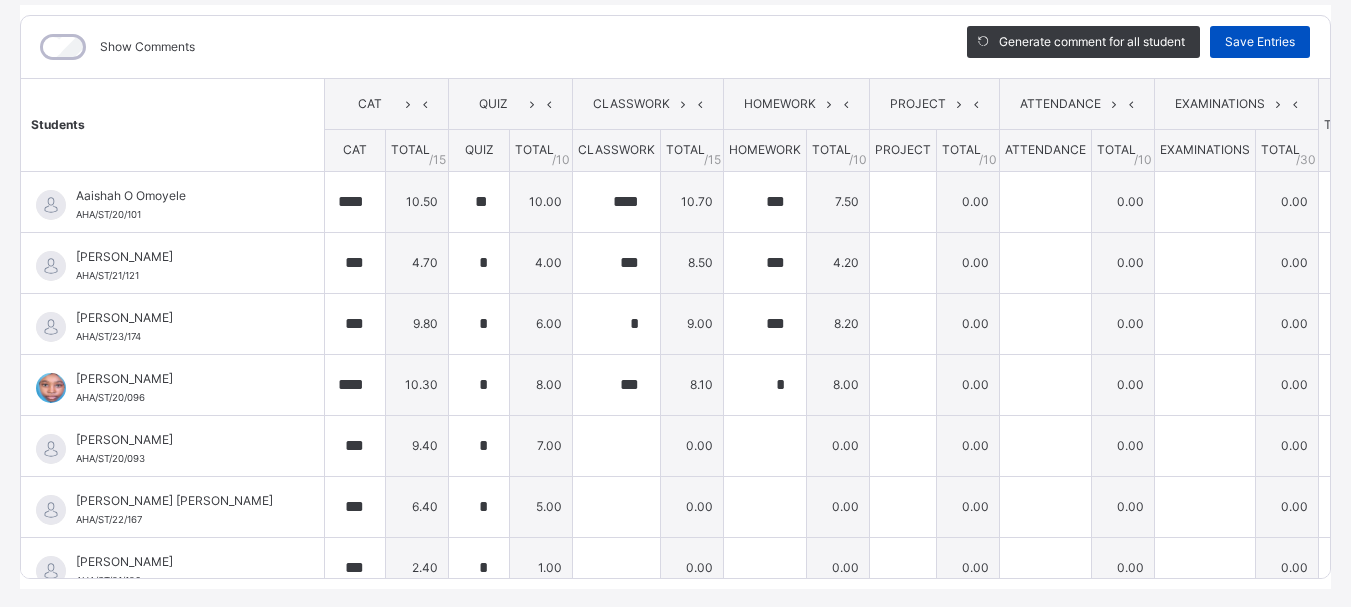 click on "Save Entries" at bounding box center [1260, 42] 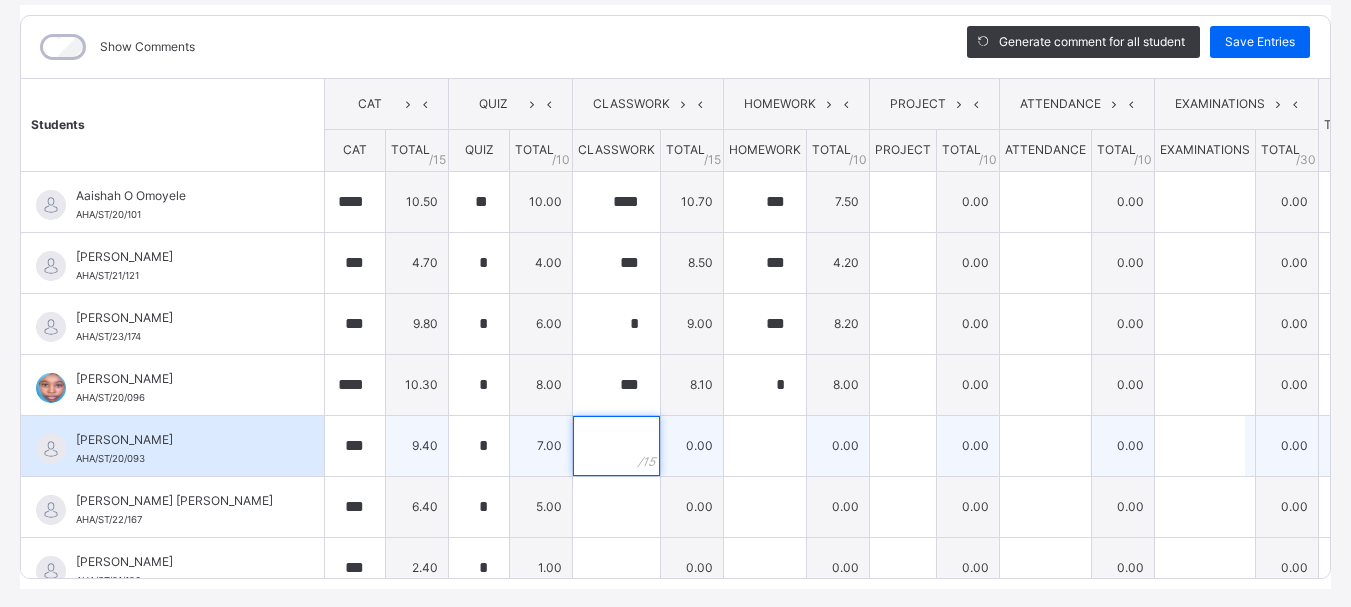 click at bounding box center (616, 446) 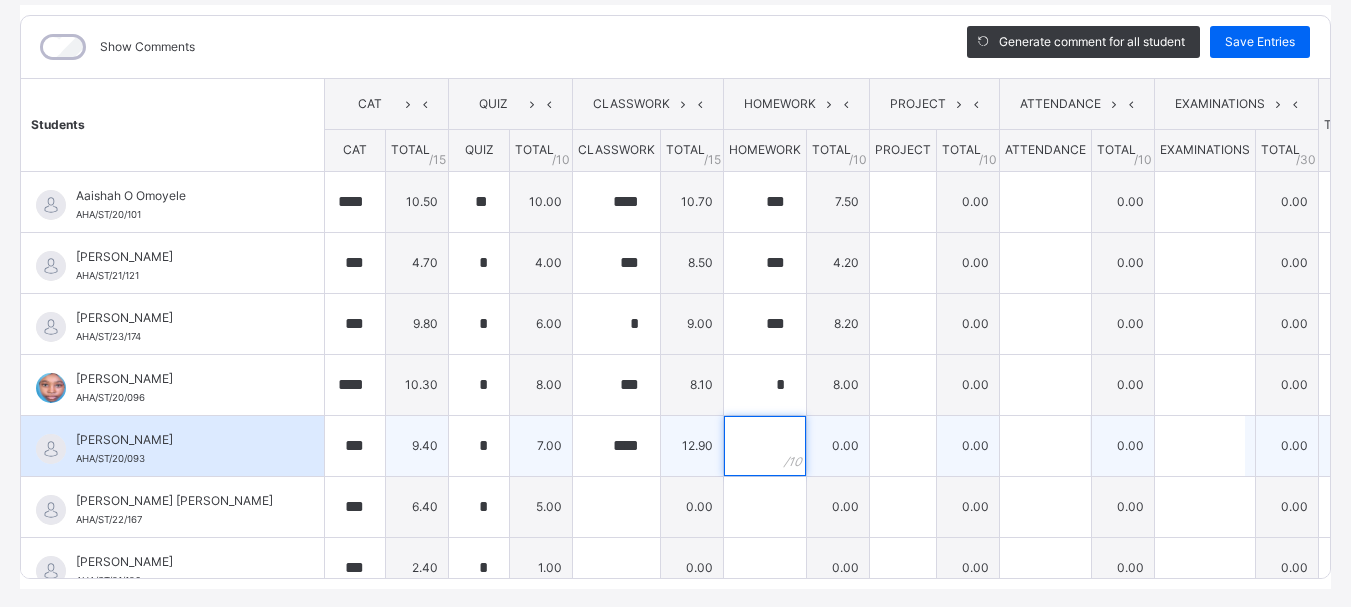 click at bounding box center [765, 446] 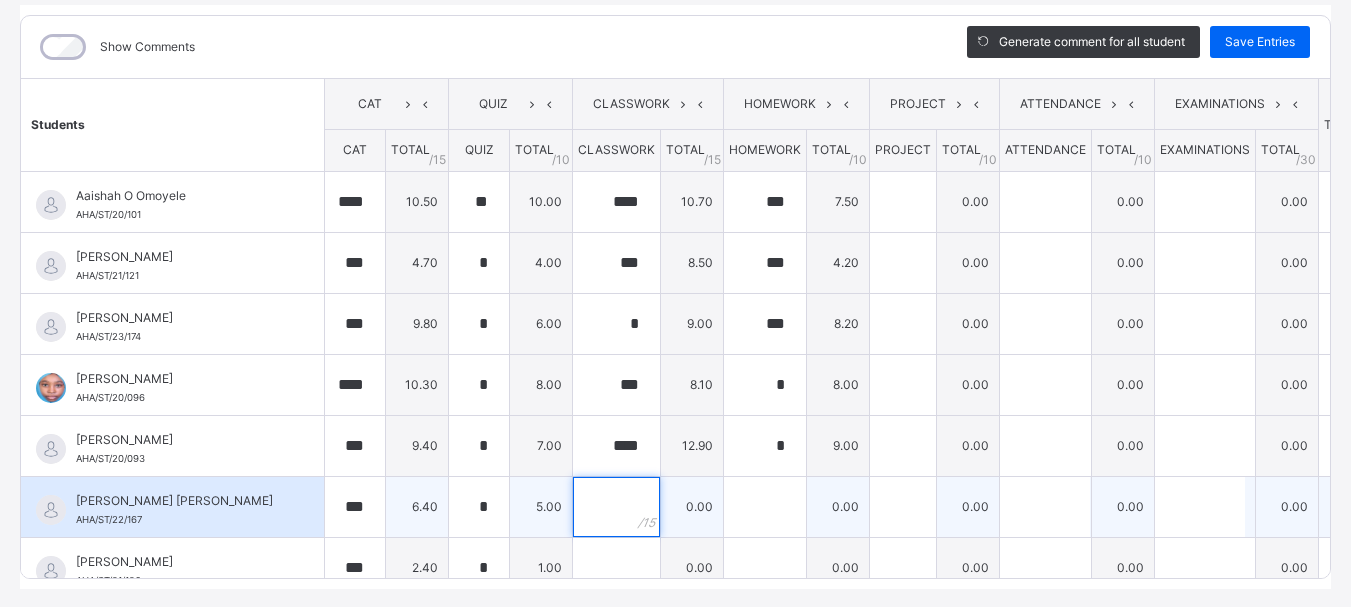 click at bounding box center [616, 507] 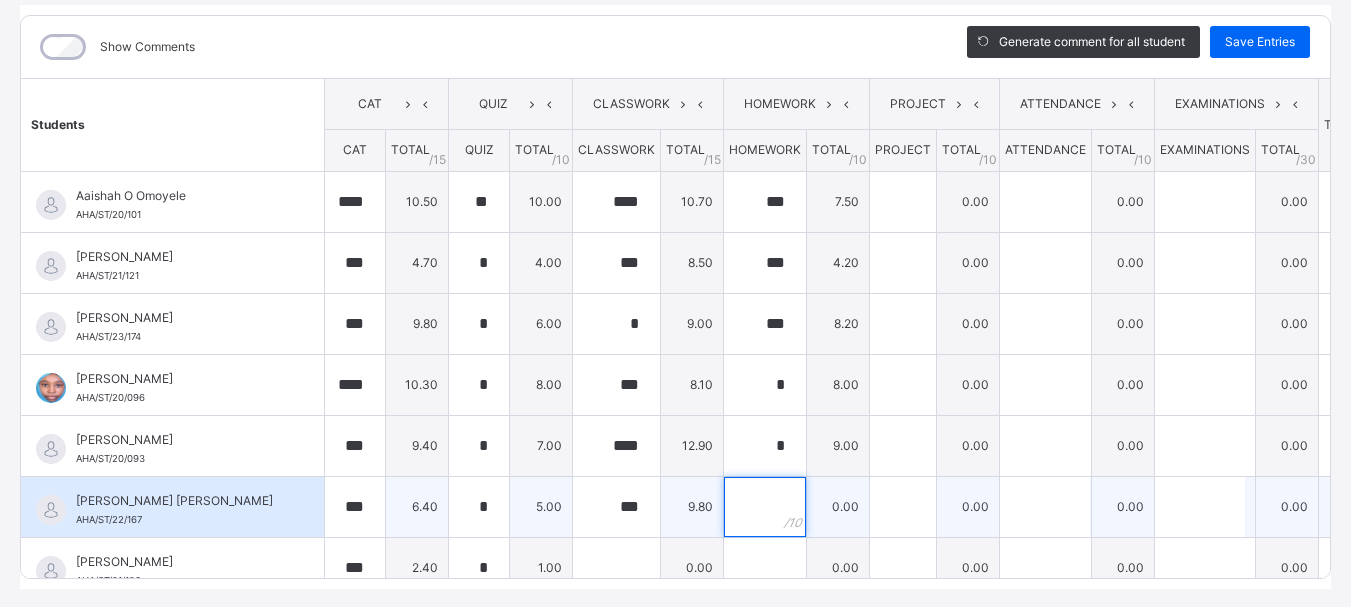 click at bounding box center [765, 507] 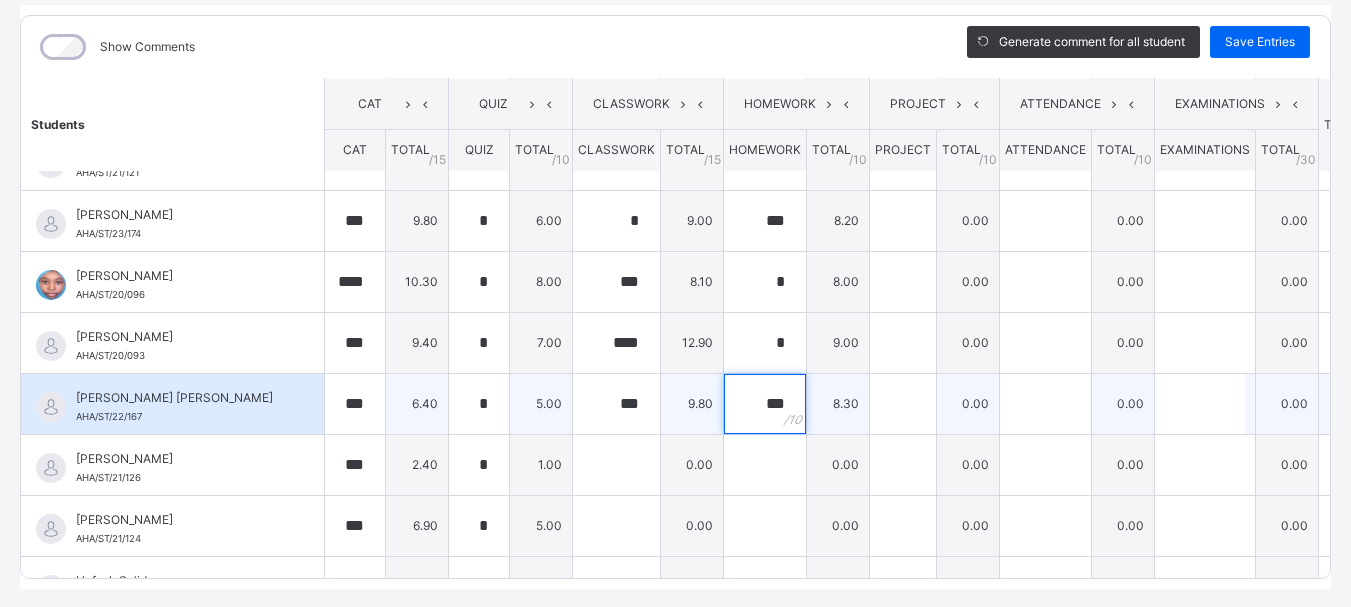 scroll, scrollTop: 105, scrollLeft: 0, axis: vertical 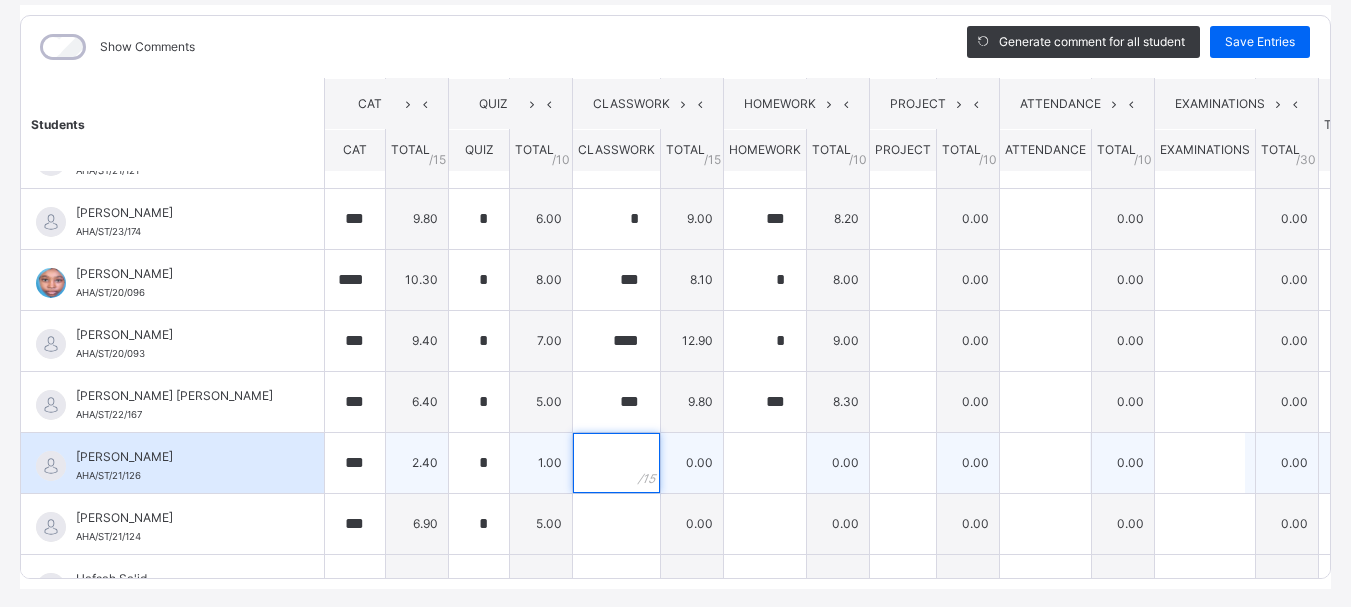 click at bounding box center (616, 463) 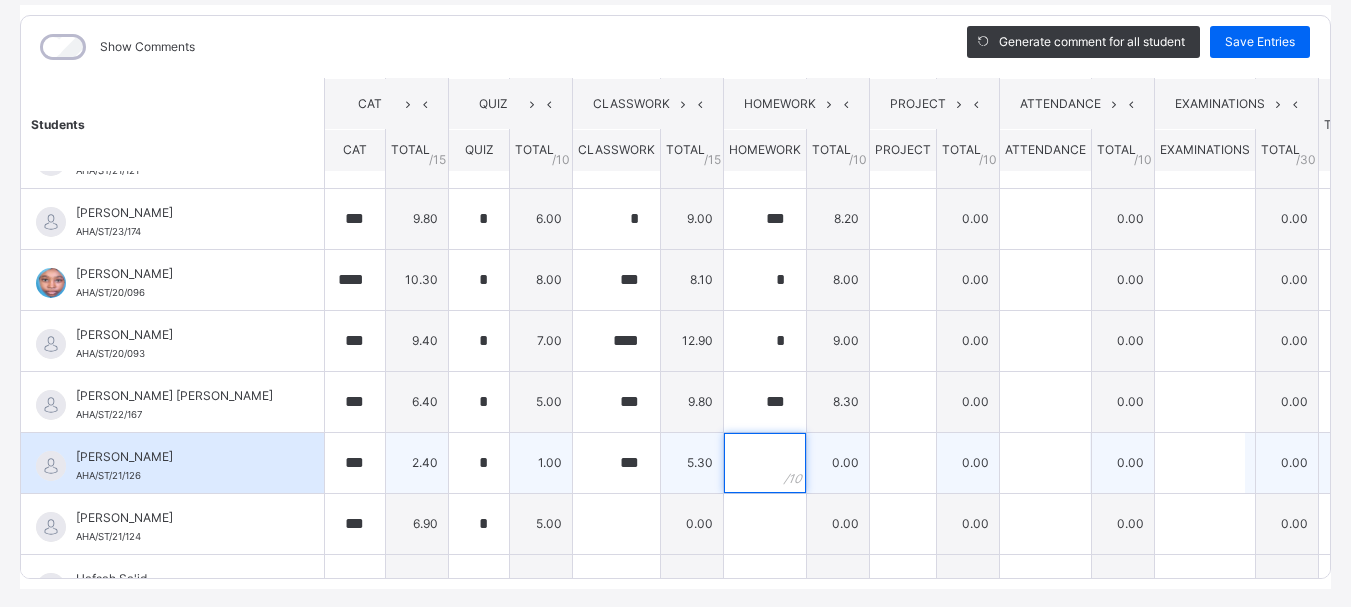 click at bounding box center [765, 463] 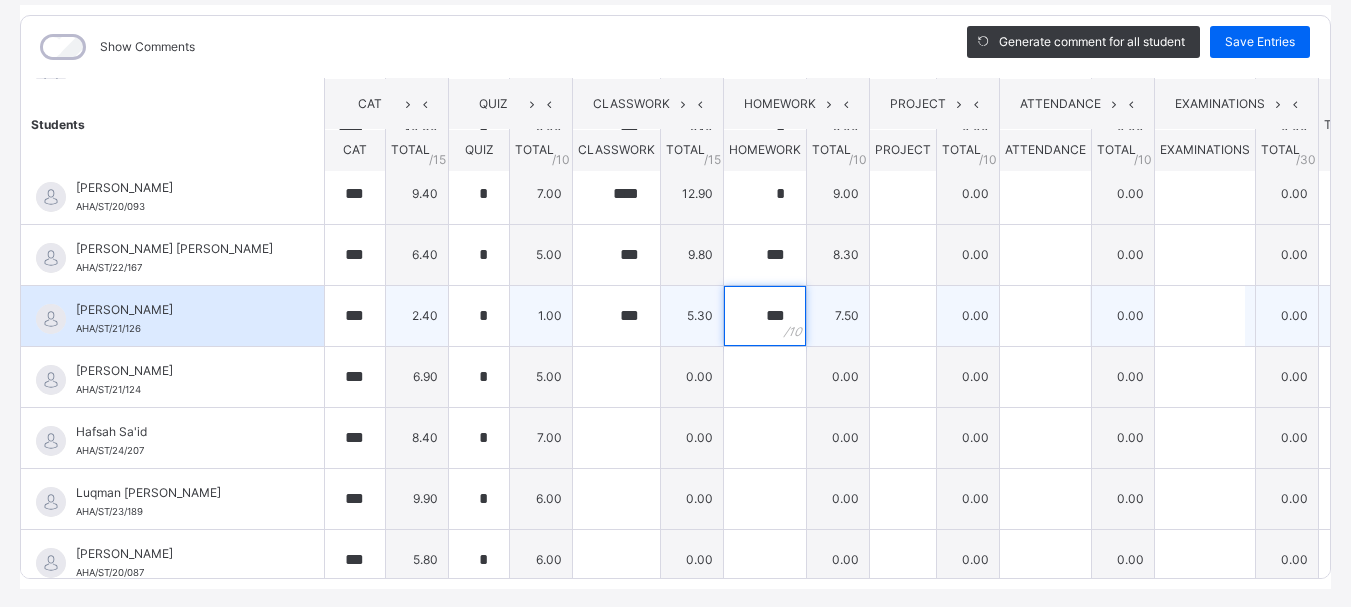 scroll, scrollTop: 255, scrollLeft: 0, axis: vertical 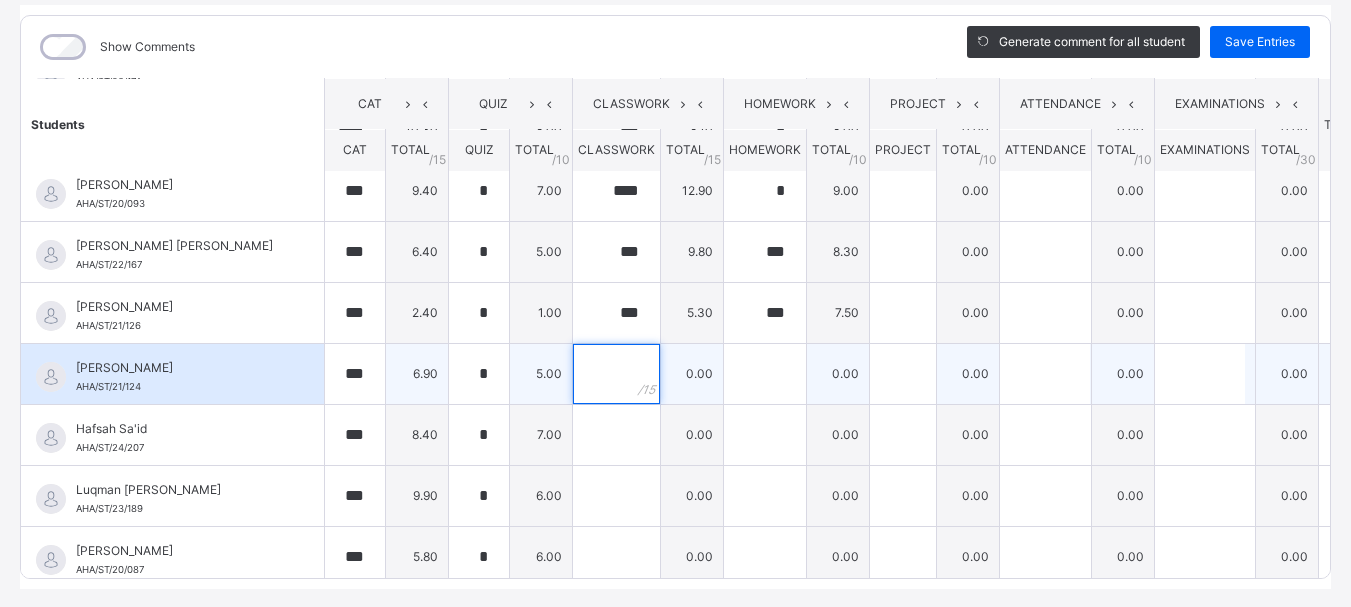 click at bounding box center [616, 374] 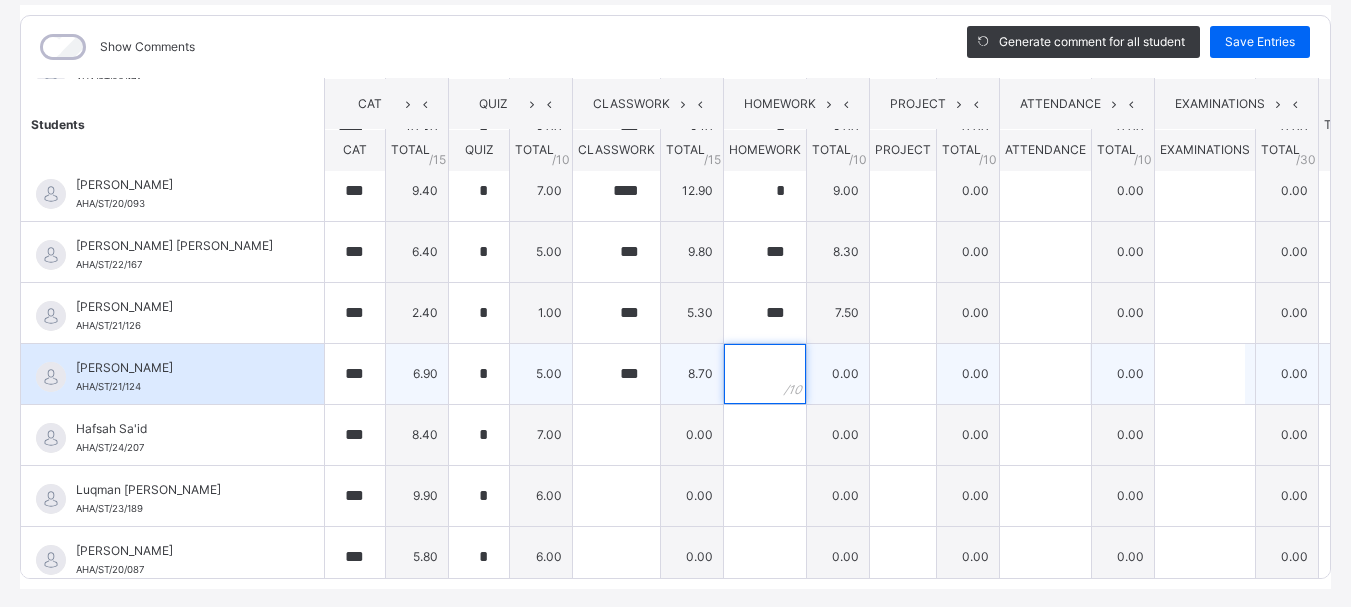 click at bounding box center [765, 374] 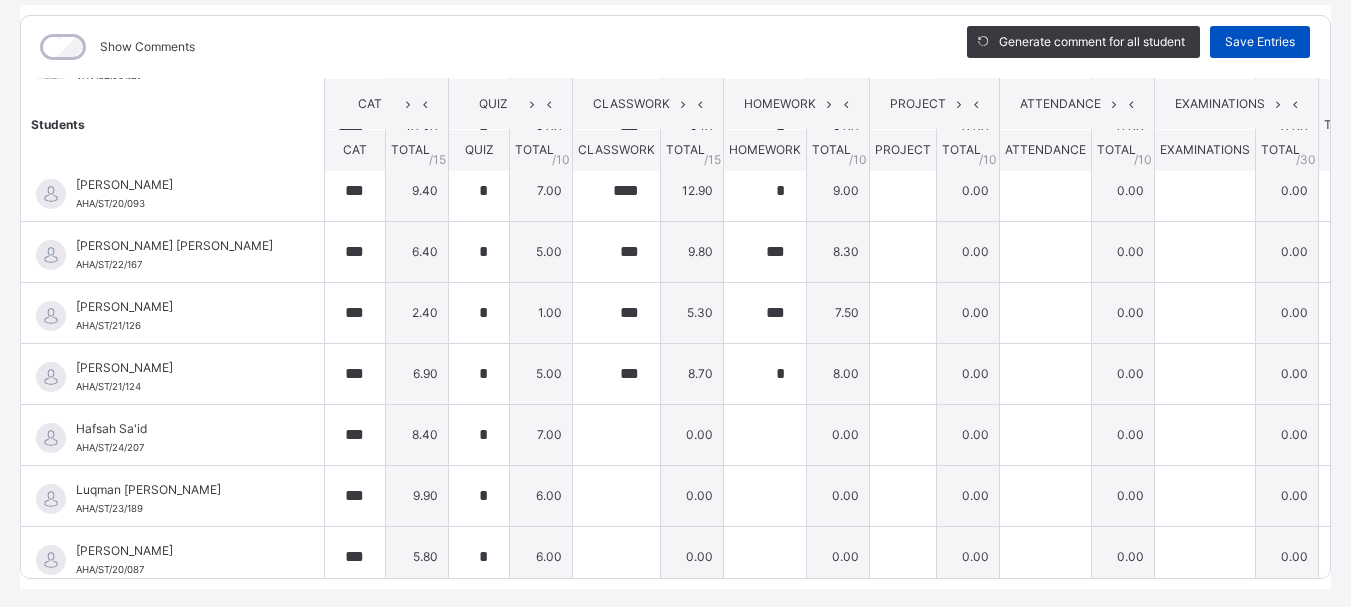 click on "Save Entries" at bounding box center (1260, 42) 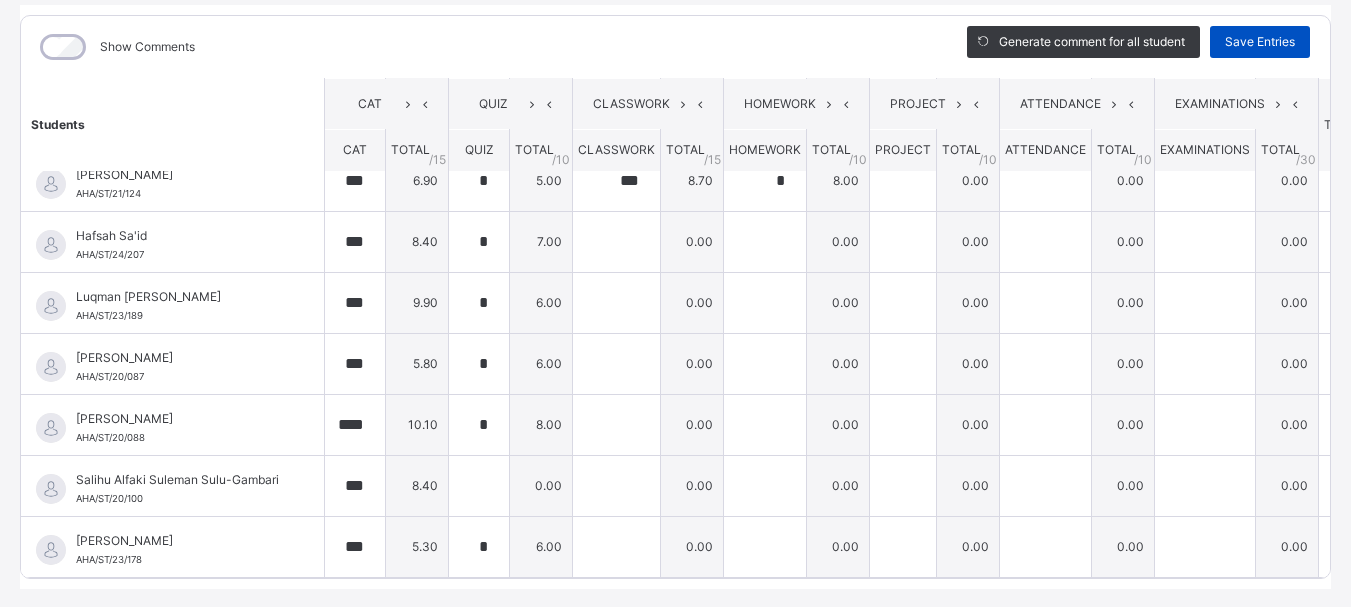 scroll, scrollTop: 463, scrollLeft: 0, axis: vertical 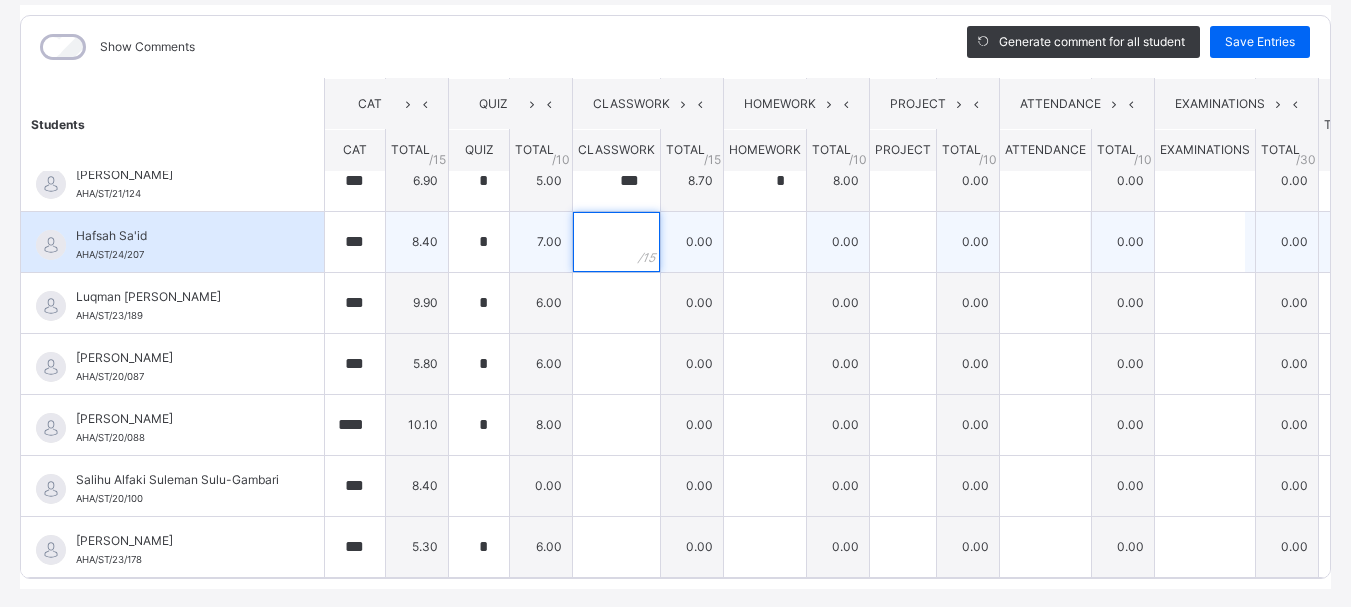 click at bounding box center [616, 242] 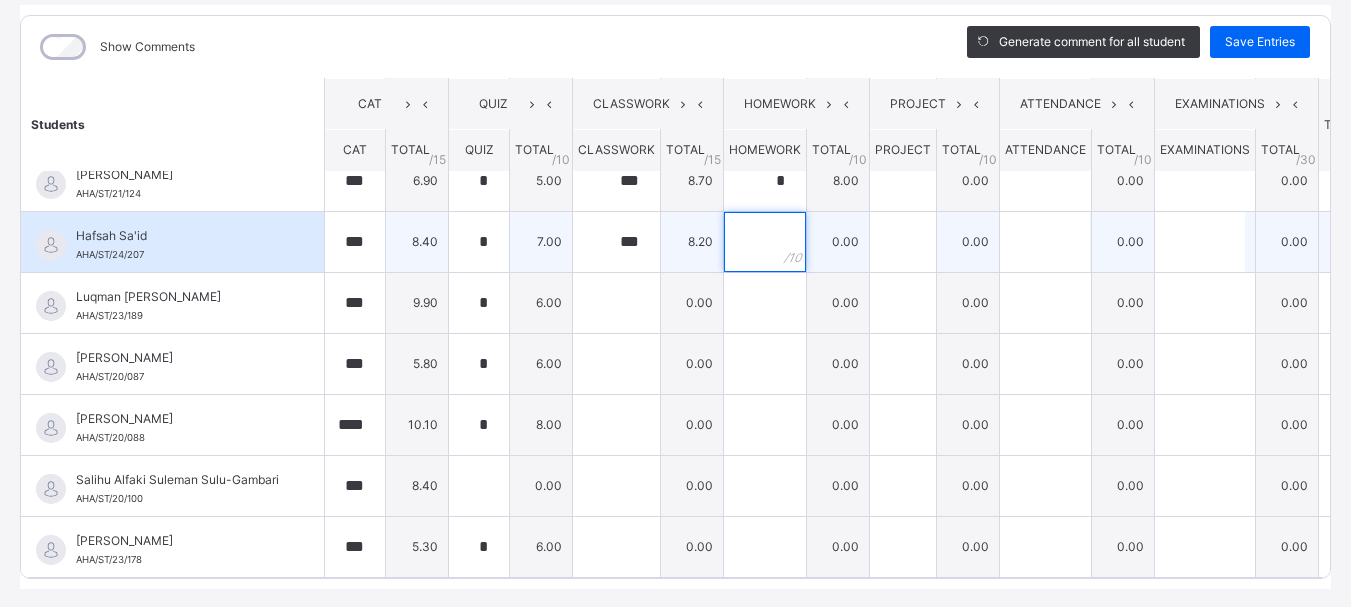 click at bounding box center [765, 242] 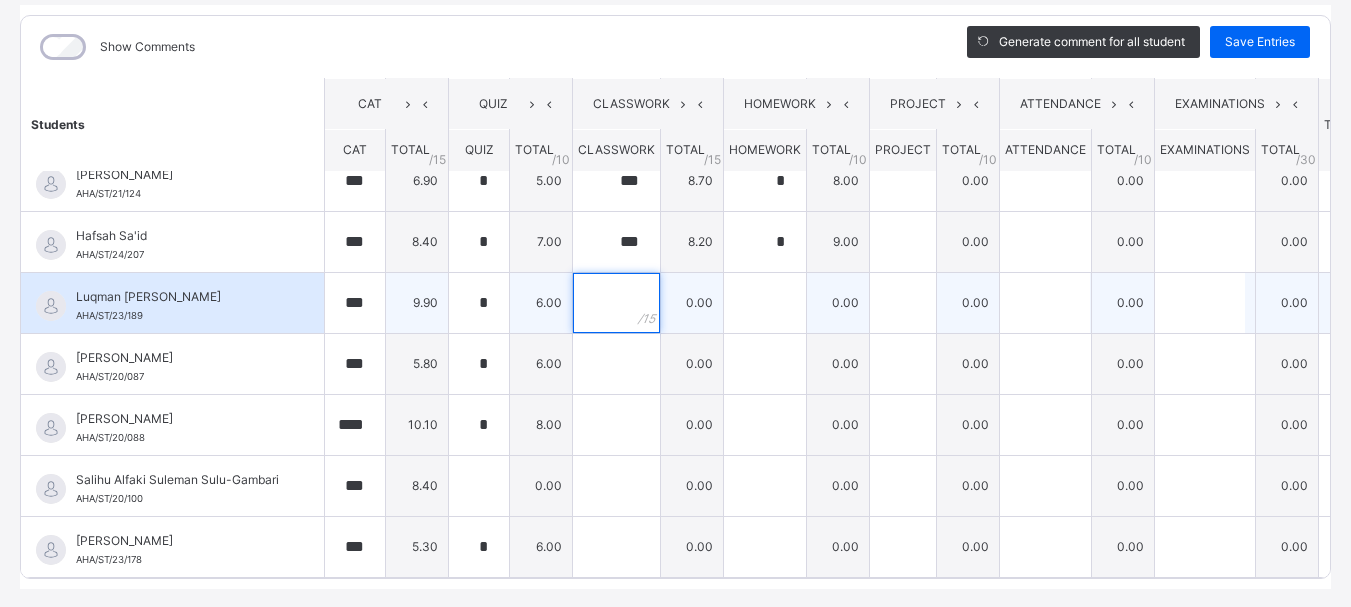 click at bounding box center [616, 303] 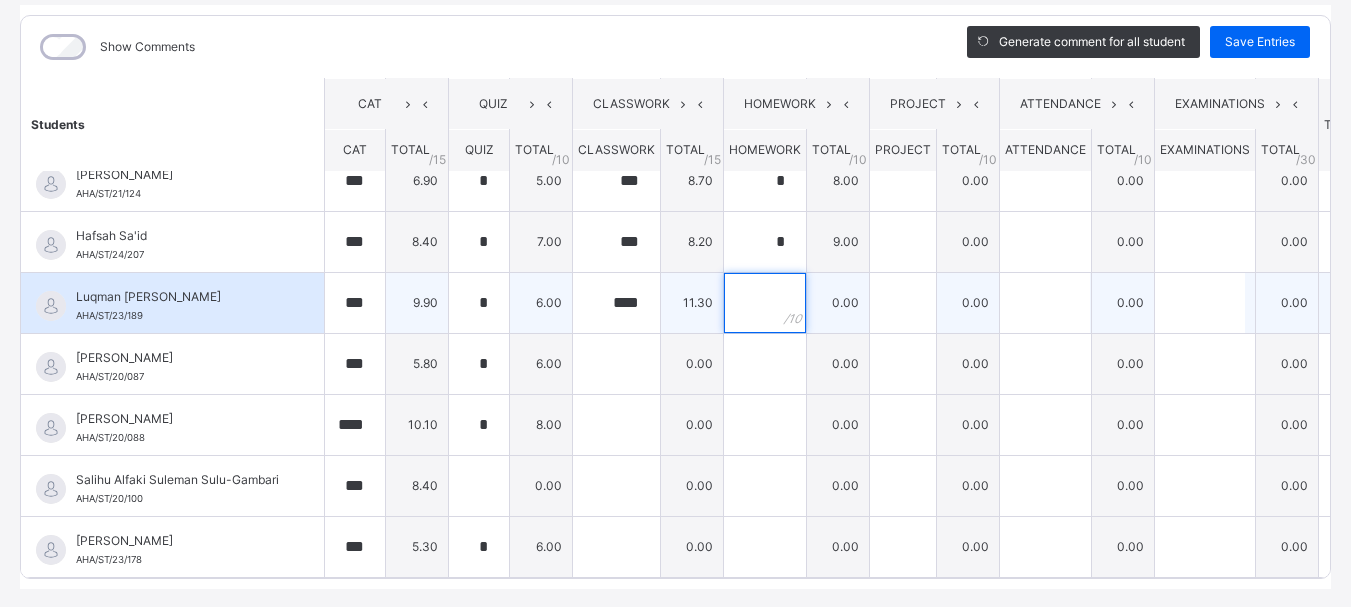 click at bounding box center (765, 303) 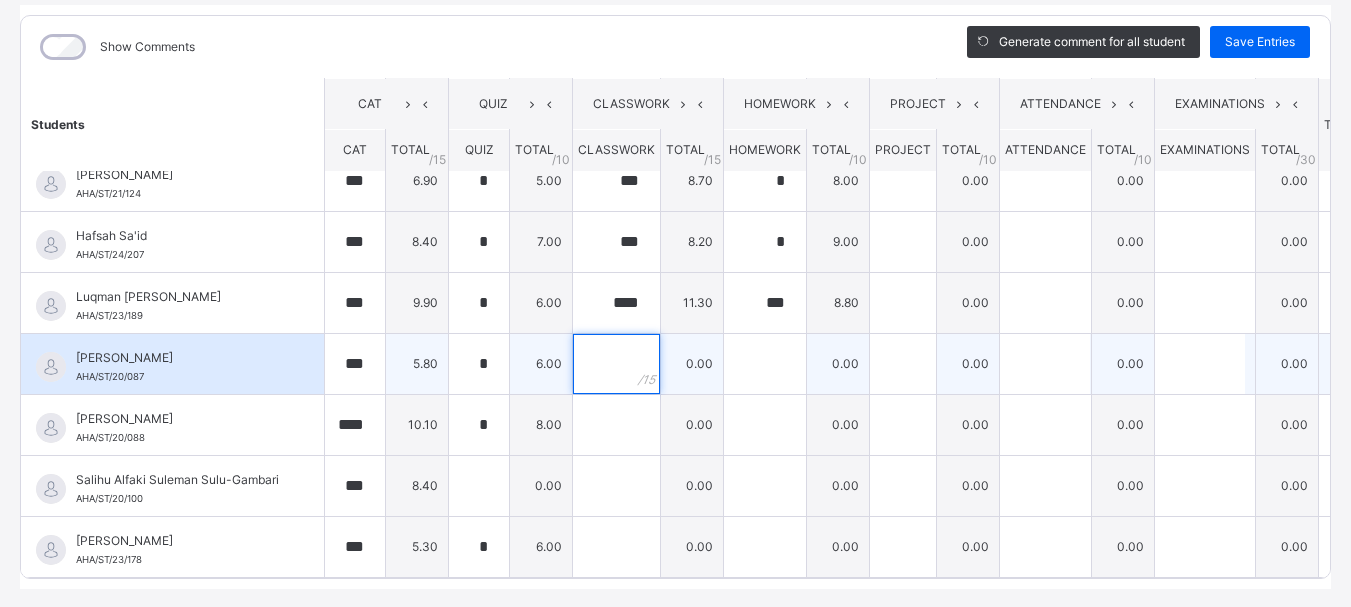 click at bounding box center [616, 364] 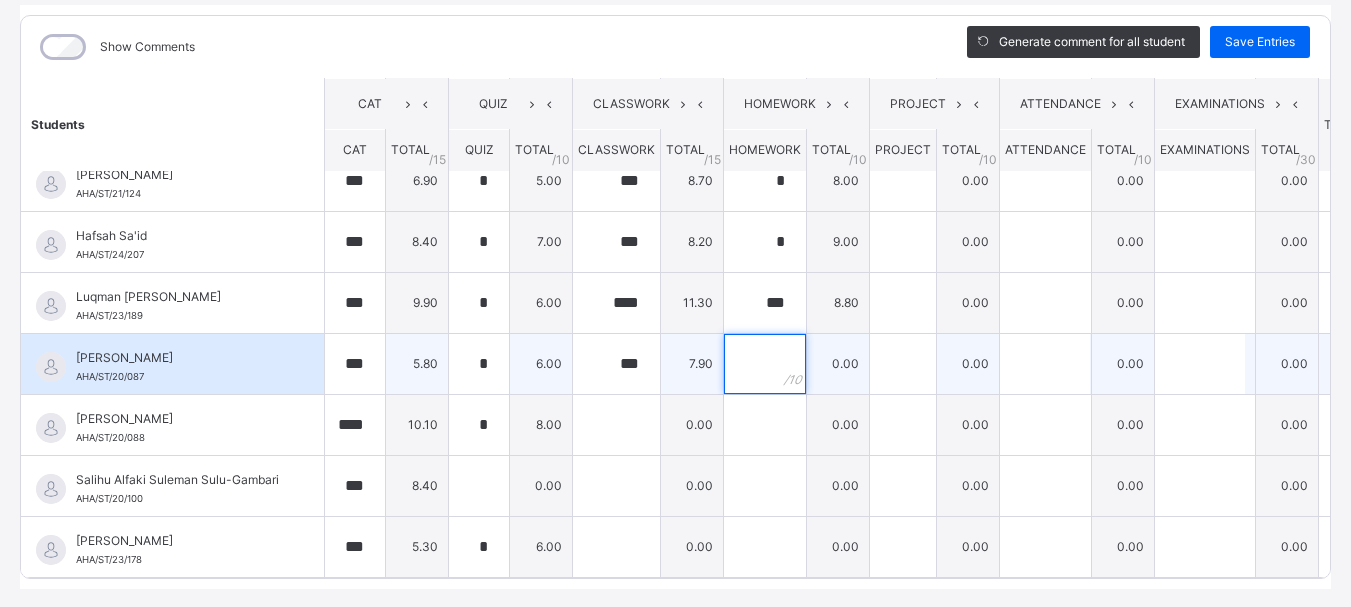 click at bounding box center [765, 364] 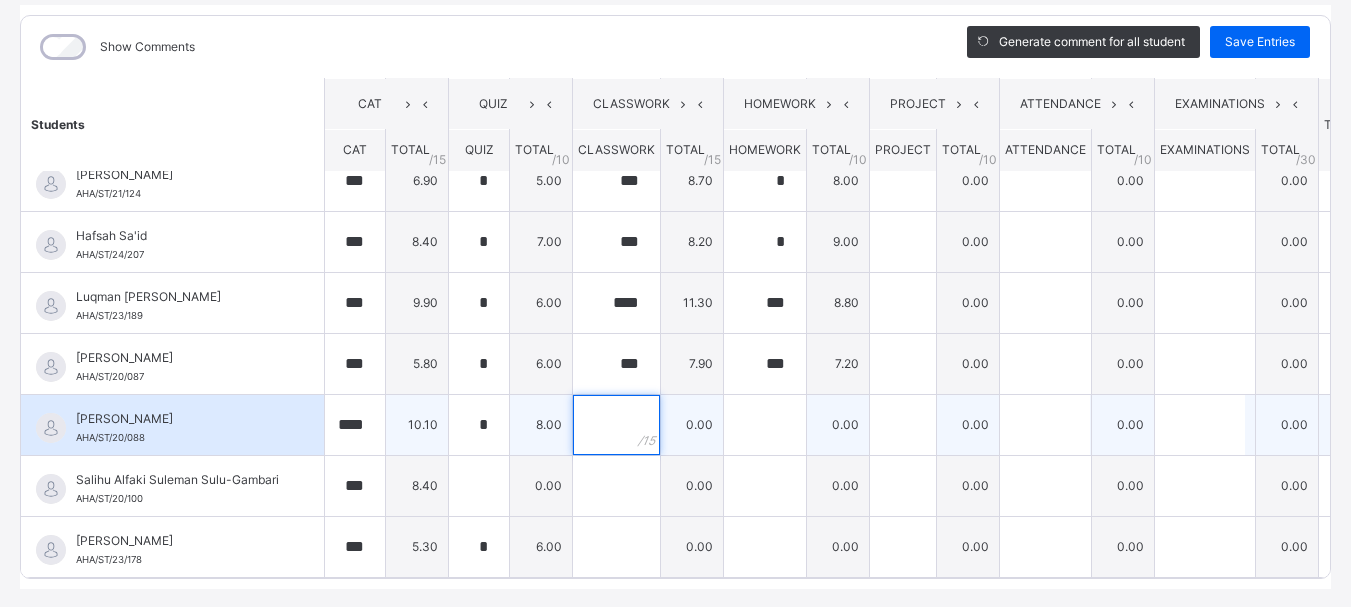 click at bounding box center [616, 425] 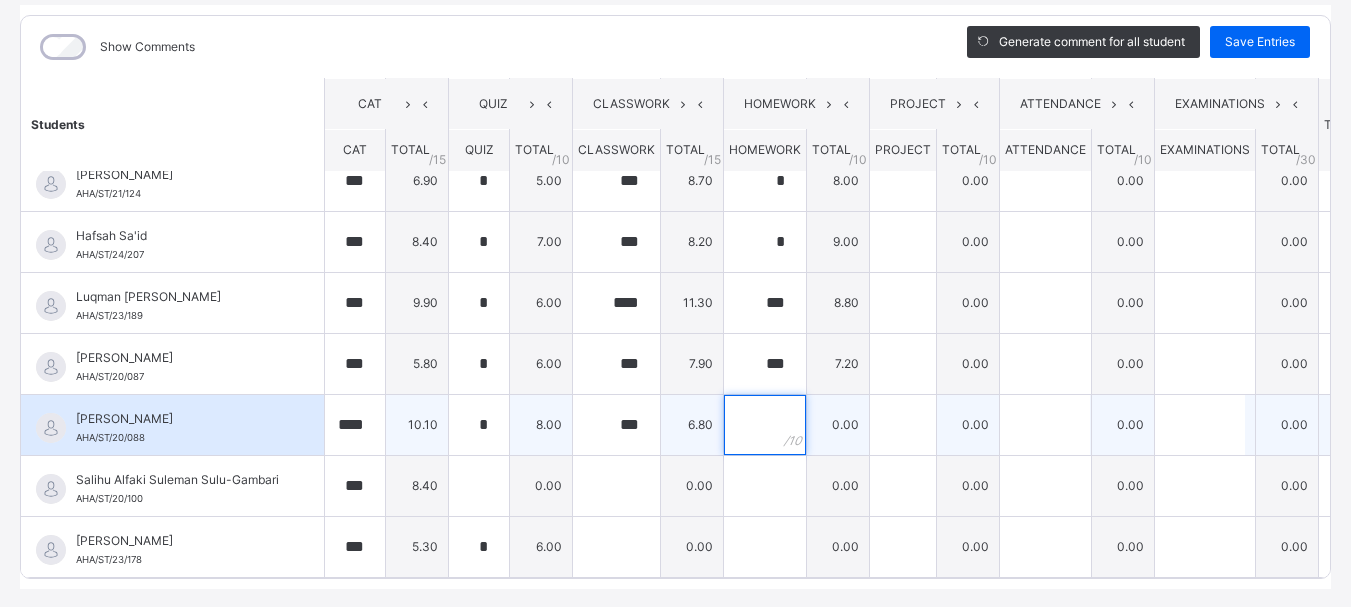 click at bounding box center [765, 425] 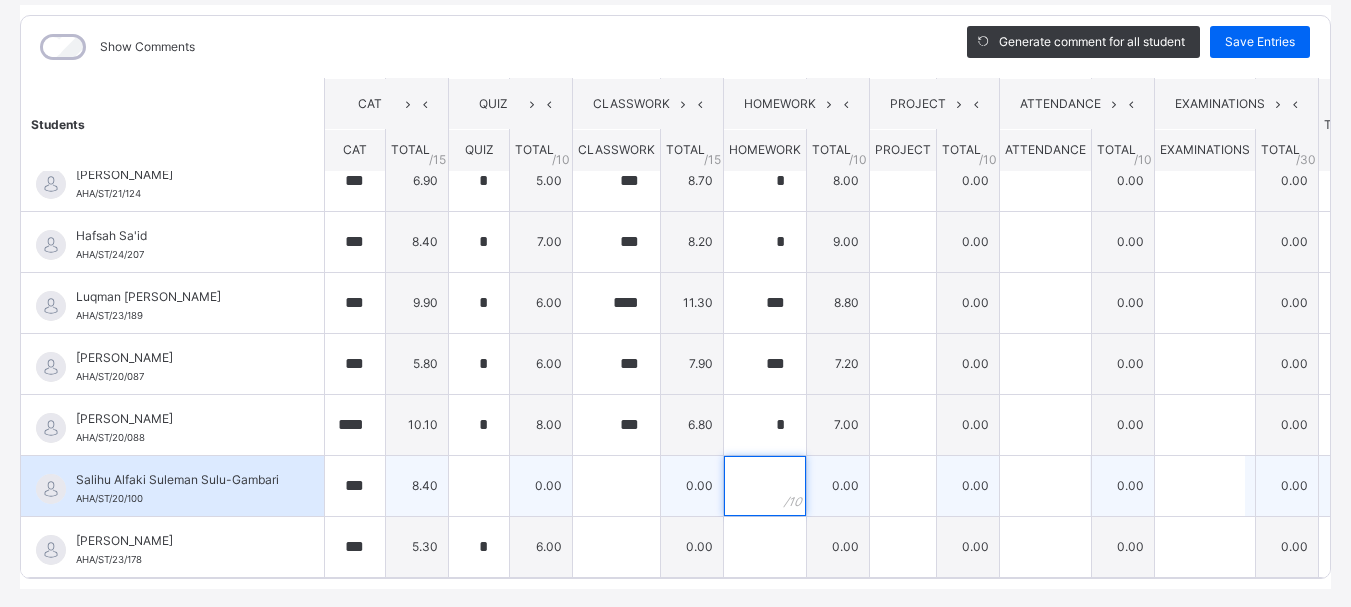 click at bounding box center (765, 486) 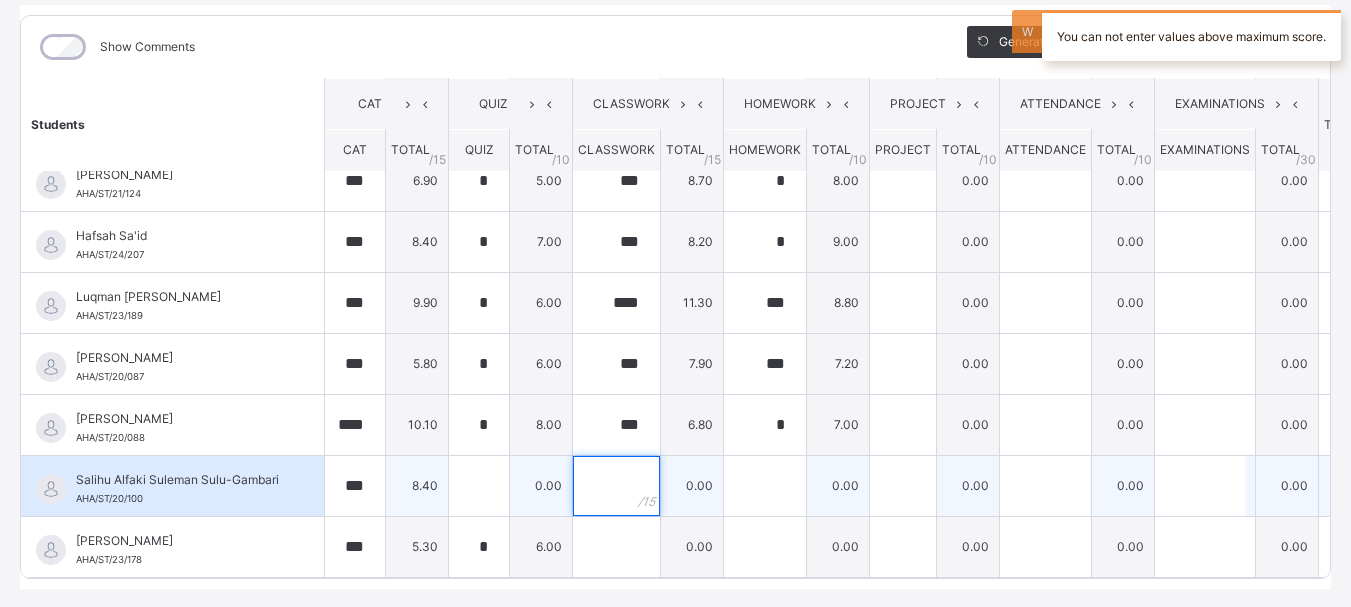 click at bounding box center (616, 486) 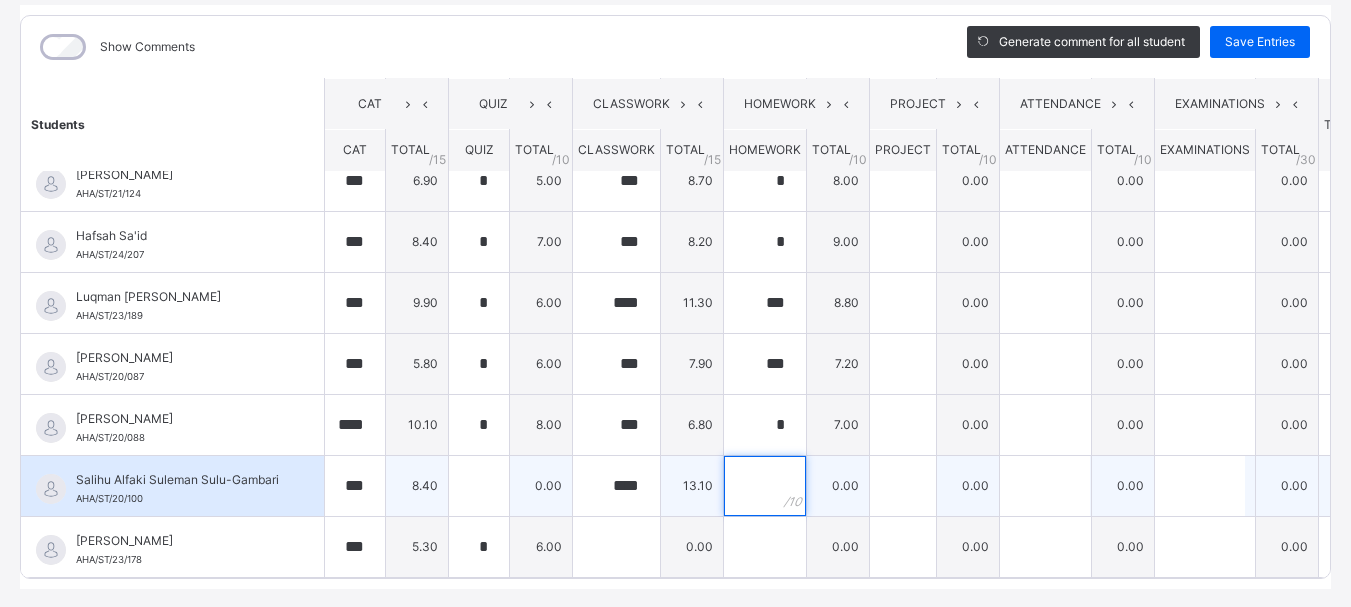 click at bounding box center [765, 486] 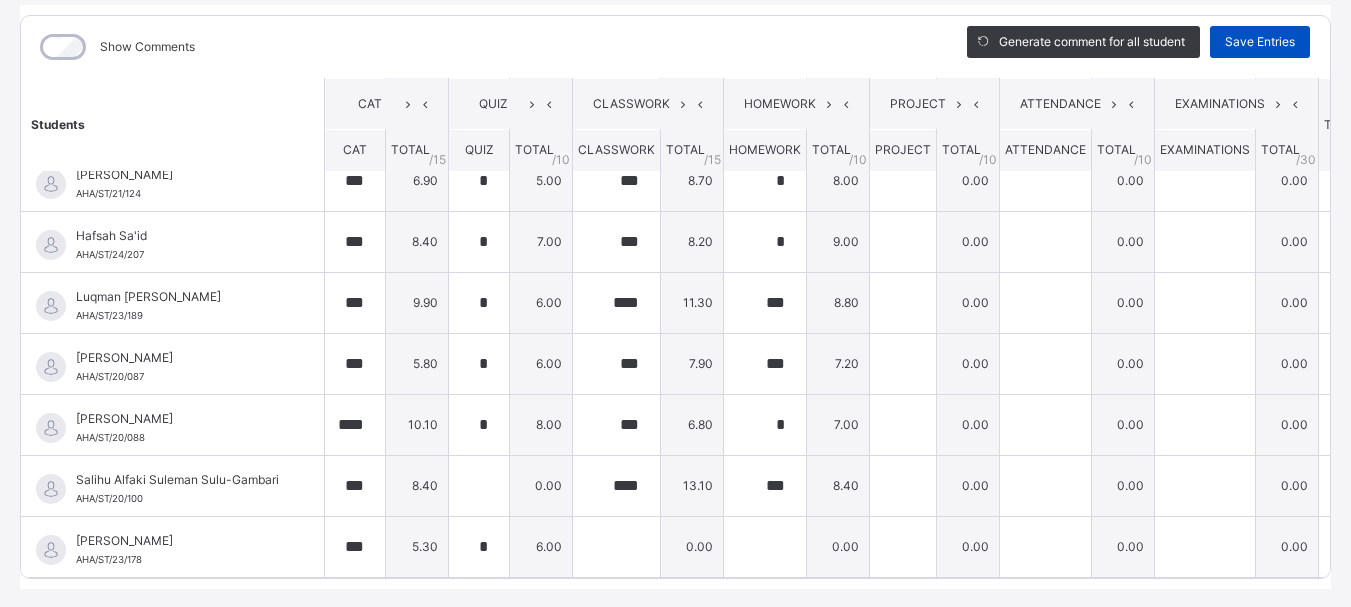 click on "Save Entries" at bounding box center (1260, 42) 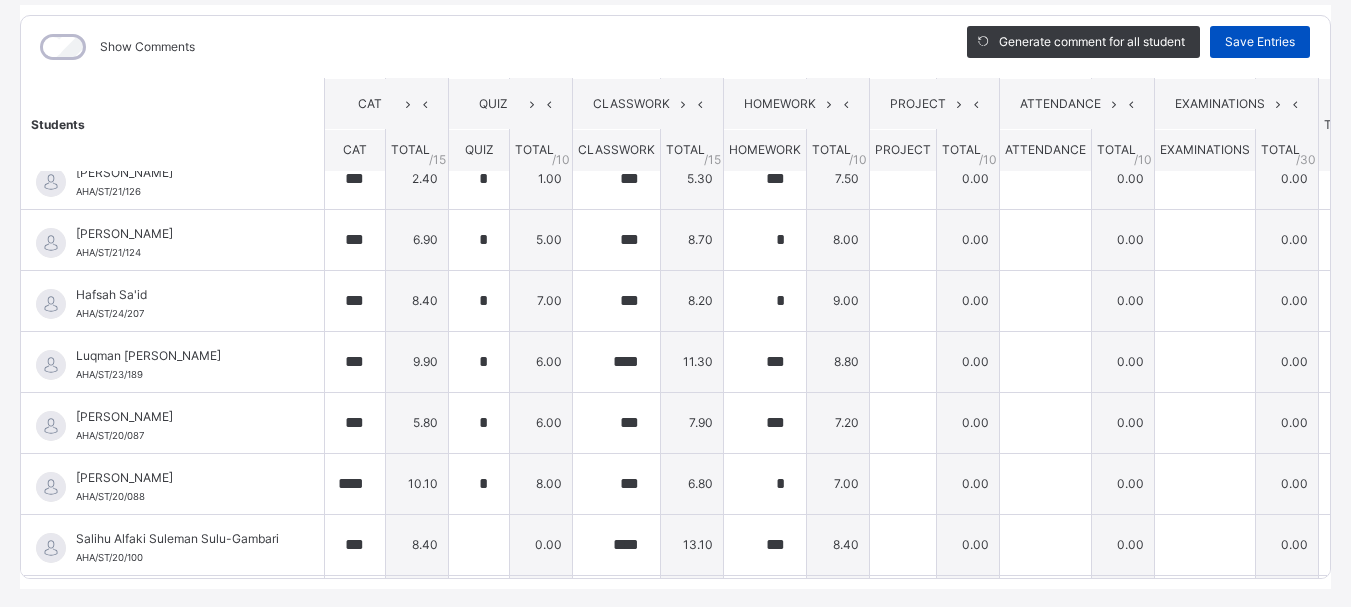 scroll, scrollTop: 463, scrollLeft: 0, axis: vertical 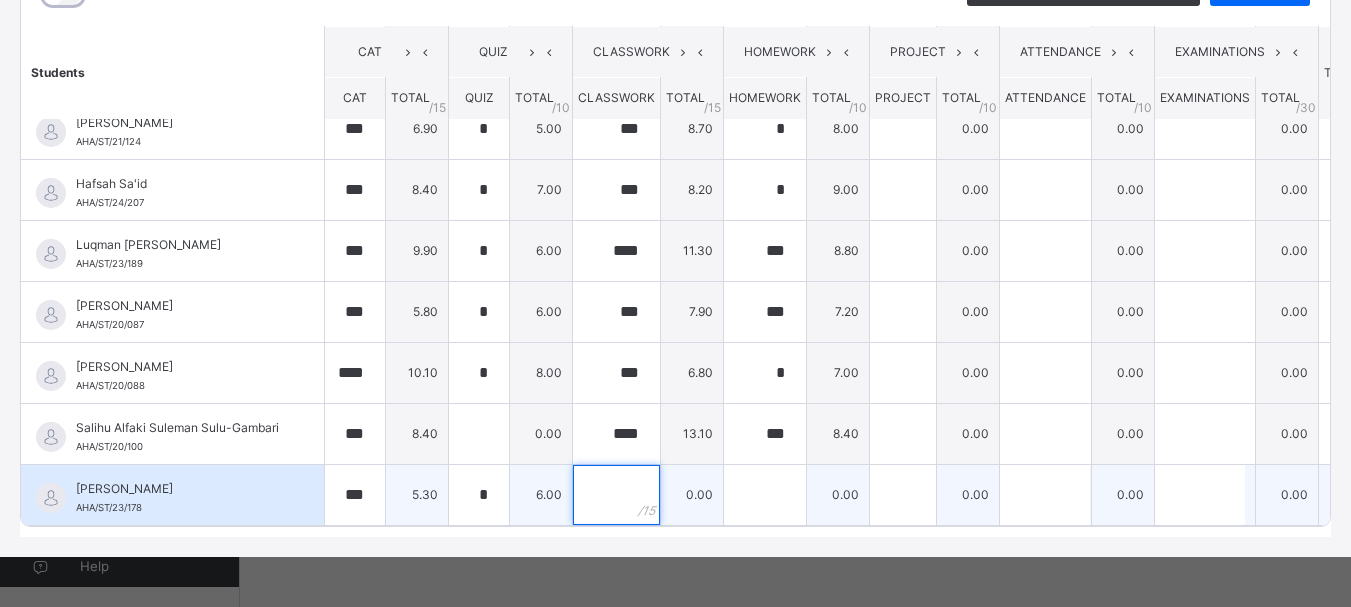 click at bounding box center [616, 495] 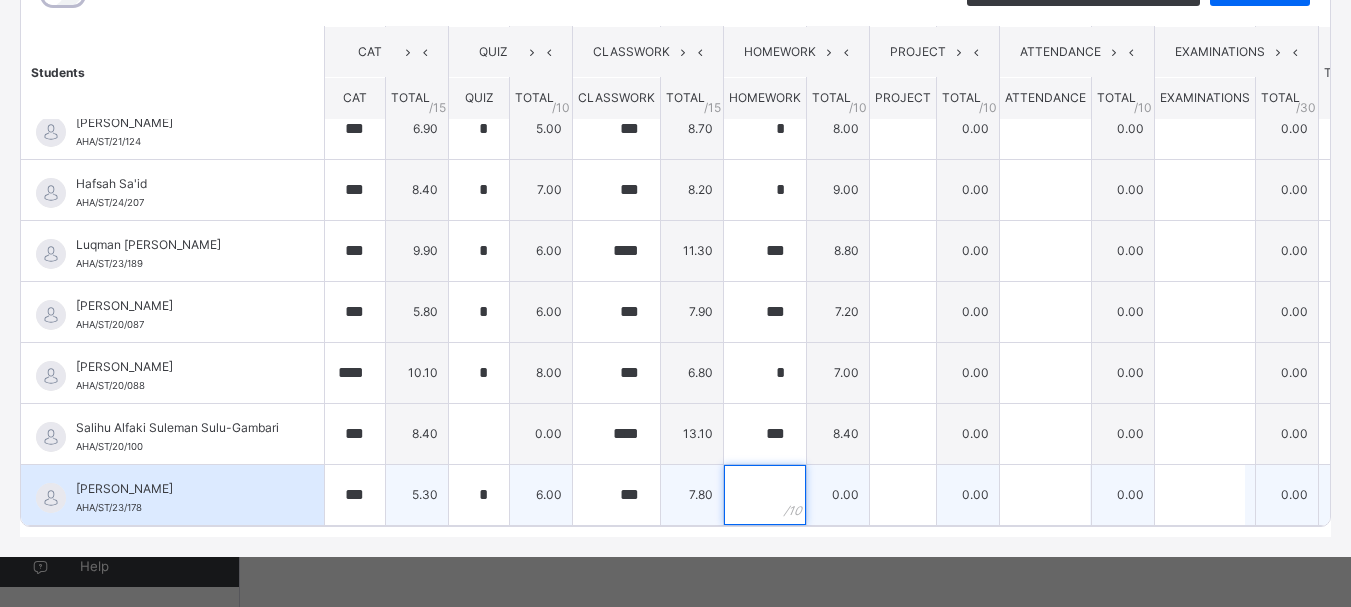 click at bounding box center [765, 495] 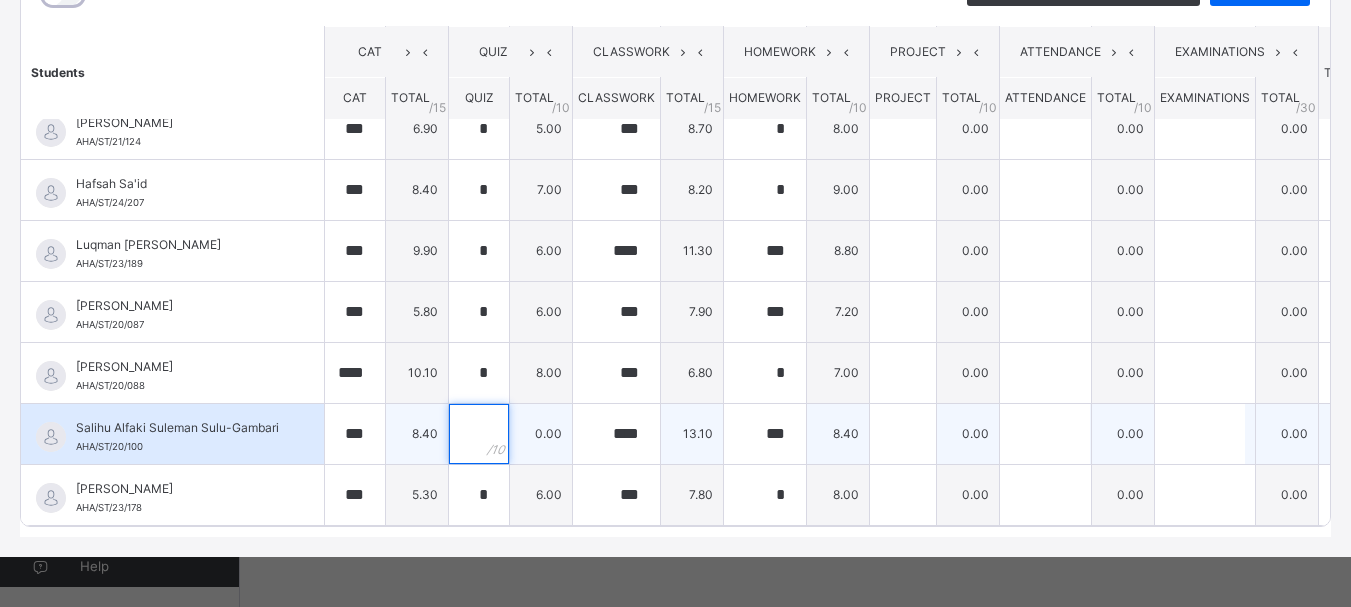 click at bounding box center [479, 434] 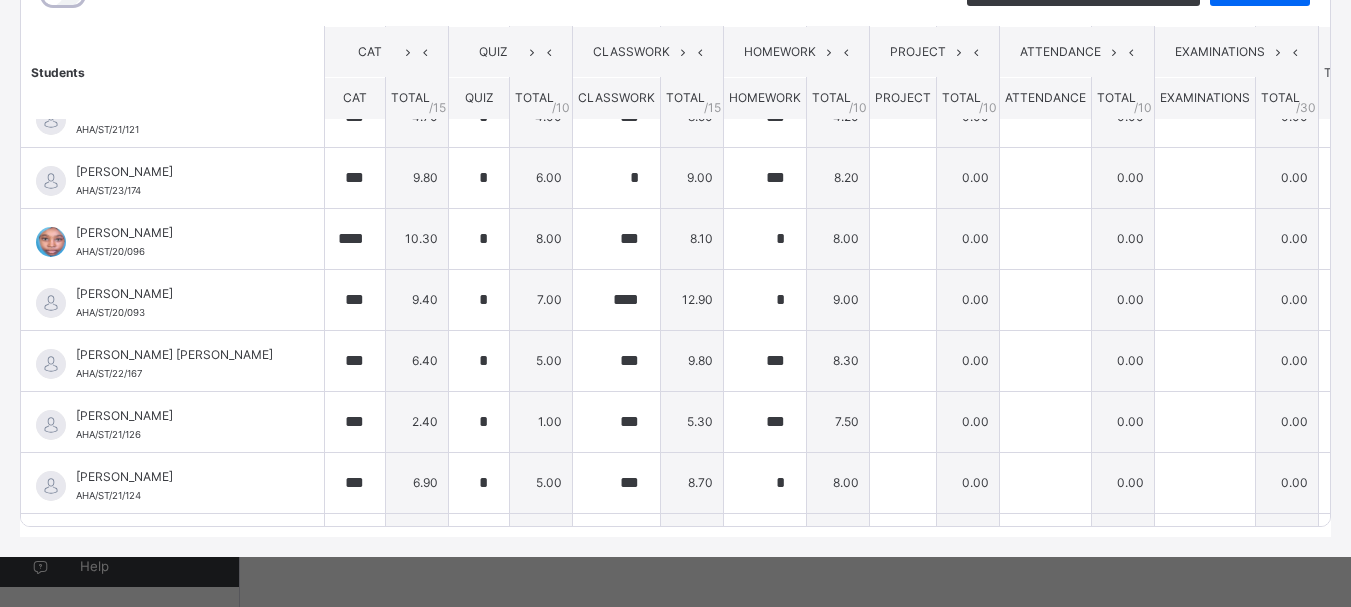scroll, scrollTop: 0, scrollLeft: 0, axis: both 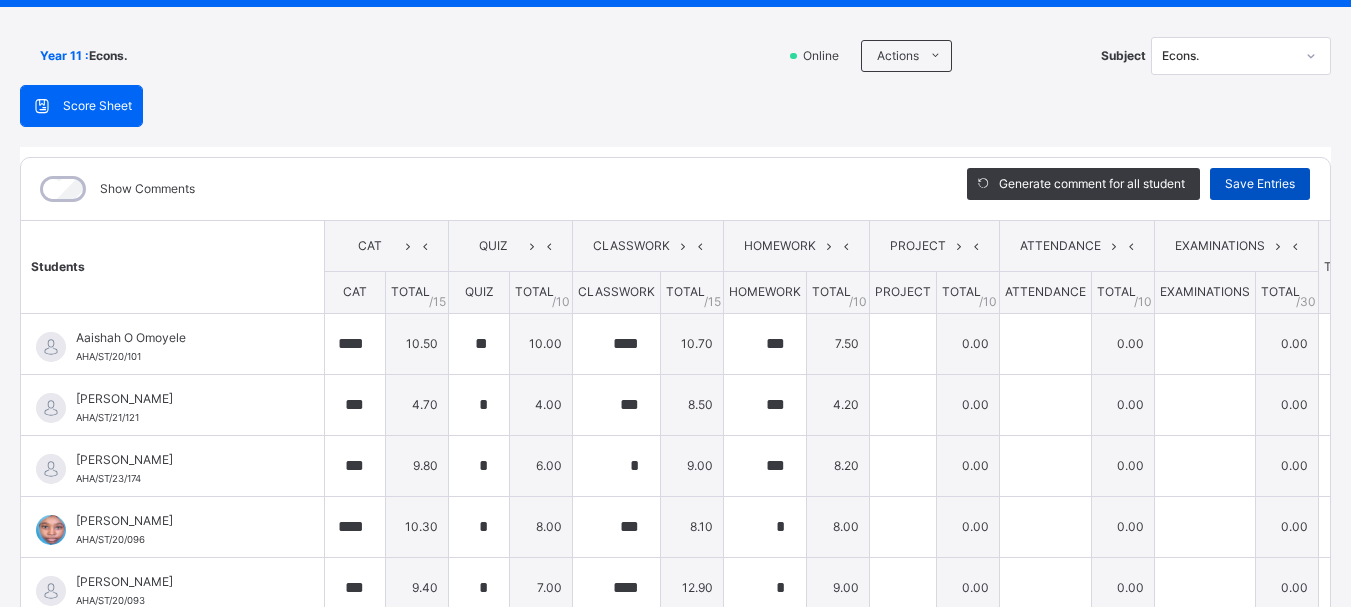 click on "Save Entries" at bounding box center [1260, 184] 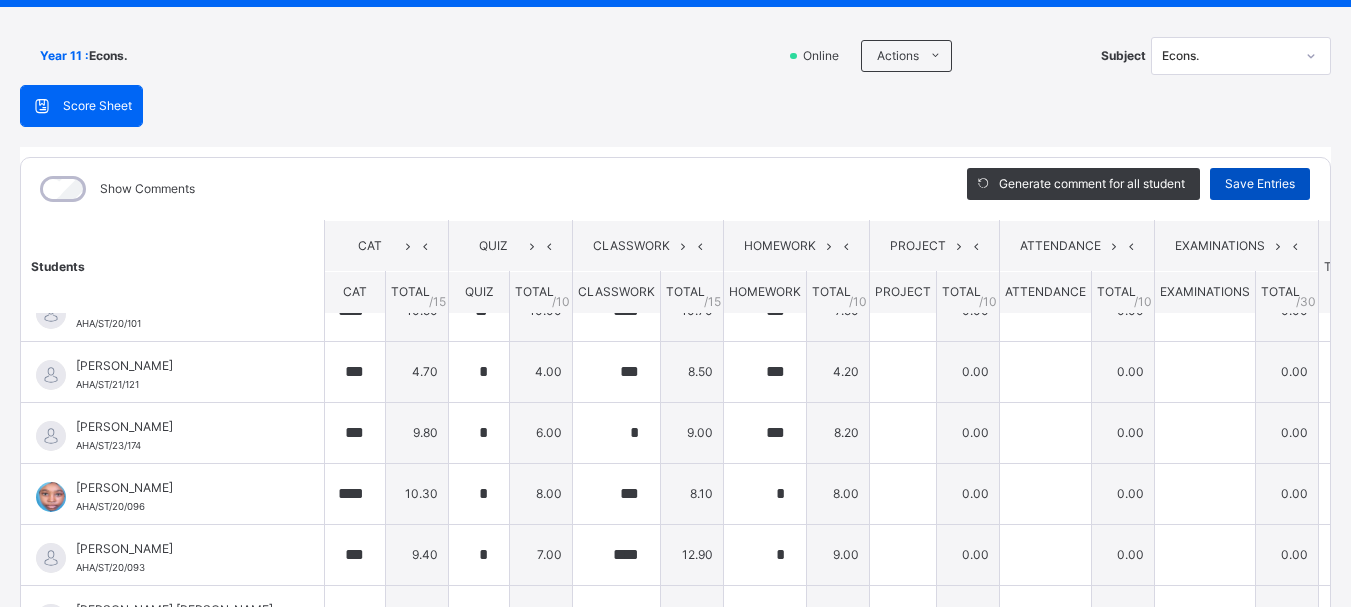 scroll, scrollTop: 0, scrollLeft: 0, axis: both 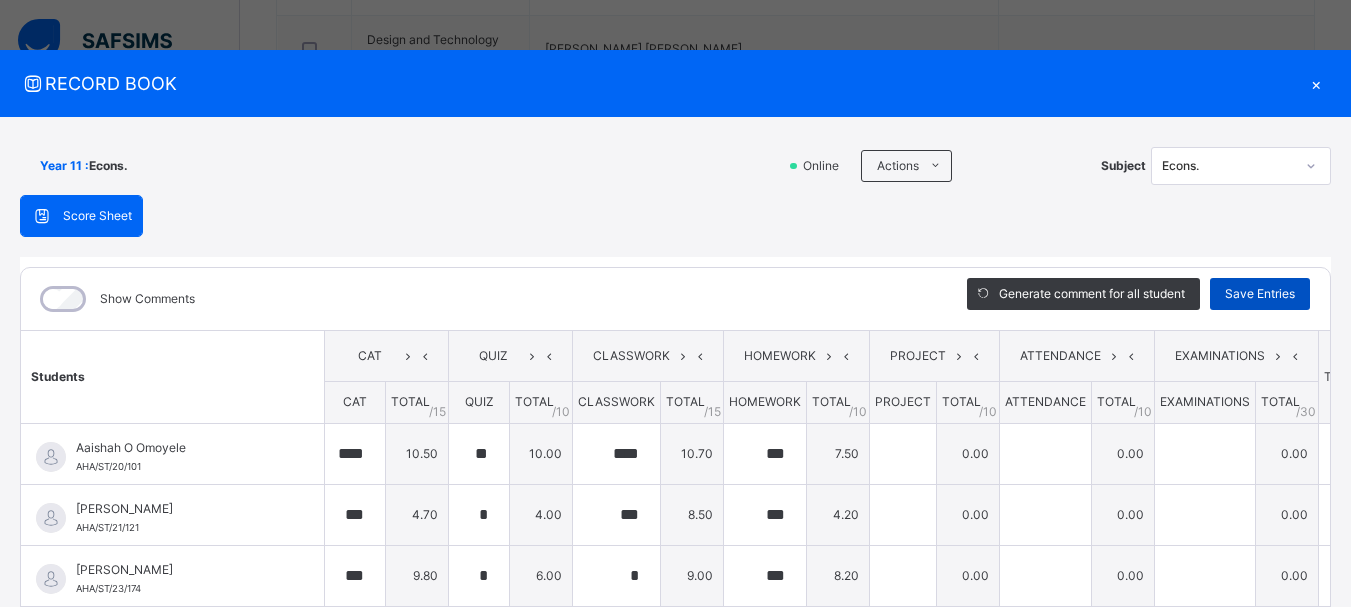 click on "Save Entries" at bounding box center [1260, 294] 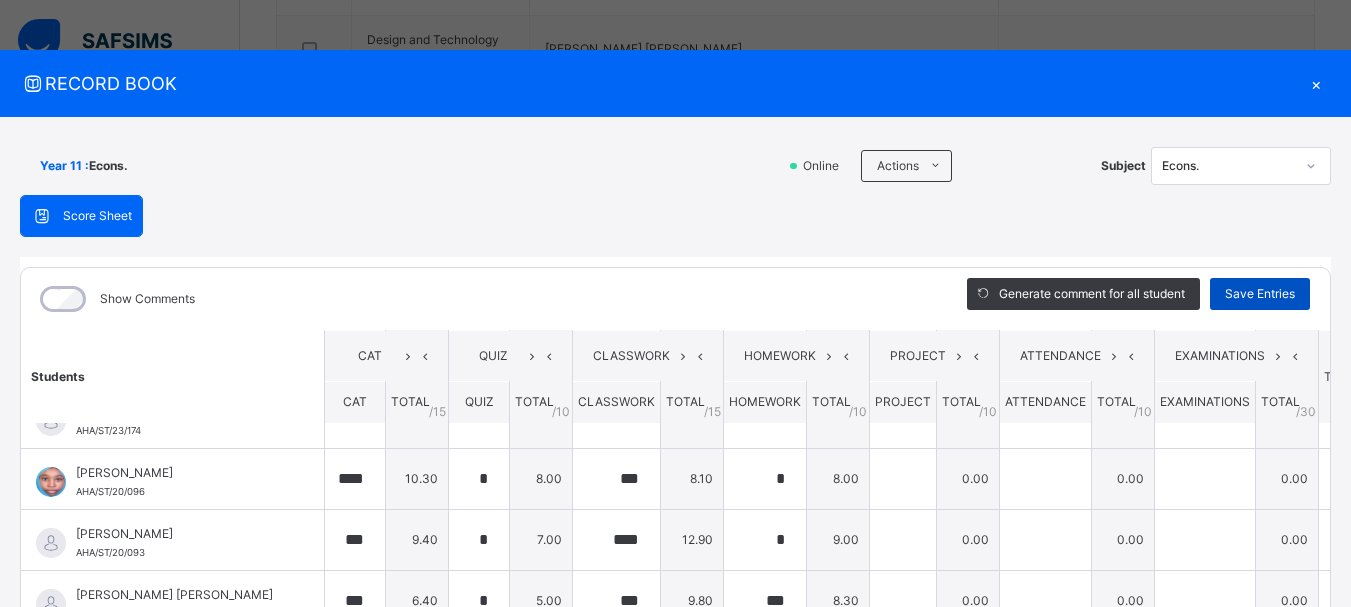 scroll, scrollTop: 174, scrollLeft: 0, axis: vertical 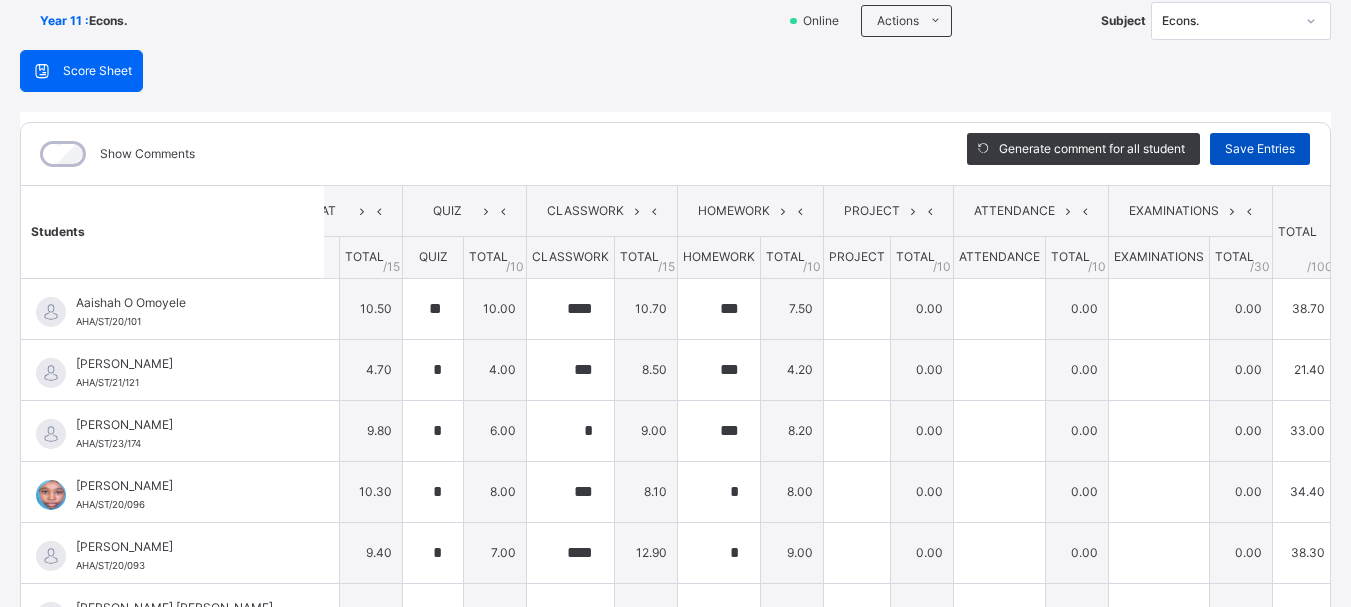 click on "Save Entries" at bounding box center (1260, 149) 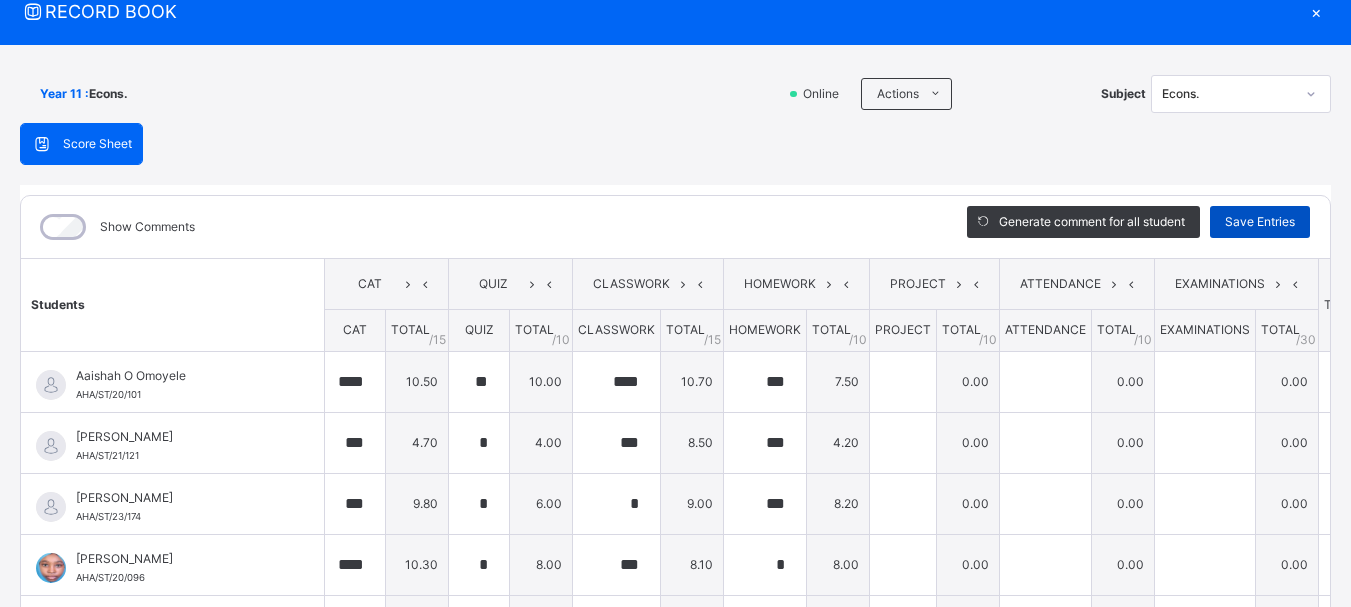 scroll, scrollTop: 47, scrollLeft: 0, axis: vertical 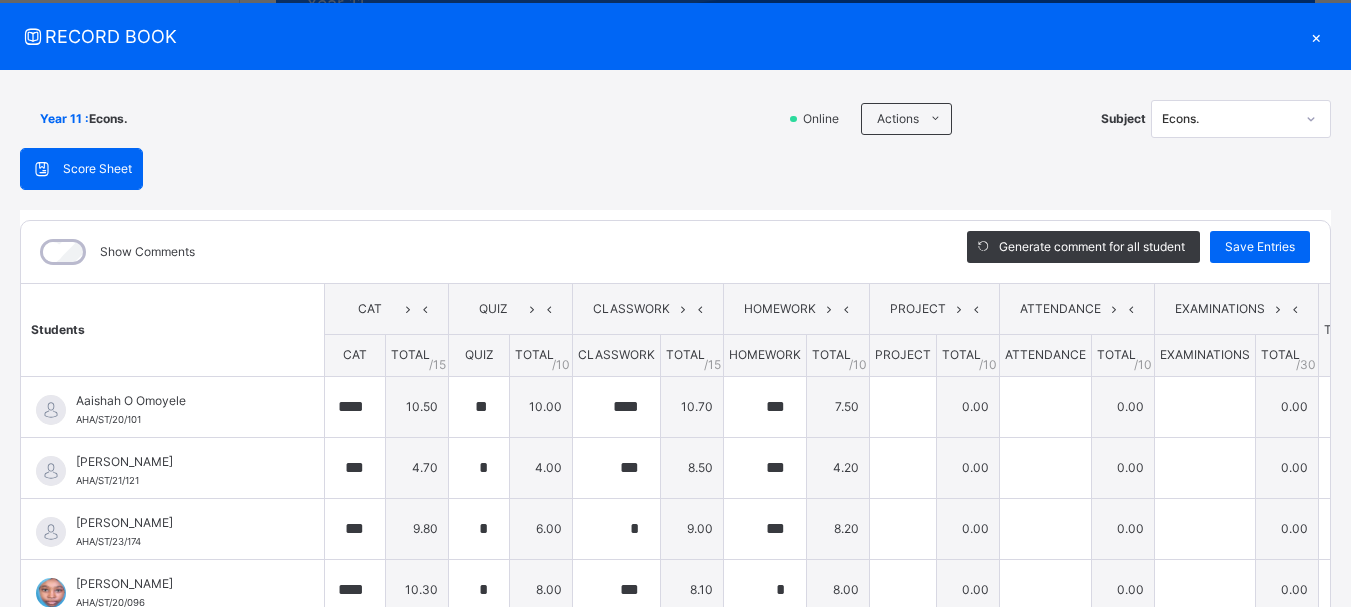 click on "×" at bounding box center [1316, 36] 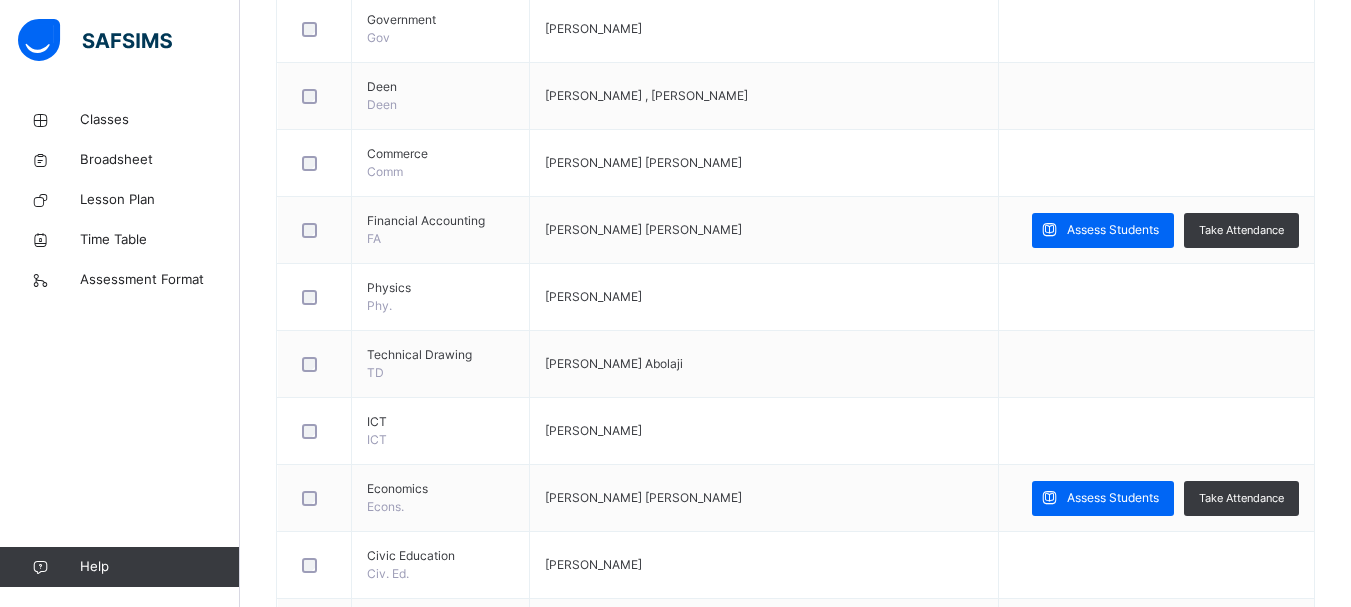 scroll, scrollTop: 1516, scrollLeft: 0, axis: vertical 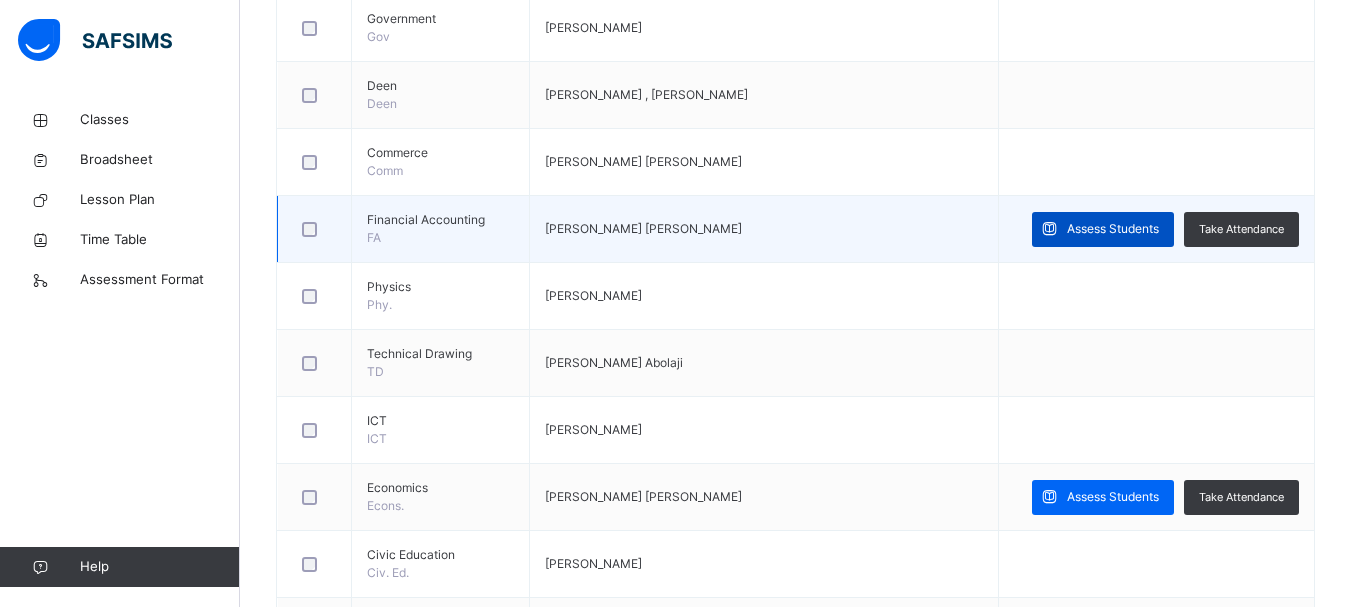 click on "Assess Students" at bounding box center (1103, 229) 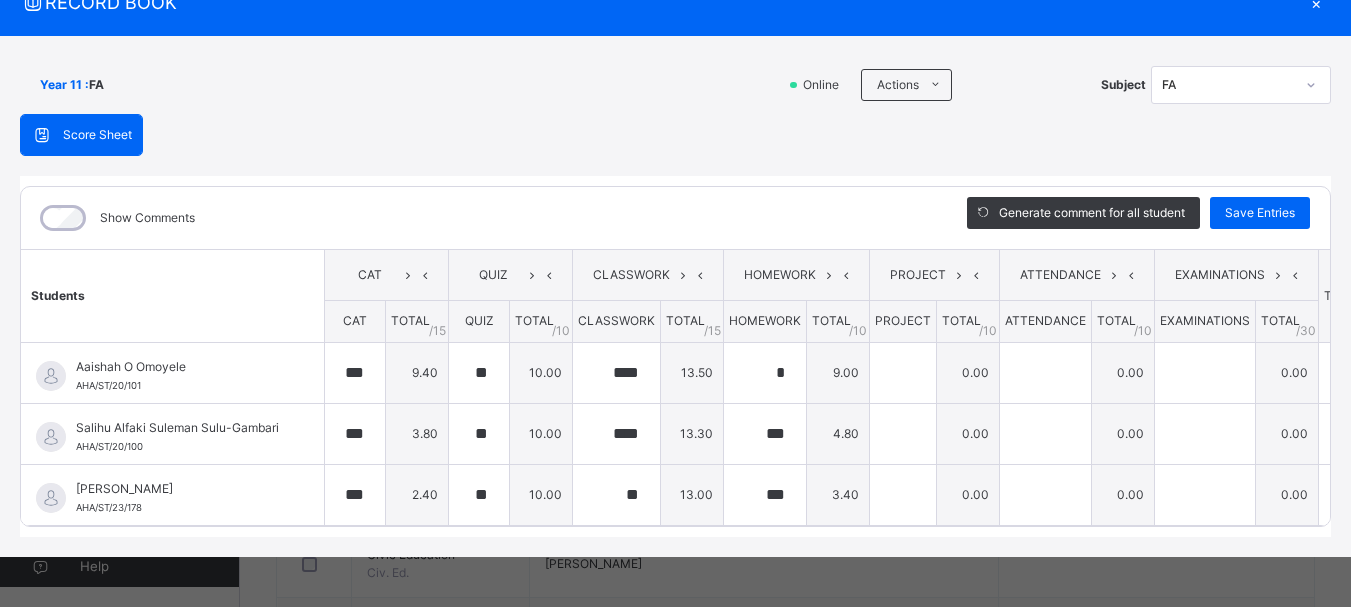 scroll, scrollTop: 0, scrollLeft: 0, axis: both 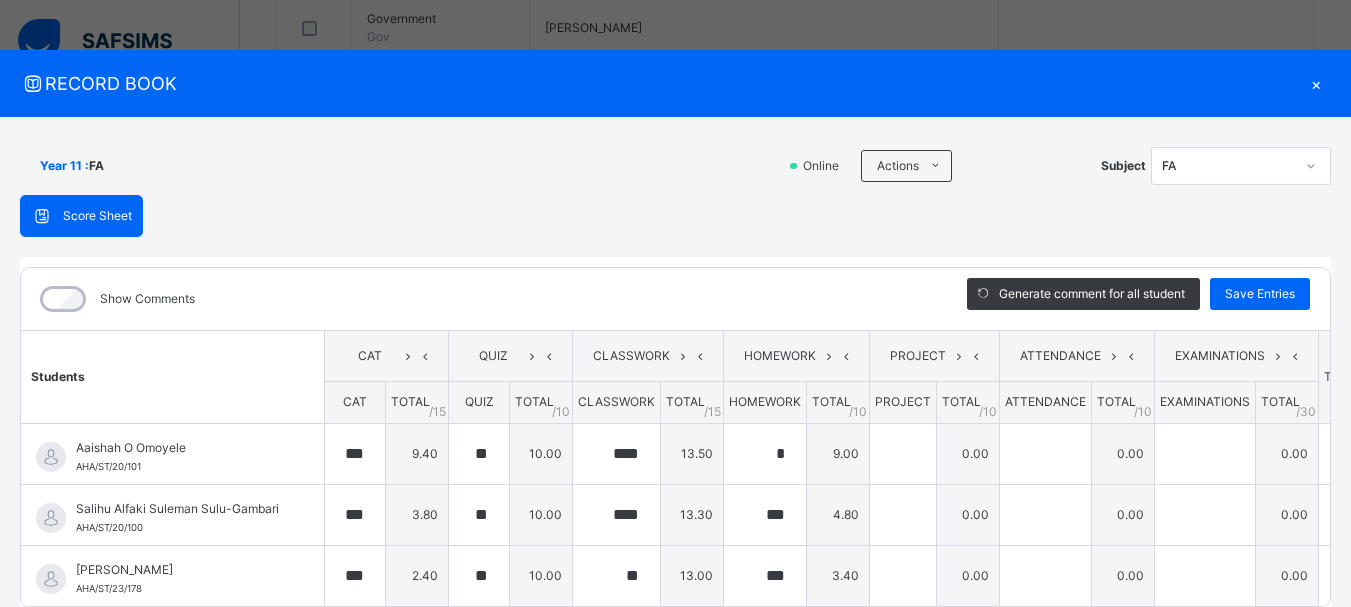 click on "×" at bounding box center [1316, 83] 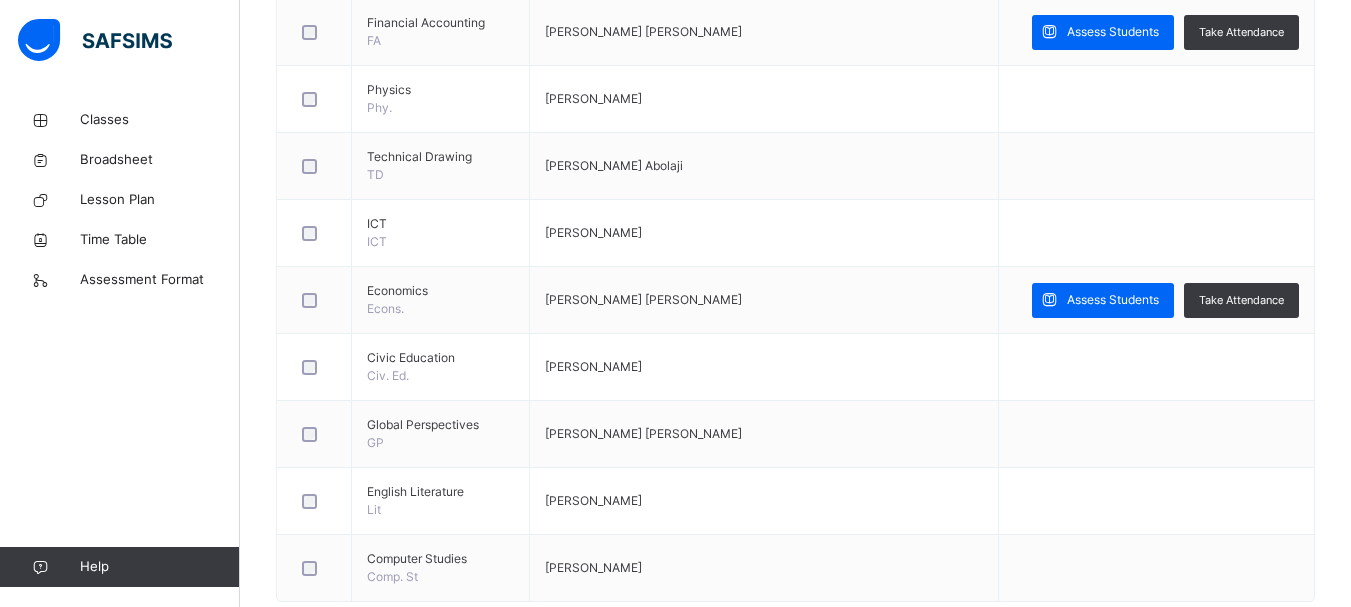 scroll, scrollTop: 1715, scrollLeft: 0, axis: vertical 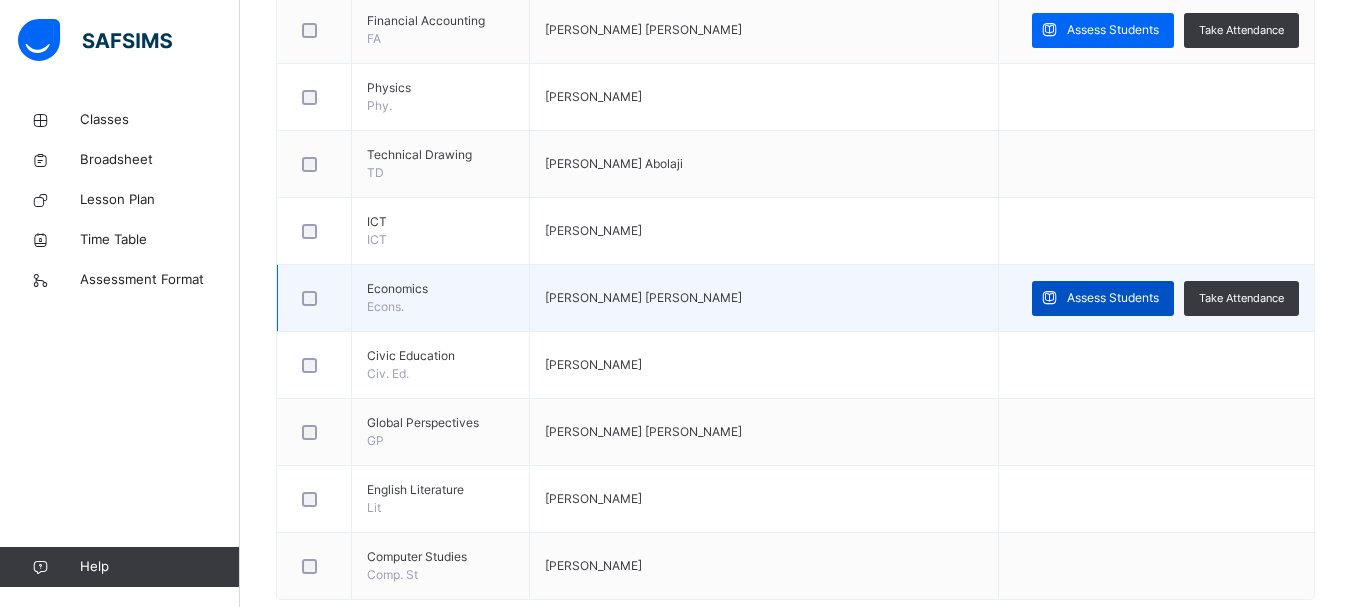 click on "Assess Students" at bounding box center (1113, 298) 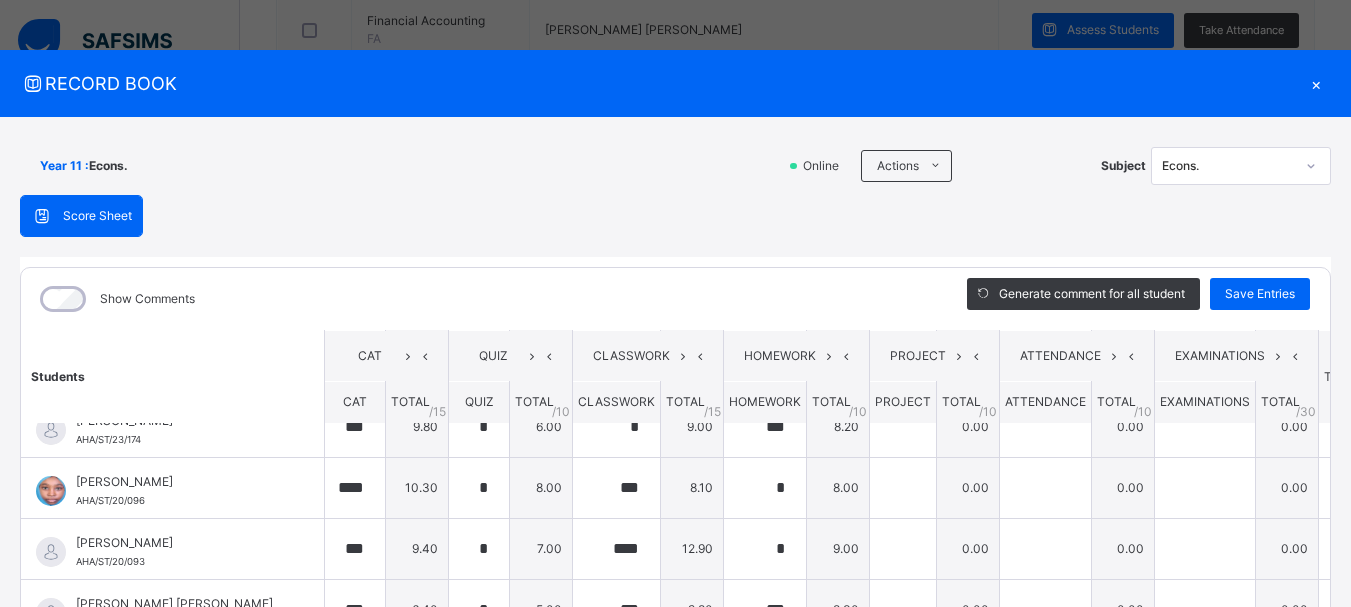 scroll, scrollTop: 168, scrollLeft: 0, axis: vertical 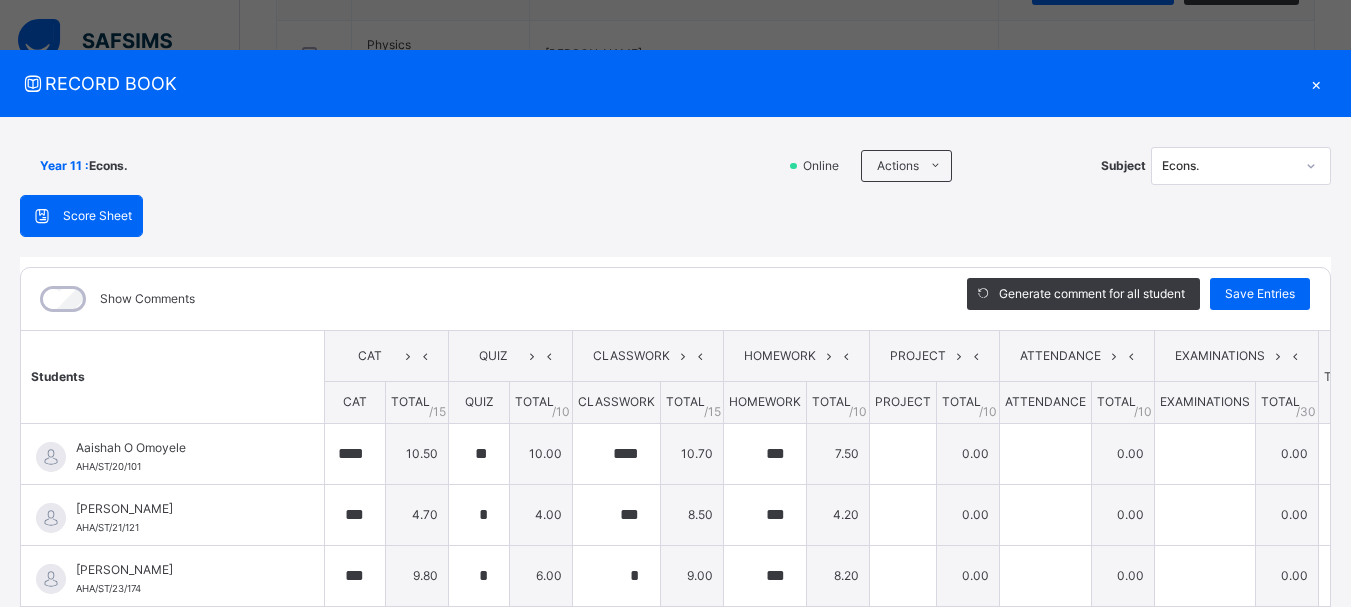 click on "×" at bounding box center [1316, 83] 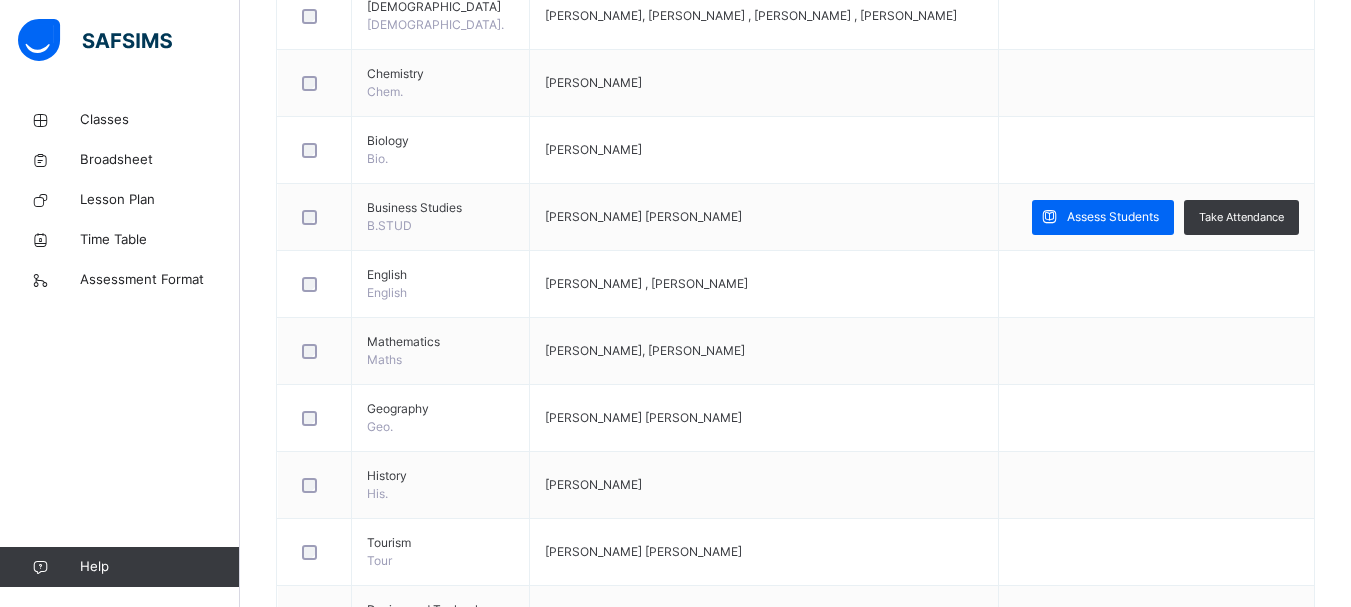 scroll, scrollTop: 587, scrollLeft: 0, axis: vertical 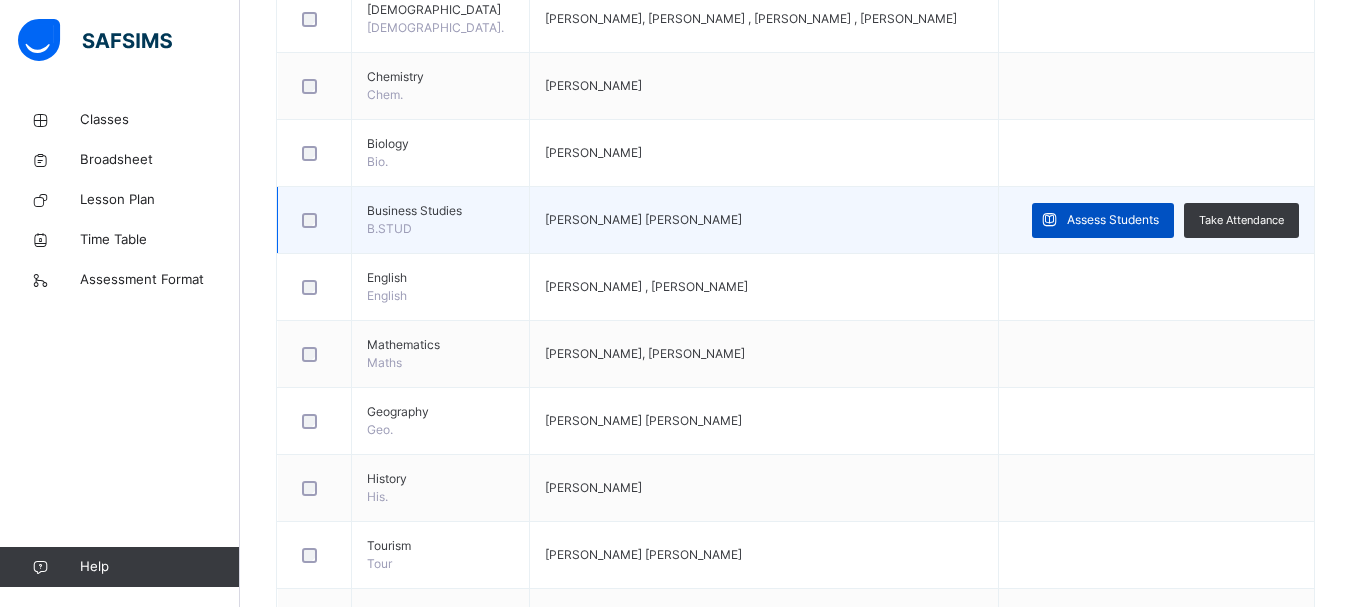 click on "Assess Students" at bounding box center [1113, 220] 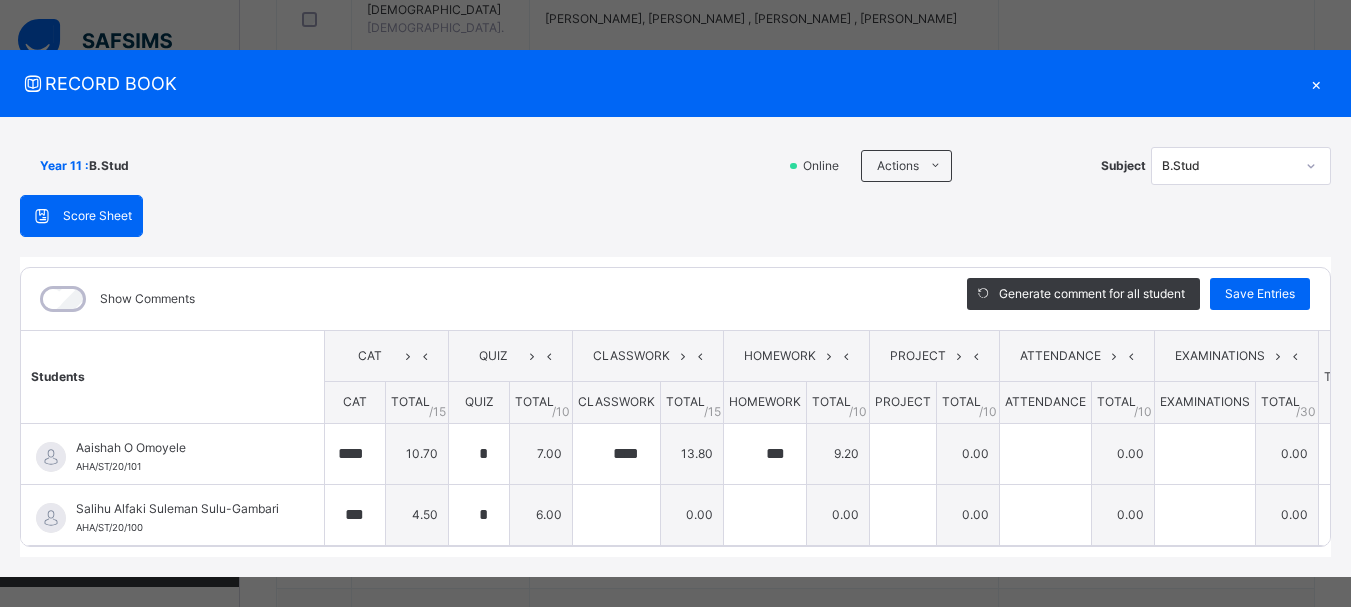scroll, scrollTop: 50, scrollLeft: 0, axis: vertical 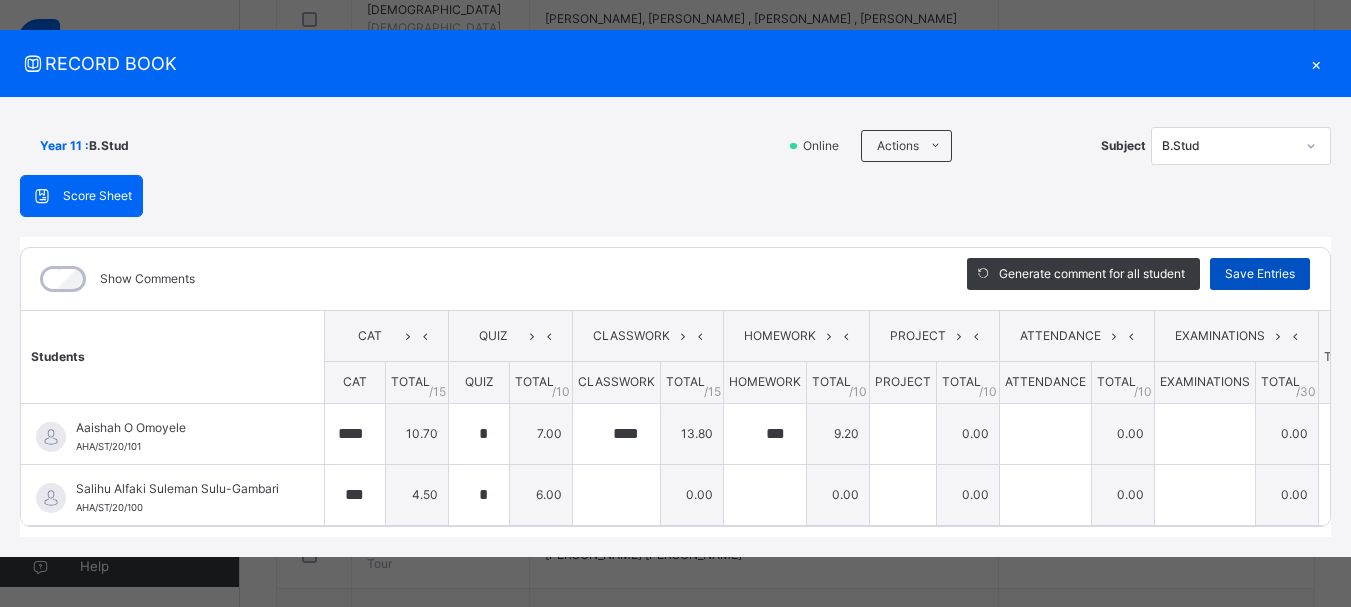 click on "Save Entries" at bounding box center [1260, 274] 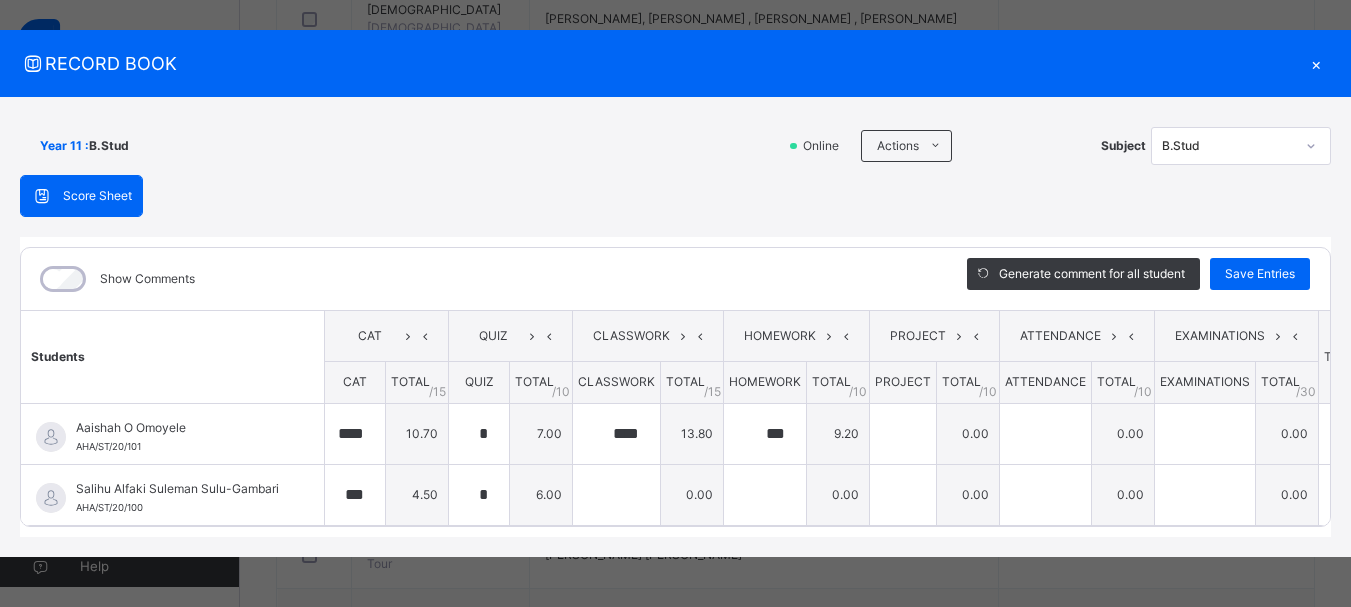 click on "×" at bounding box center [1316, 63] 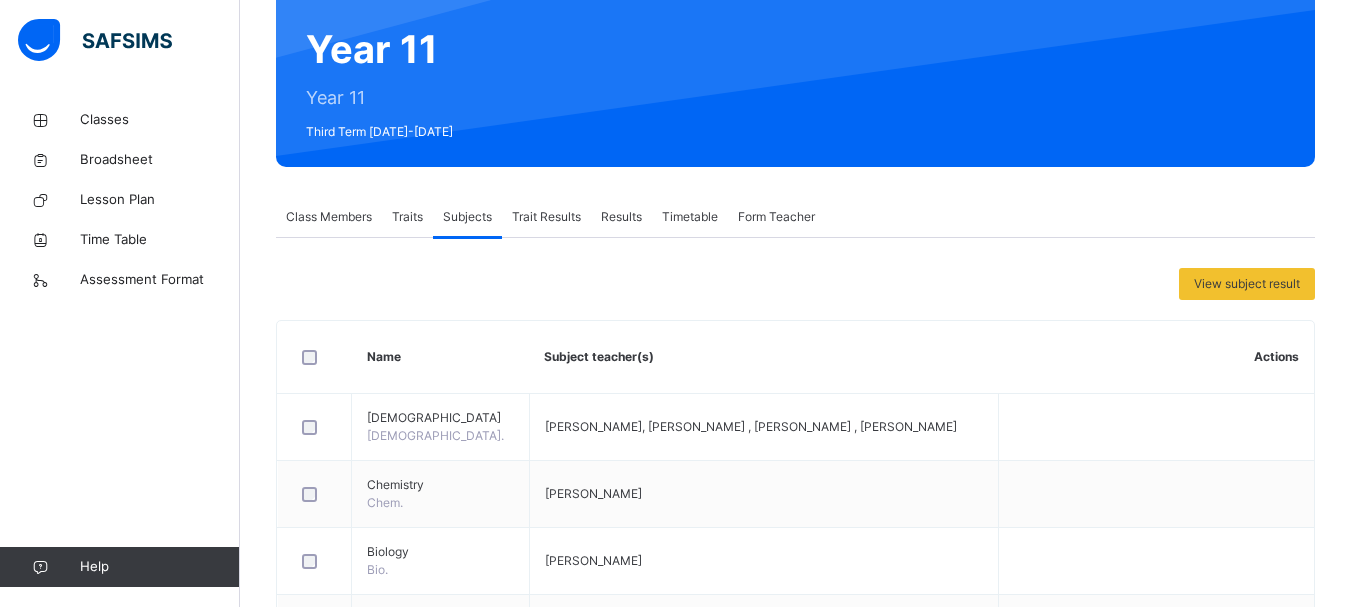 scroll, scrollTop: 0, scrollLeft: 0, axis: both 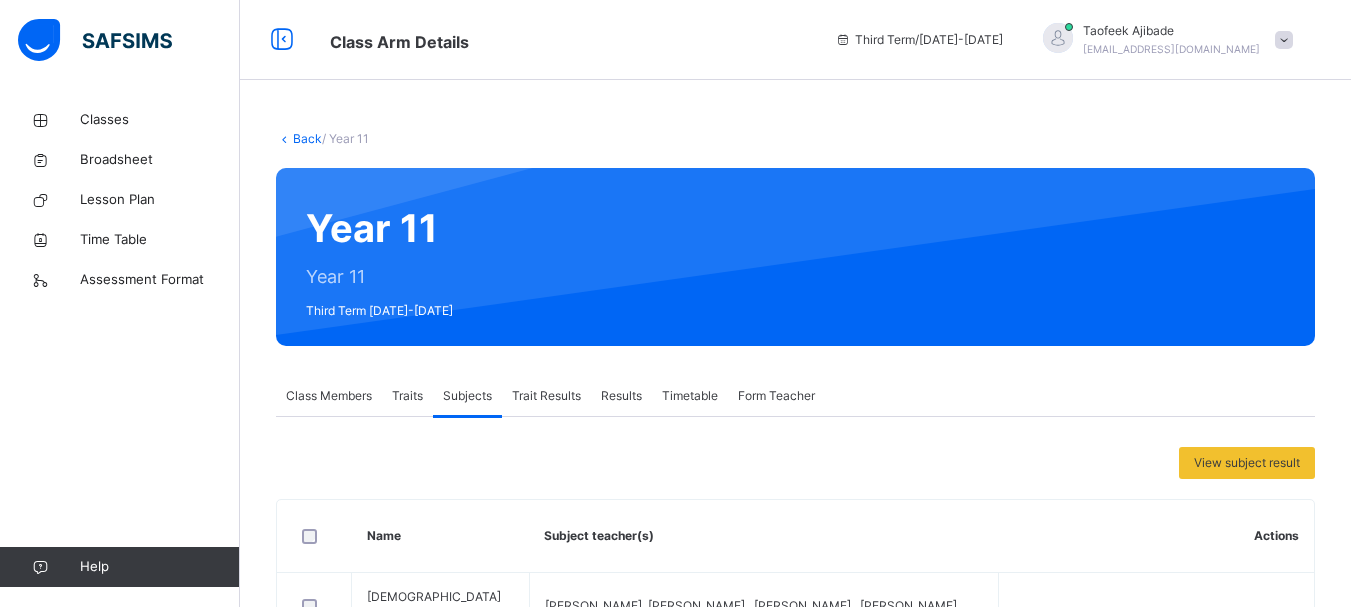 click on "Back" at bounding box center (307, 138) 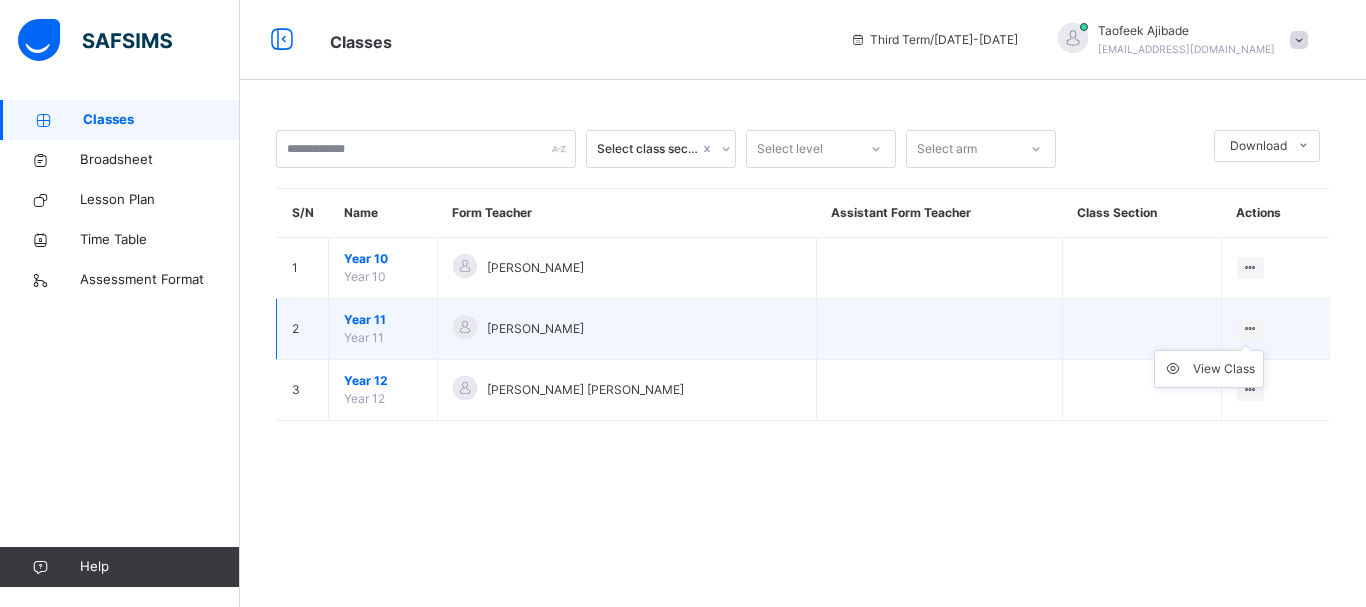 click at bounding box center [1250, 329] 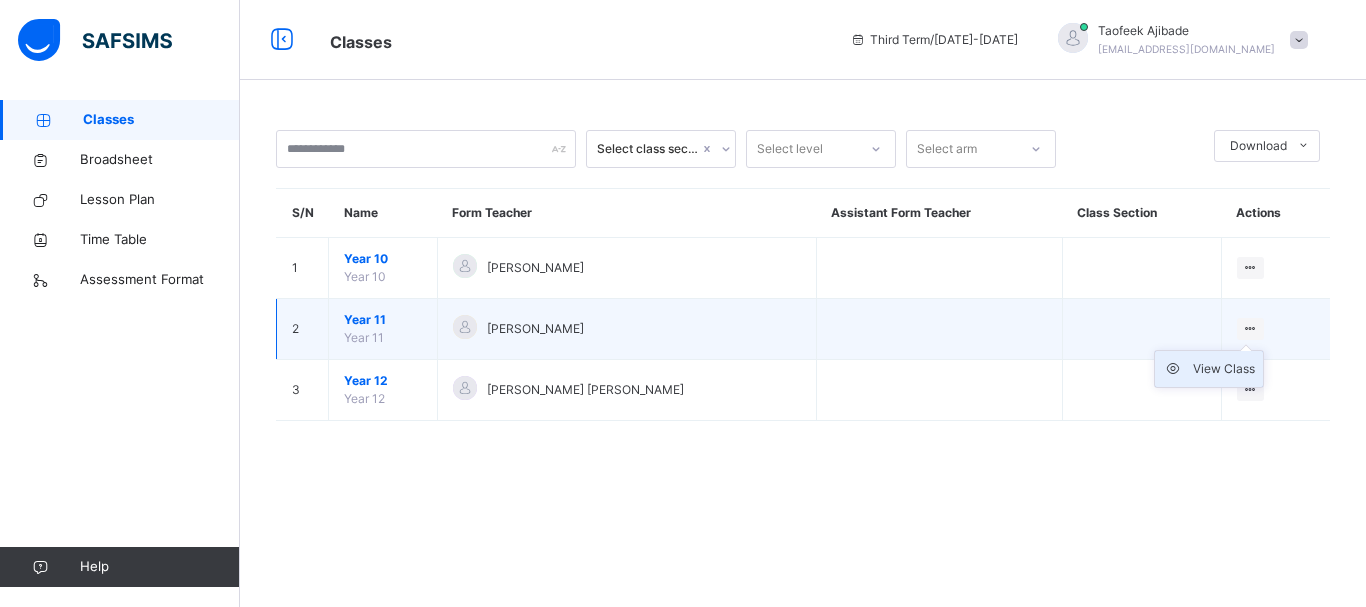 click on "View Class" at bounding box center (1224, 369) 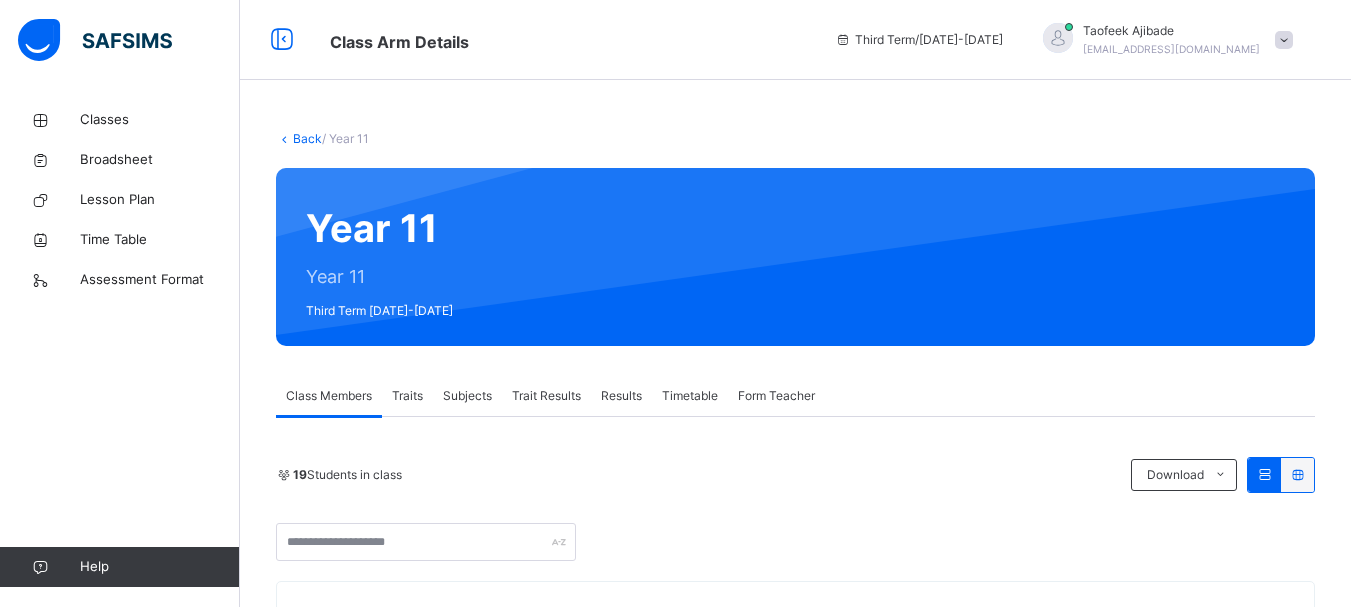 click on "Back" at bounding box center [307, 138] 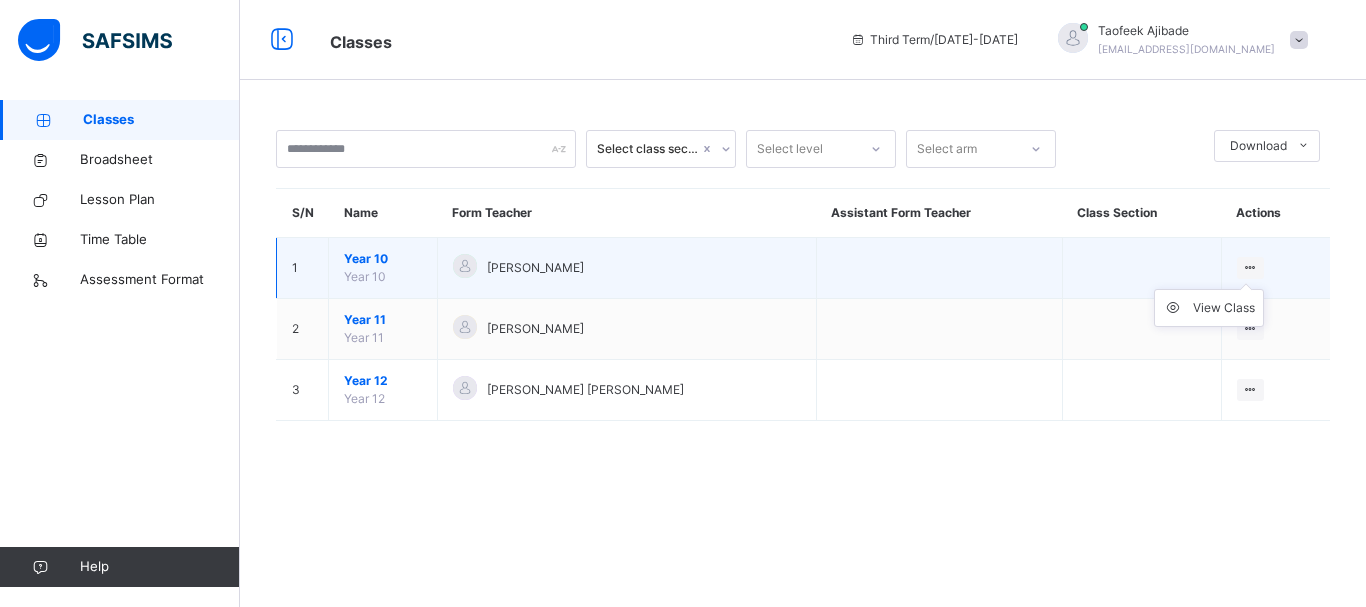click at bounding box center [1250, 267] 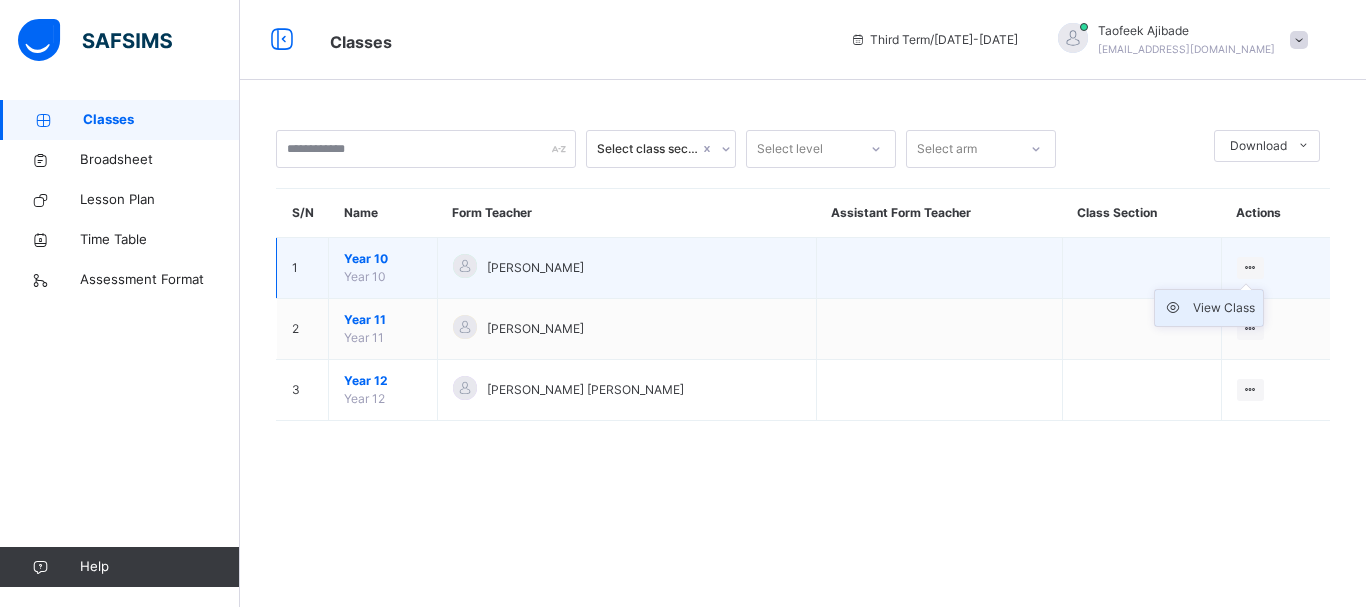 click on "View Class" at bounding box center [1224, 308] 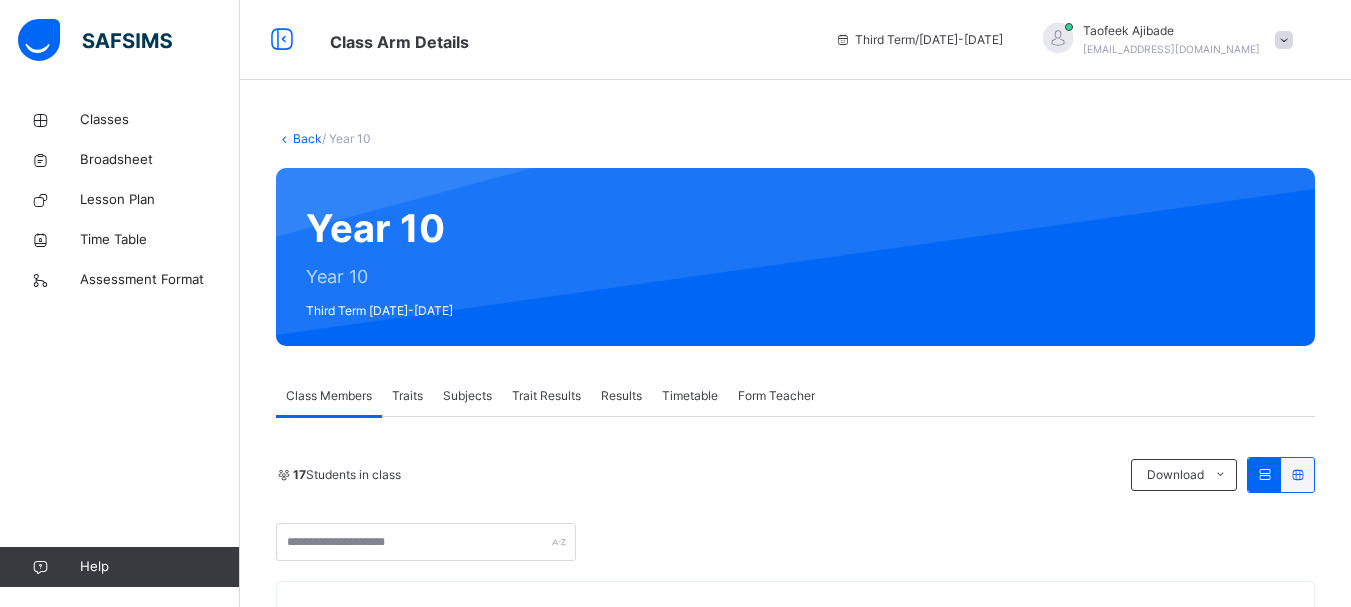 click on "Subjects" at bounding box center [467, 396] 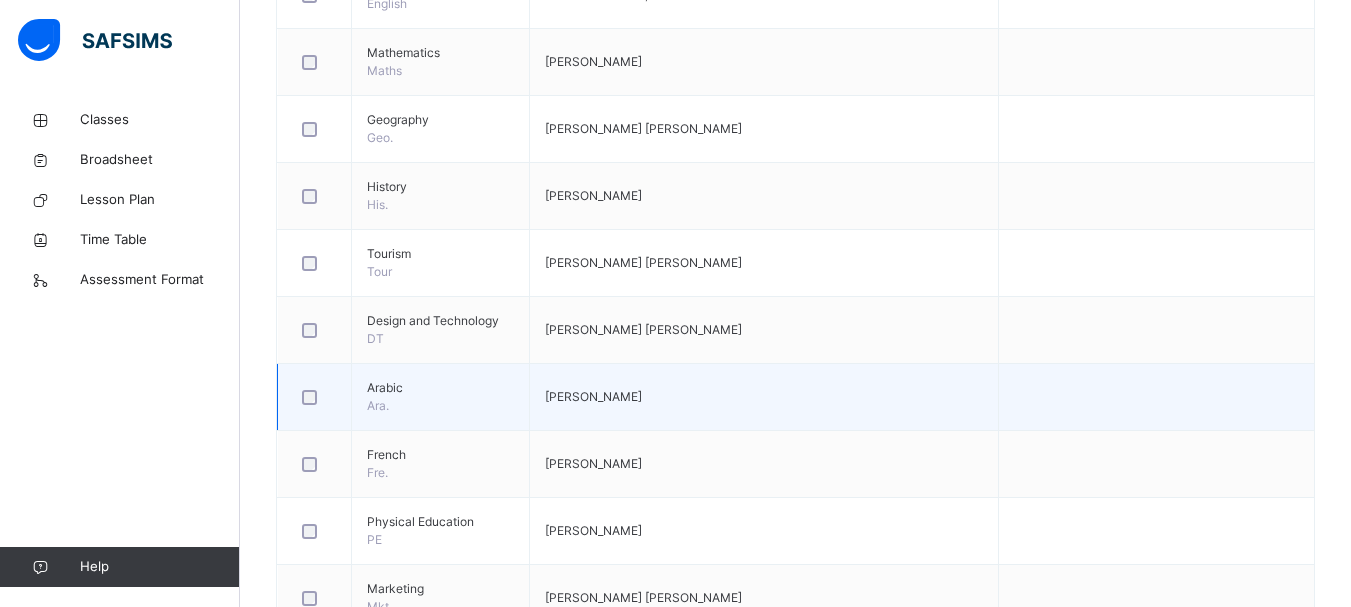 click at bounding box center [1156, 397] 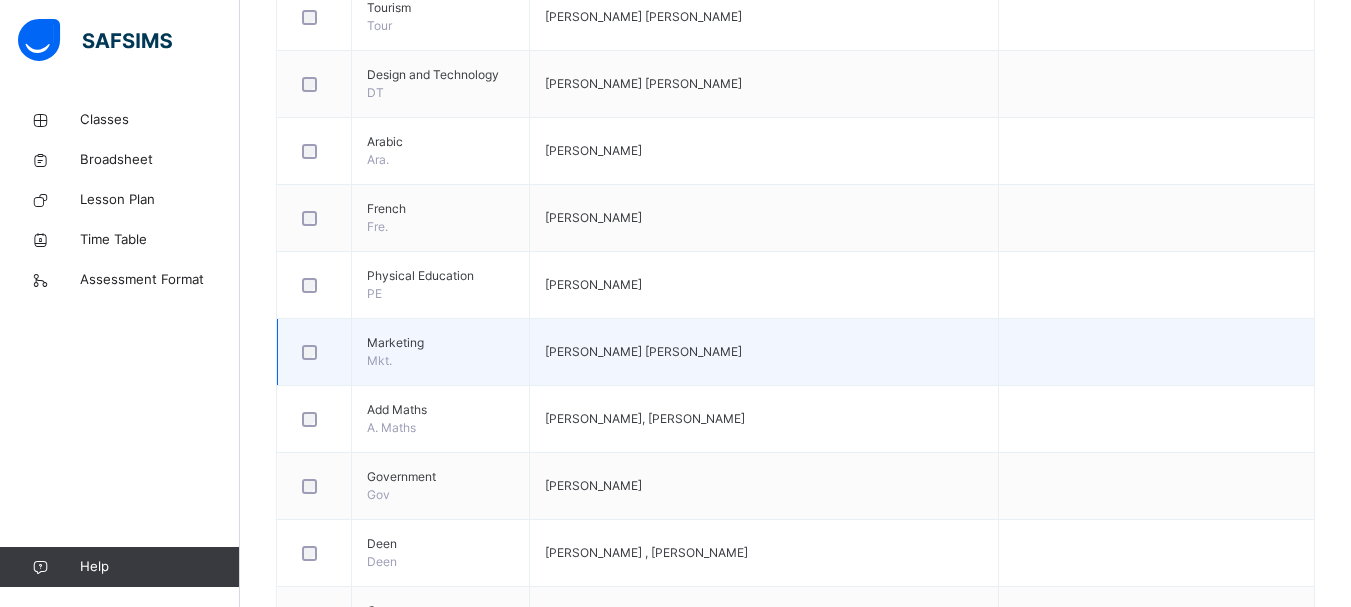 click at bounding box center [1156, 419] 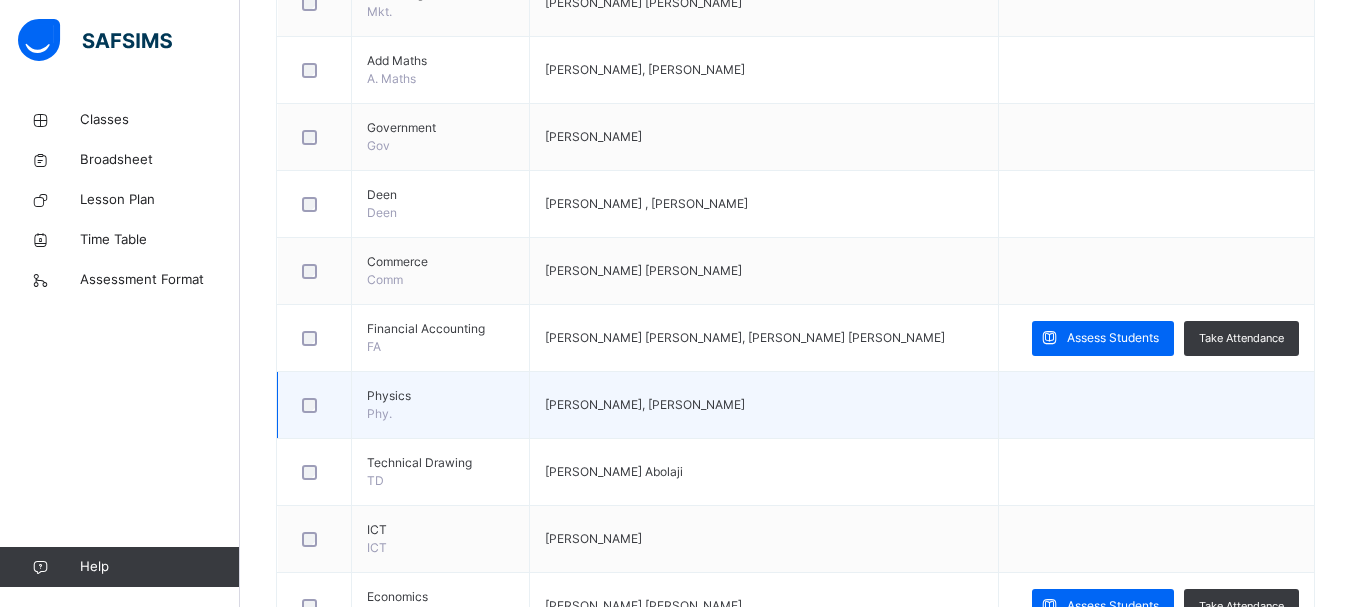 click at bounding box center [1156, 405] 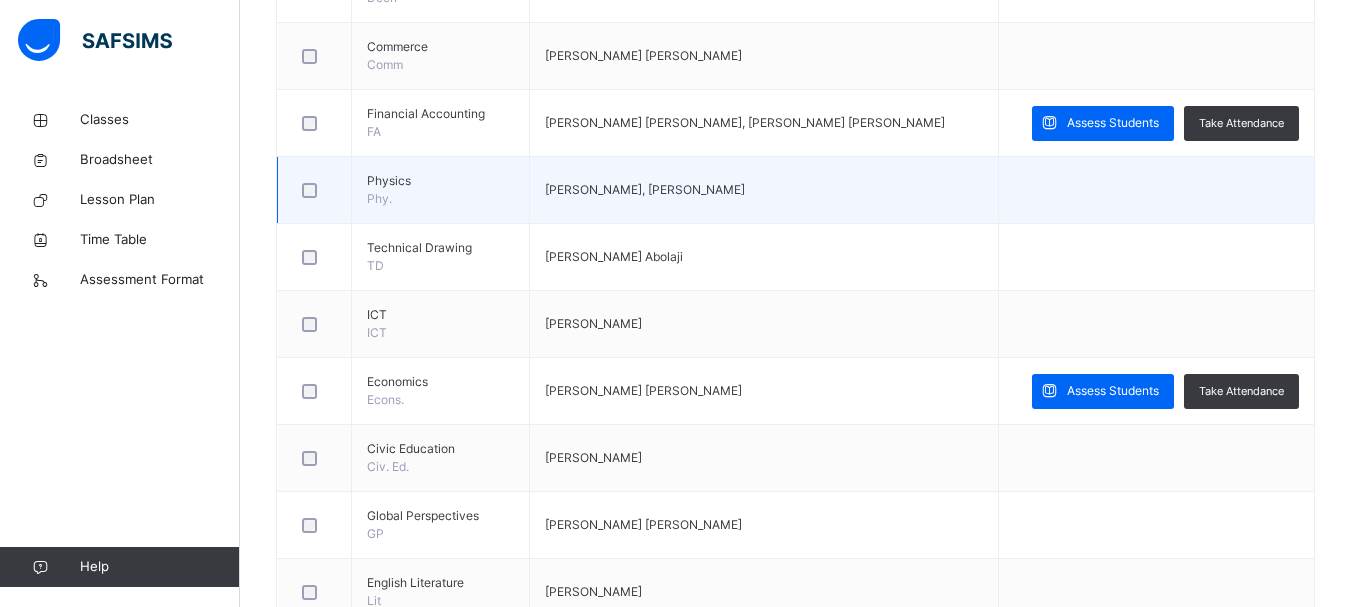 scroll, scrollTop: 1700, scrollLeft: 0, axis: vertical 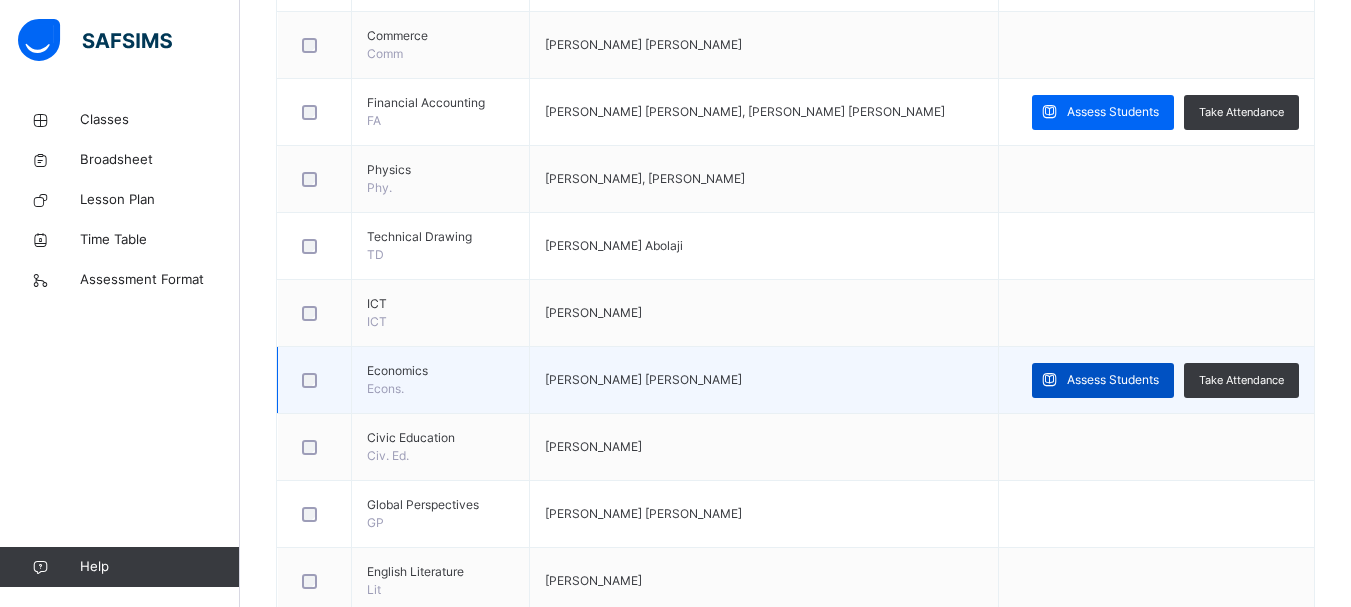 click on "Assess Students" at bounding box center [1113, 380] 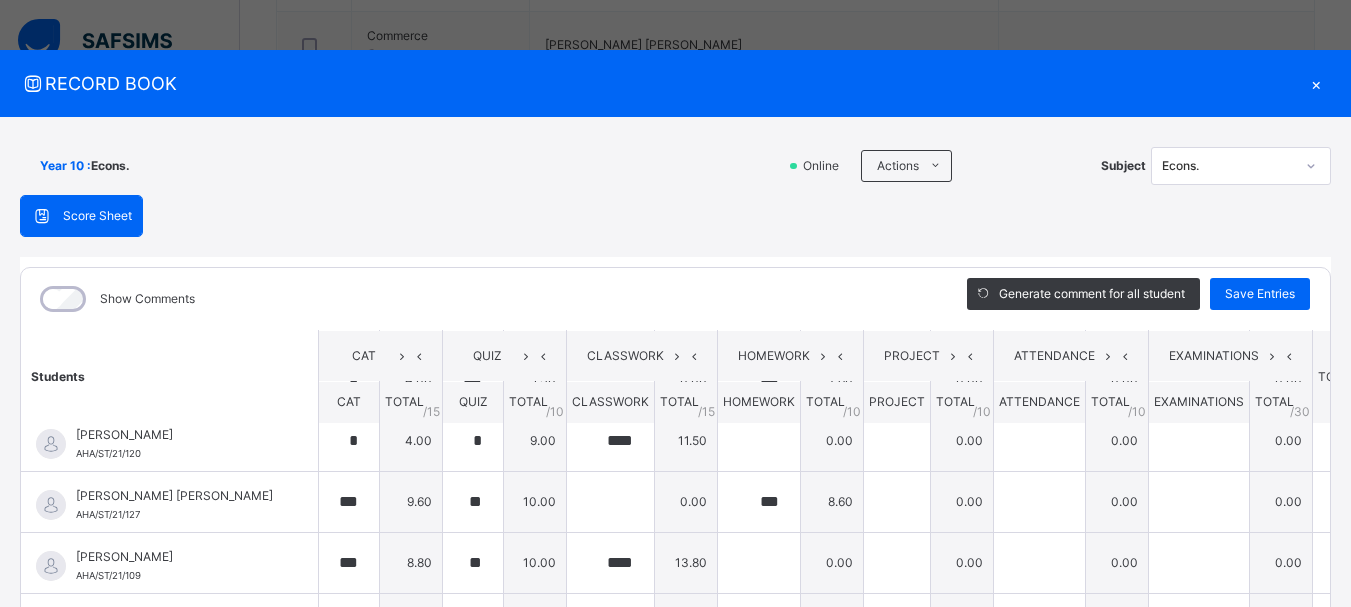 scroll, scrollTop: 93, scrollLeft: 0, axis: vertical 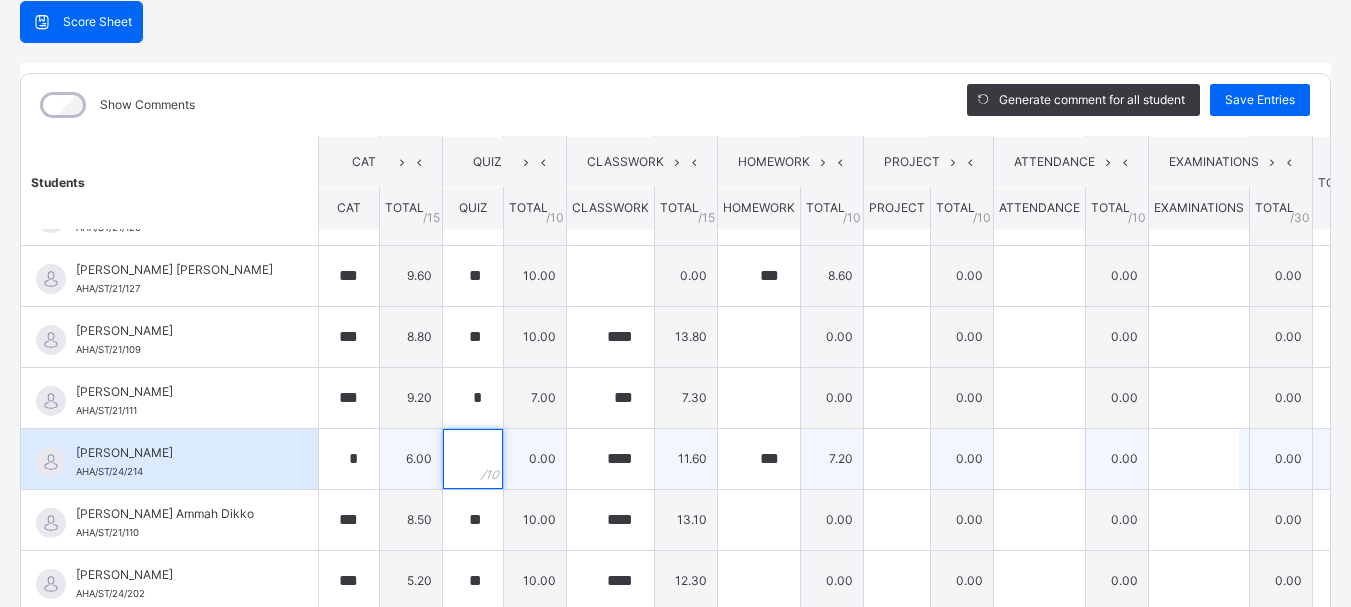 click at bounding box center [473, 459] 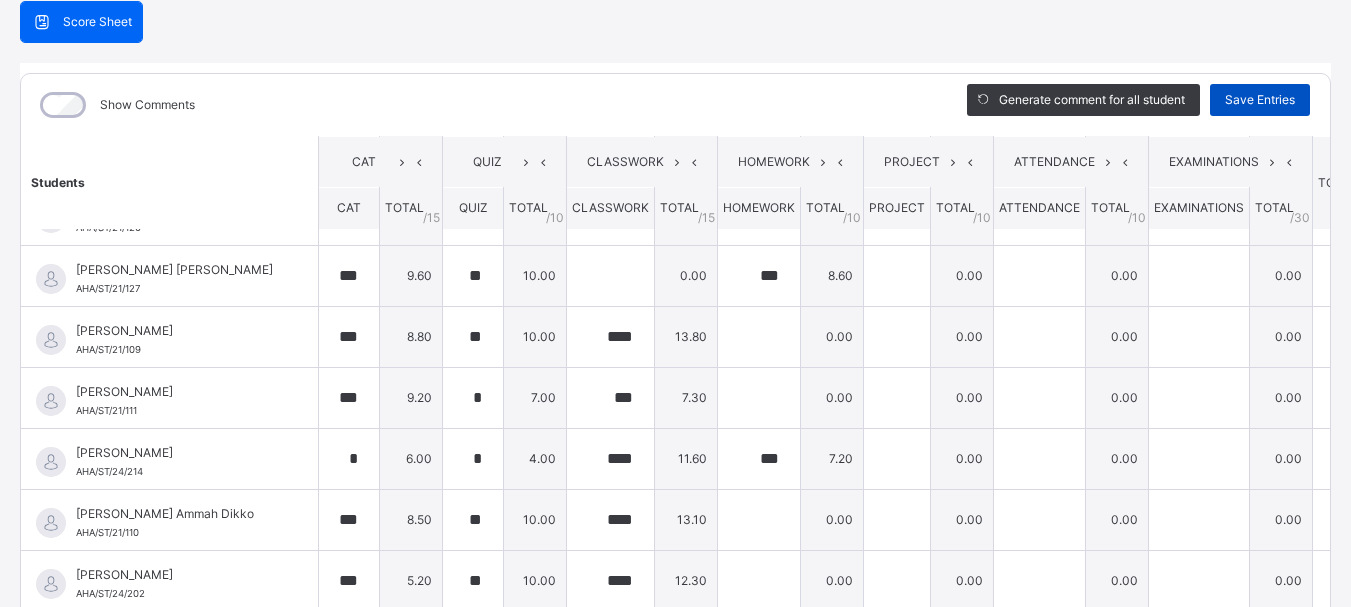click on "Save Entries" at bounding box center (1260, 100) 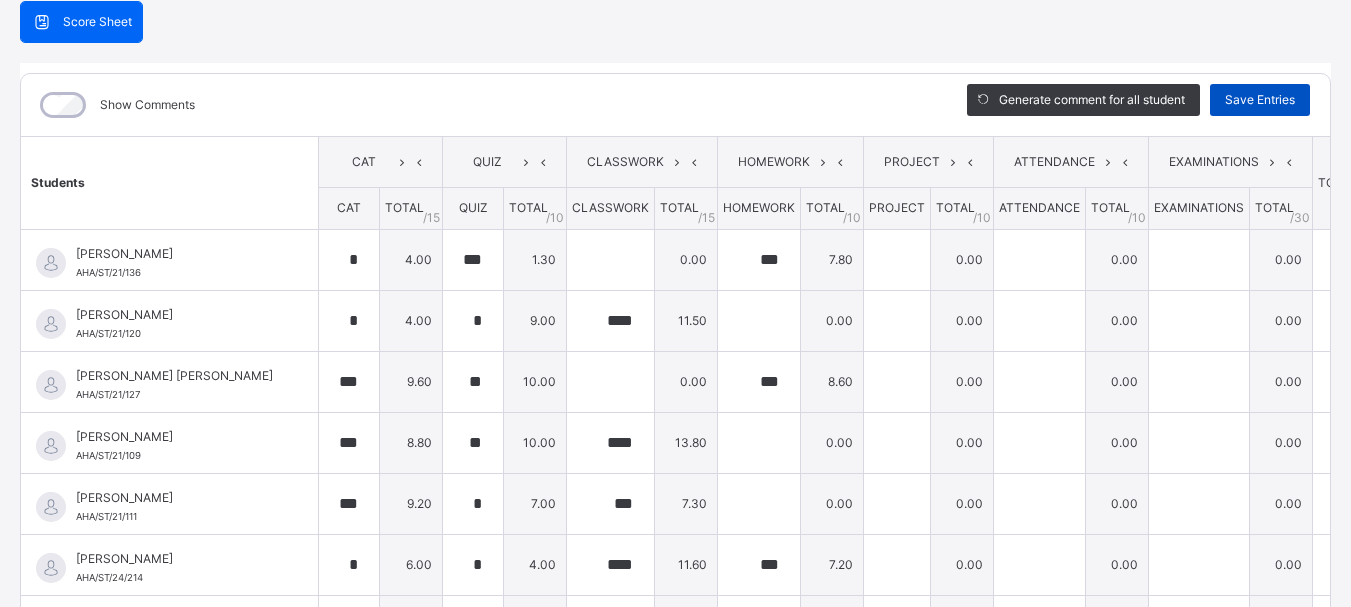 click on "Save Entries" at bounding box center (1260, 100) 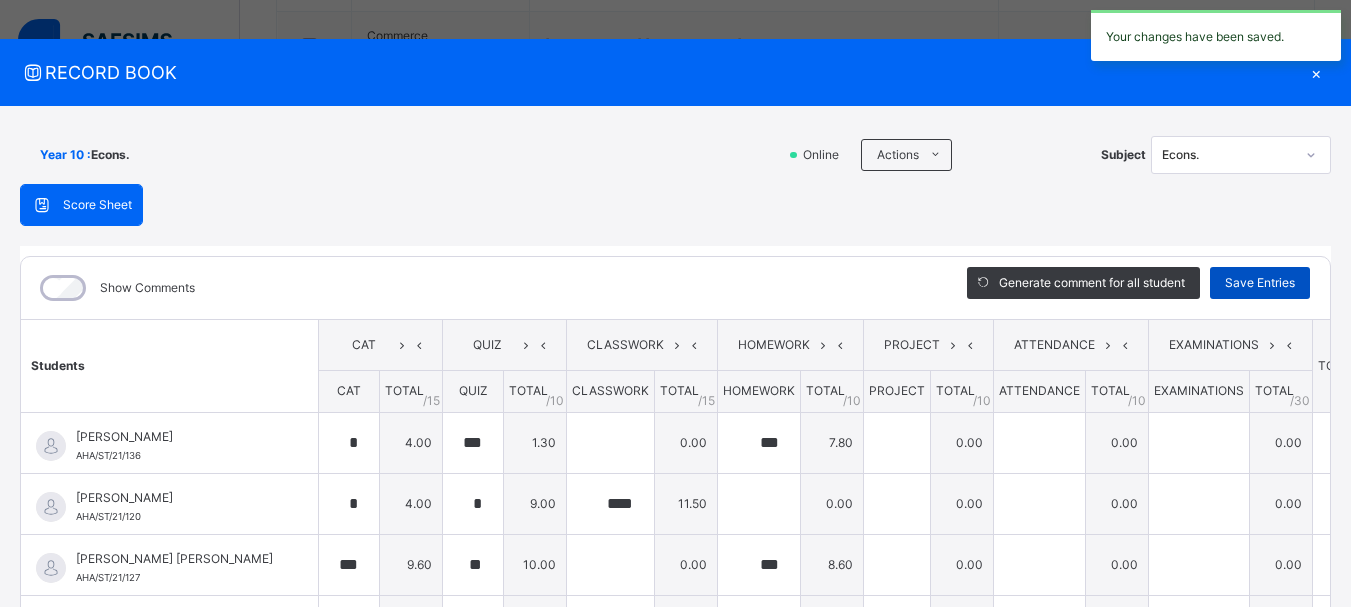 scroll, scrollTop: 9, scrollLeft: 0, axis: vertical 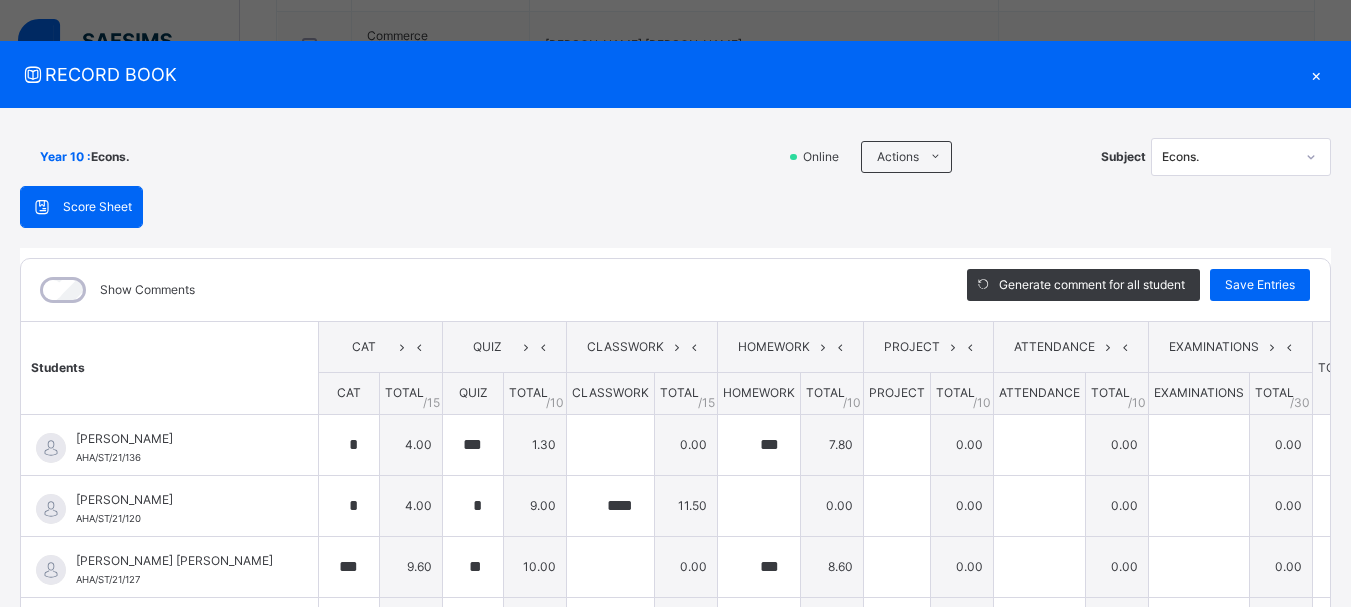 click on "×" at bounding box center (1316, 74) 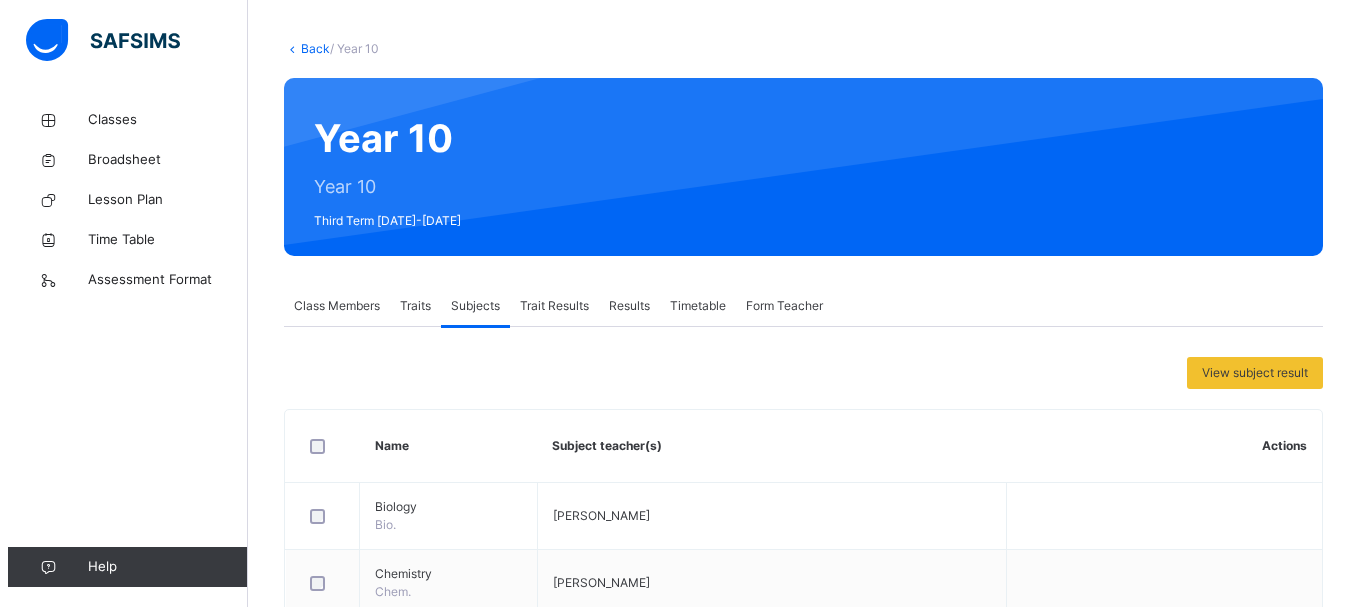 scroll, scrollTop: 0, scrollLeft: 0, axis: both 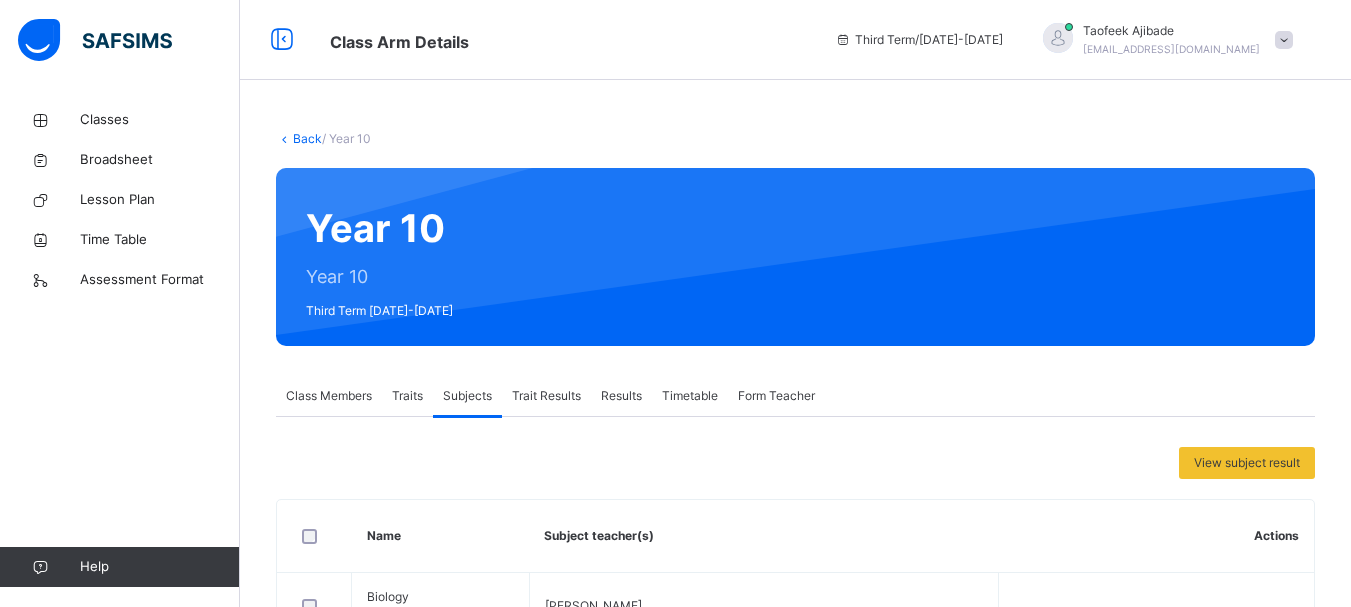 click at bounding box center (1284, 40) 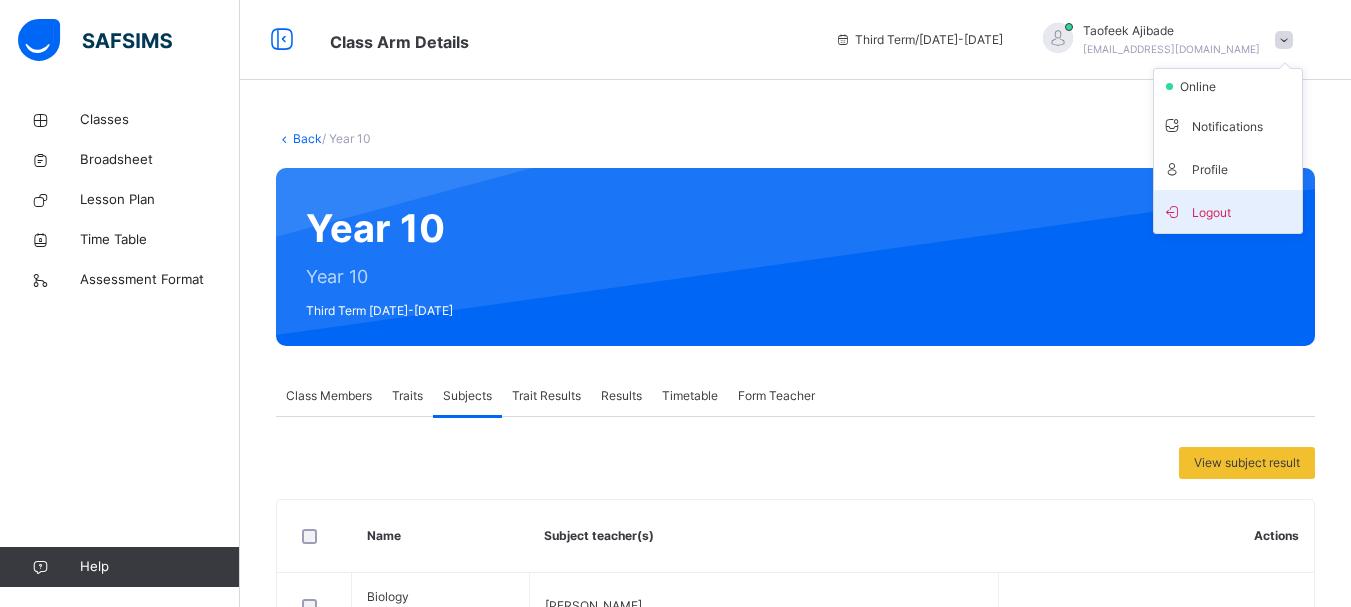click on "Logout" at bounding box center (1228, 211) 